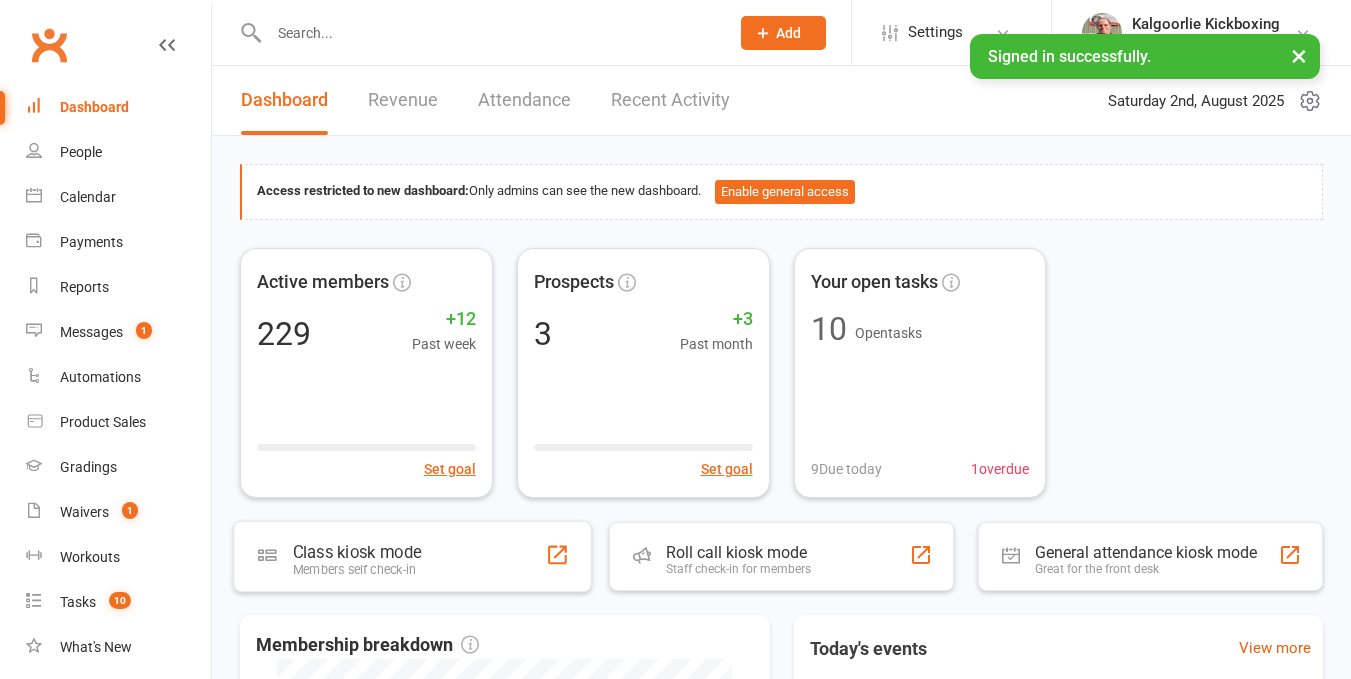 scroll, scrollTop: 0, scrollLeft: 0, axis: both 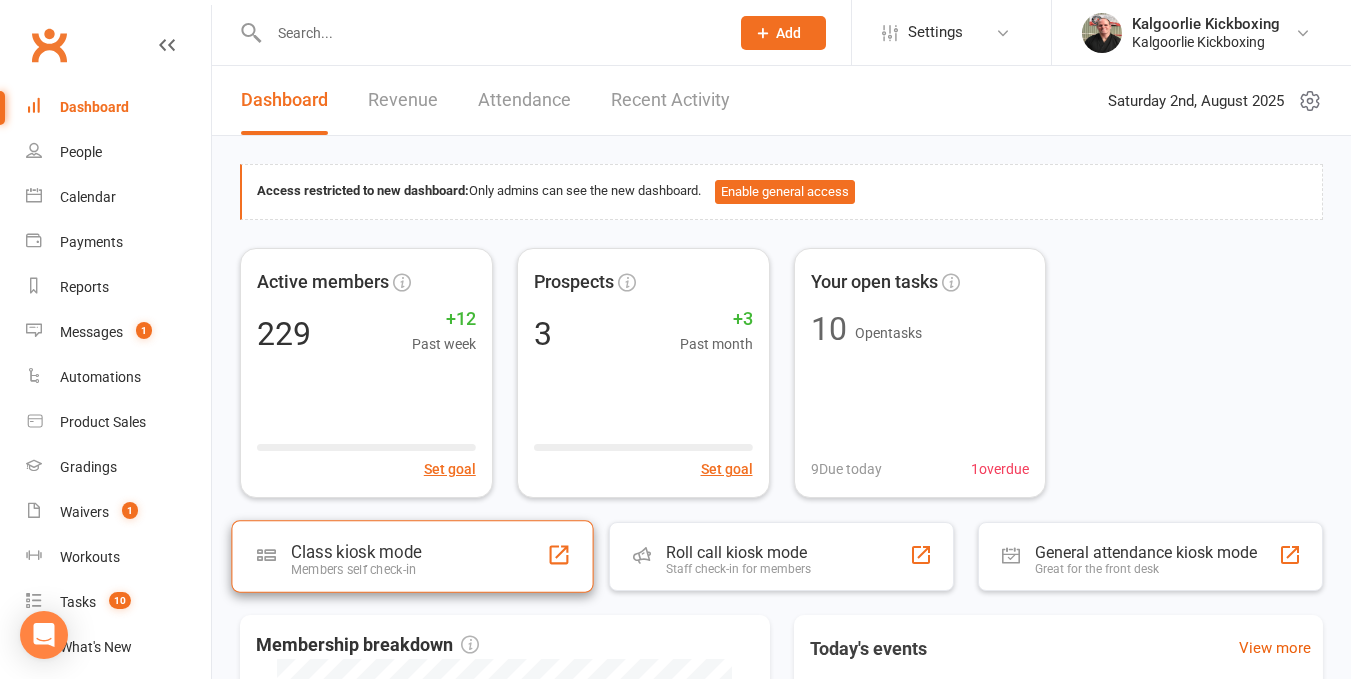 click on "Members self check-in" at bounding box center (356, 569) 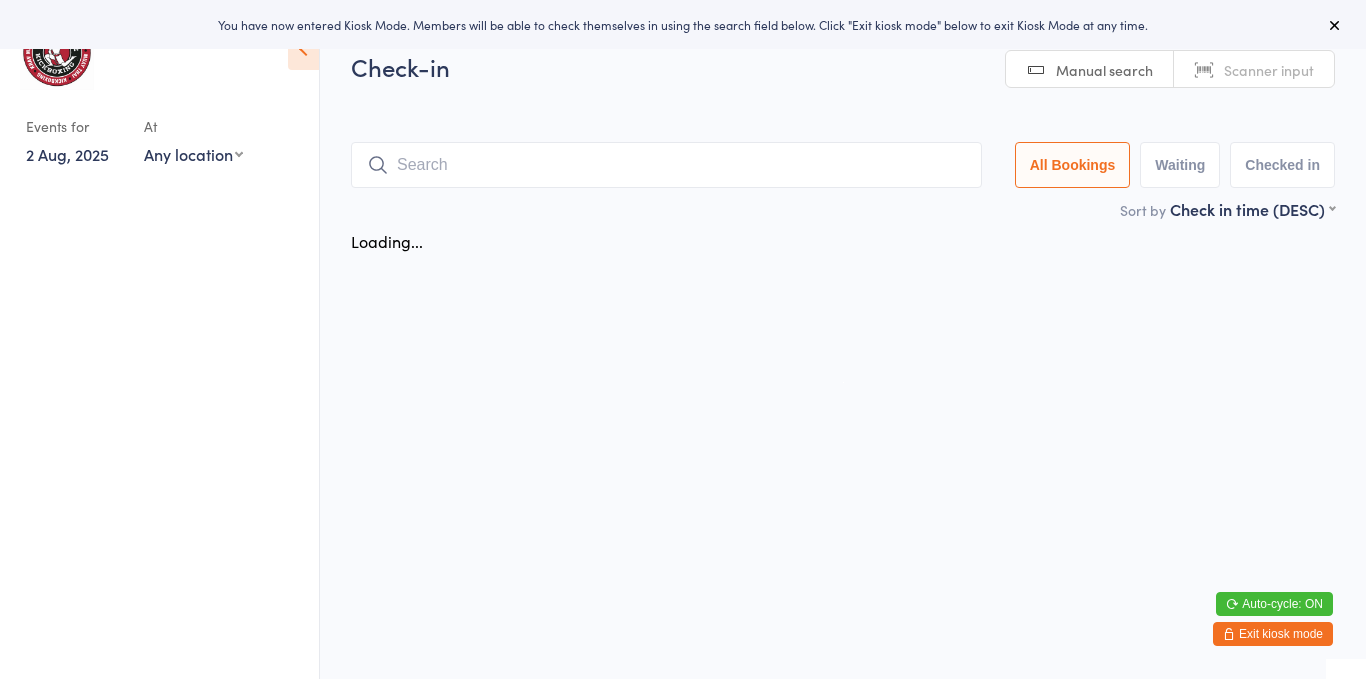 scroll, scrollTop: 0, scrollLeft: 0, axis: both 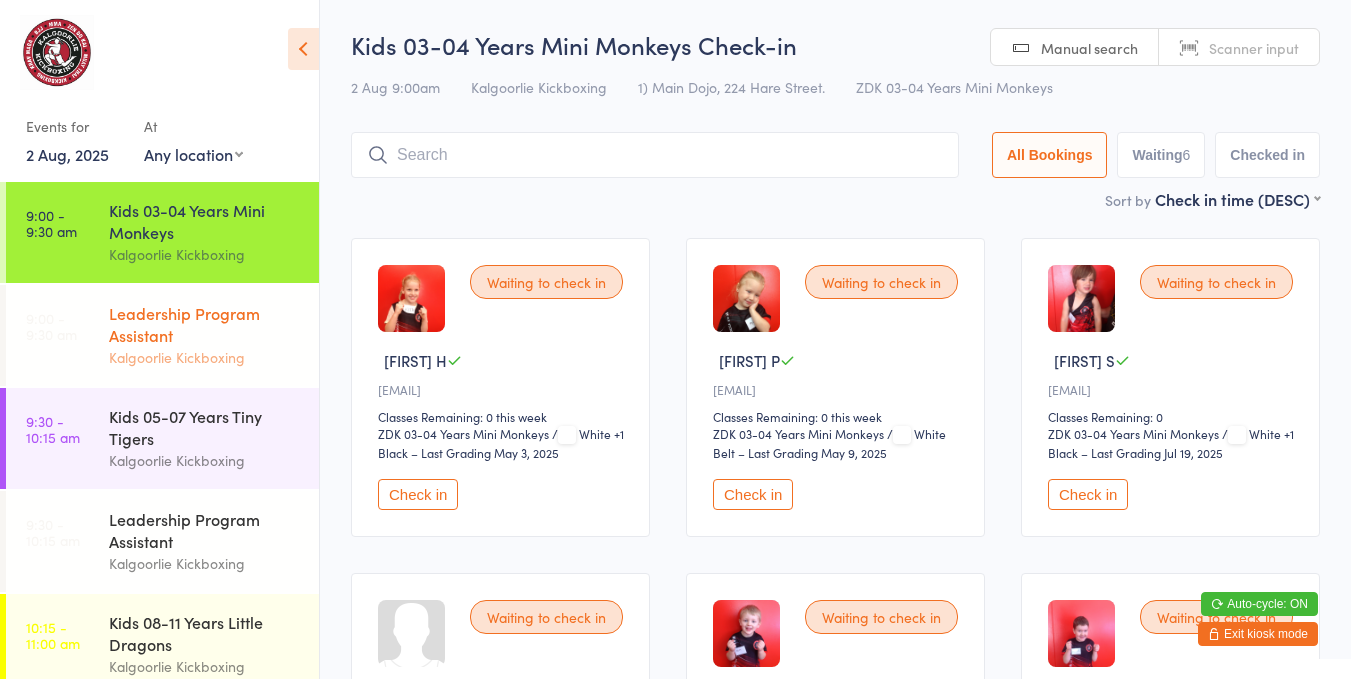 click on "Leadership Program Assistant" at bounding box center (205, 324) 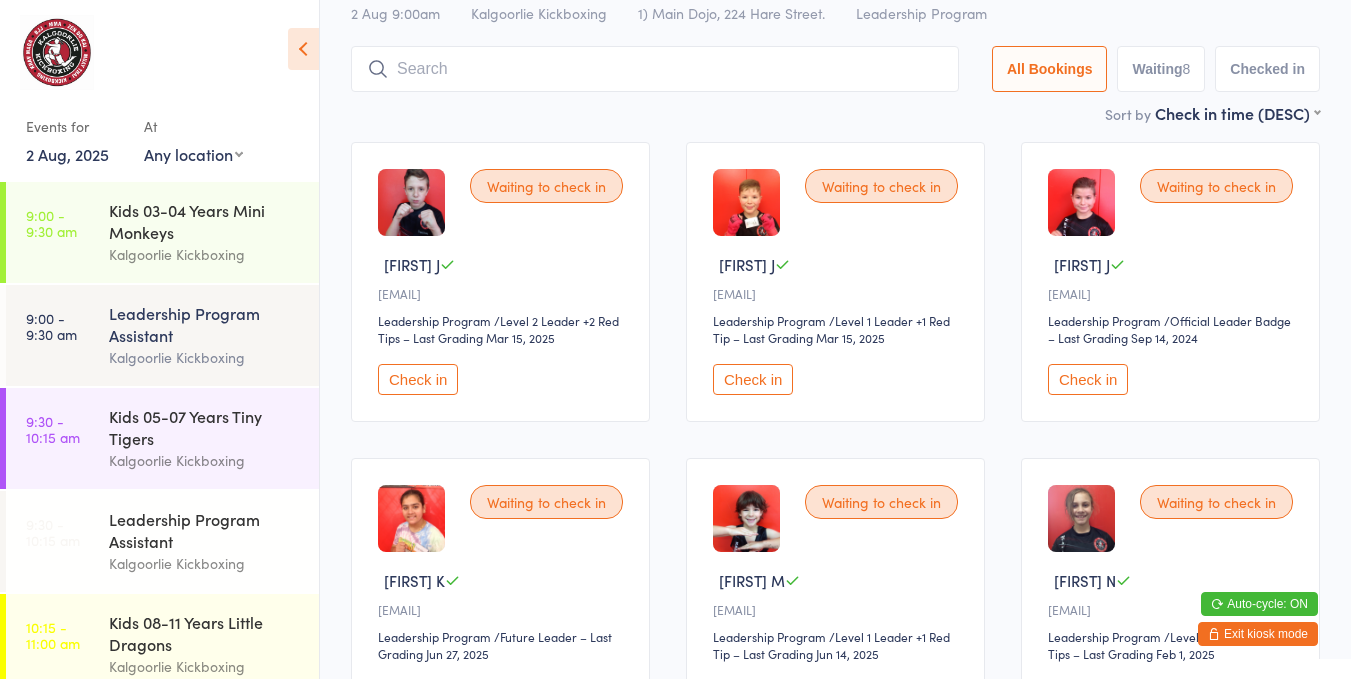 scroll, scrollTop: 243, scrollLeft: 0, axis: vertical 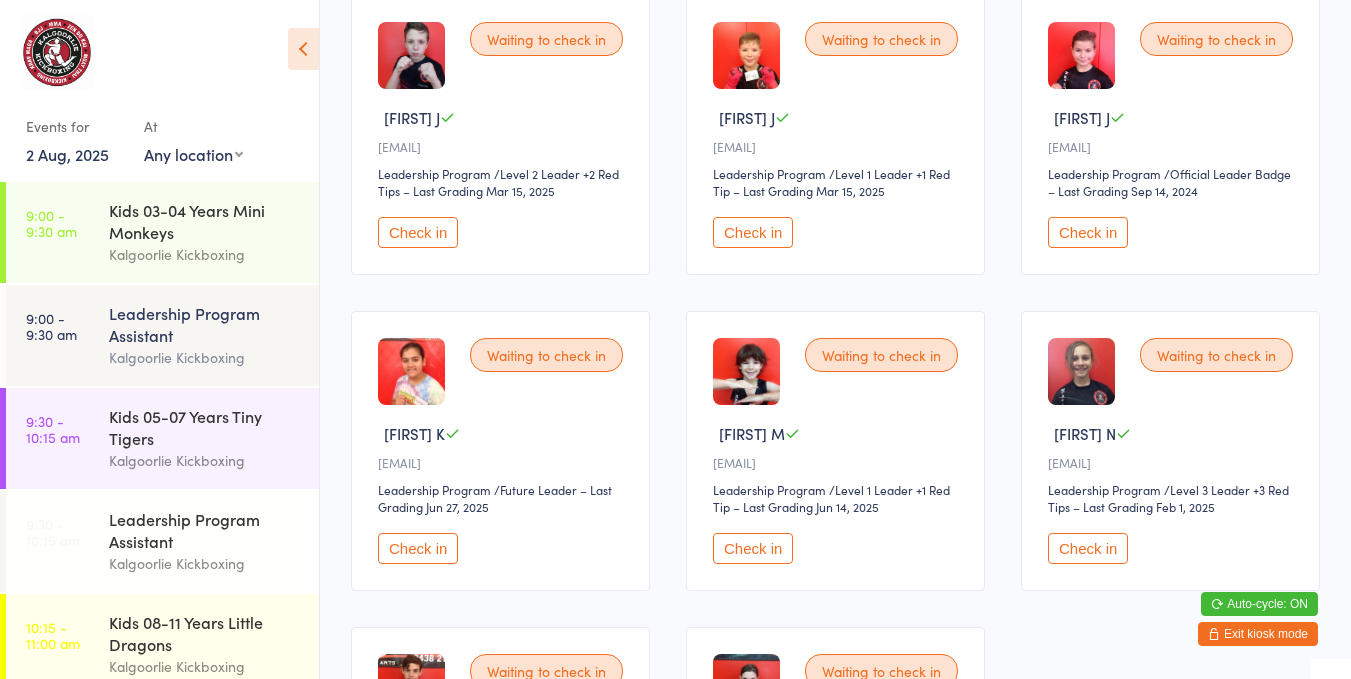 click on "Check in" at bounding box center (753, 548) 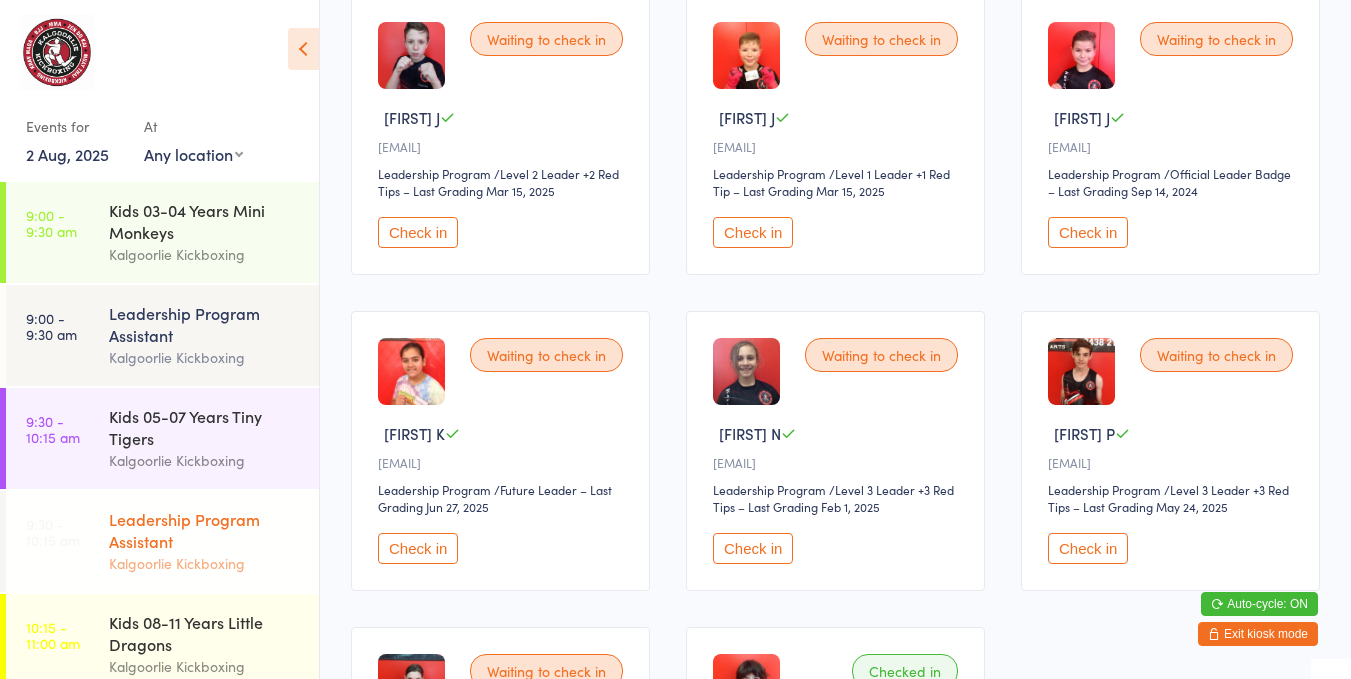 click on "Leadership Program Assistant" at bounding box center [205, 530] 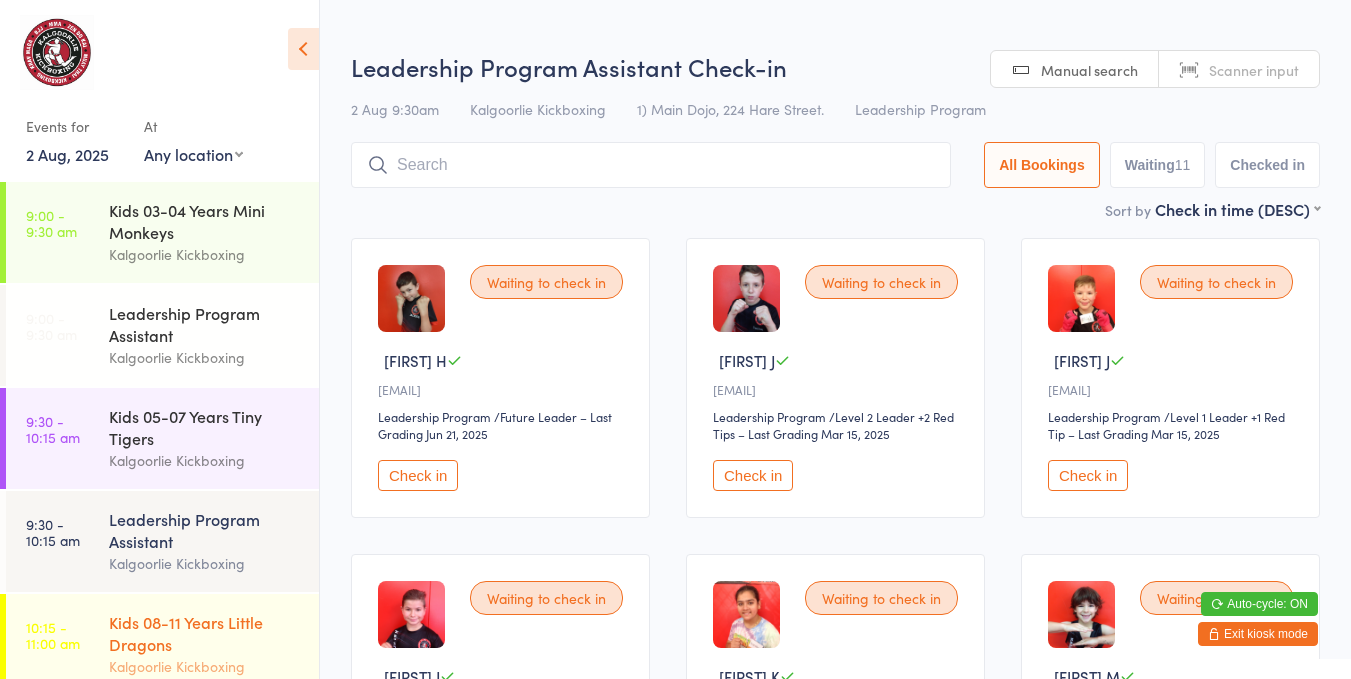 click on "Kids 08-11 Years Little Dragons" at bounding box center [205, 633] 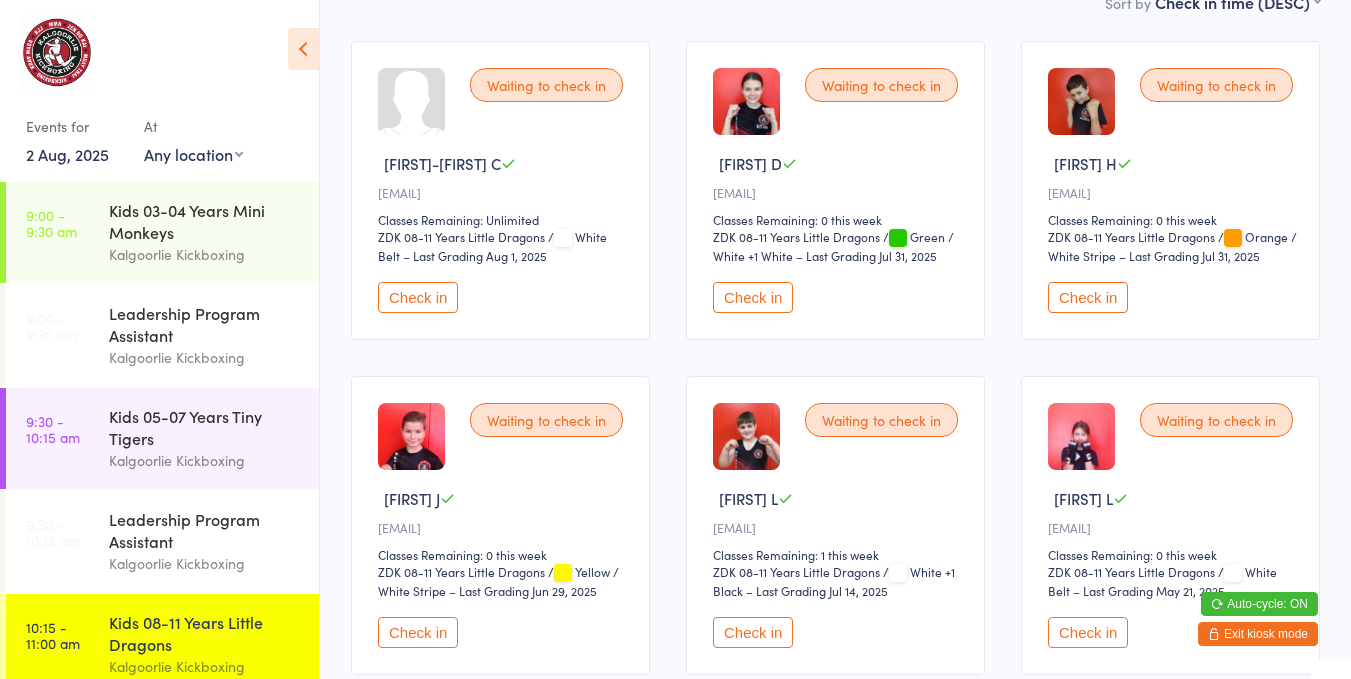 scroll, scrollTop: 0, scrollLeft: 0, axis: both 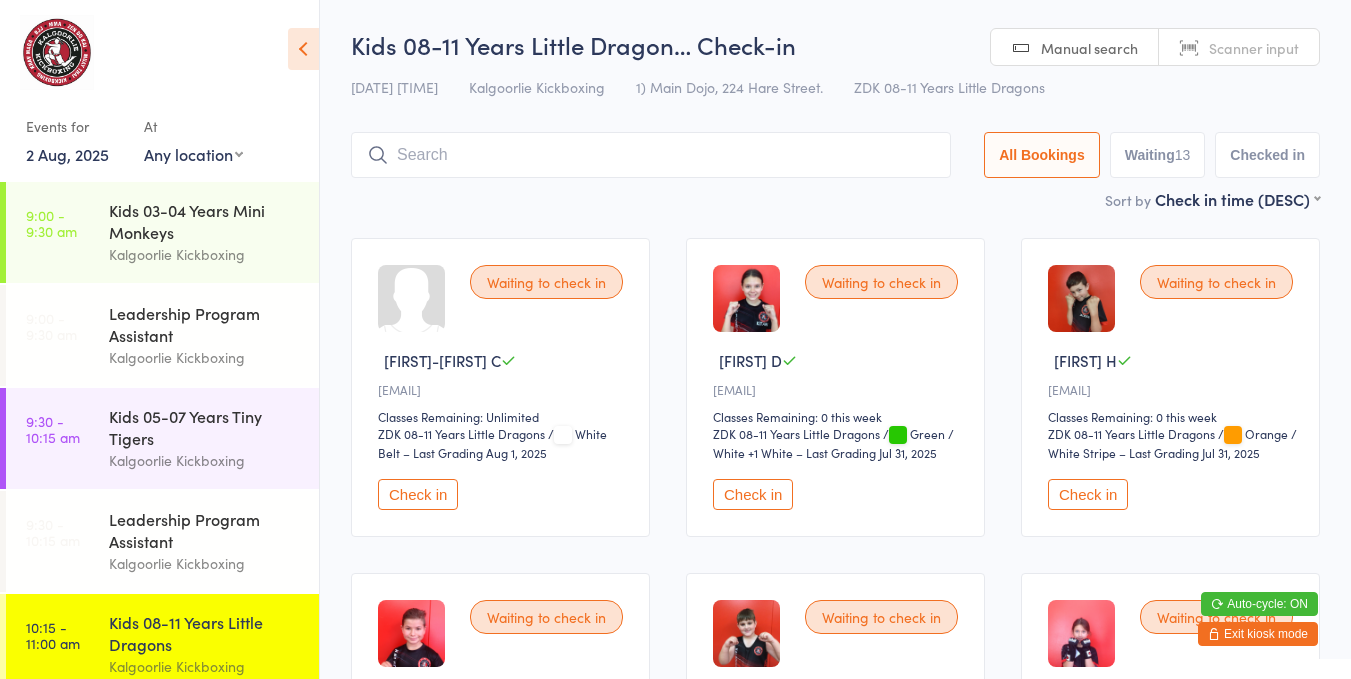 click at bounding box center (651, 155) 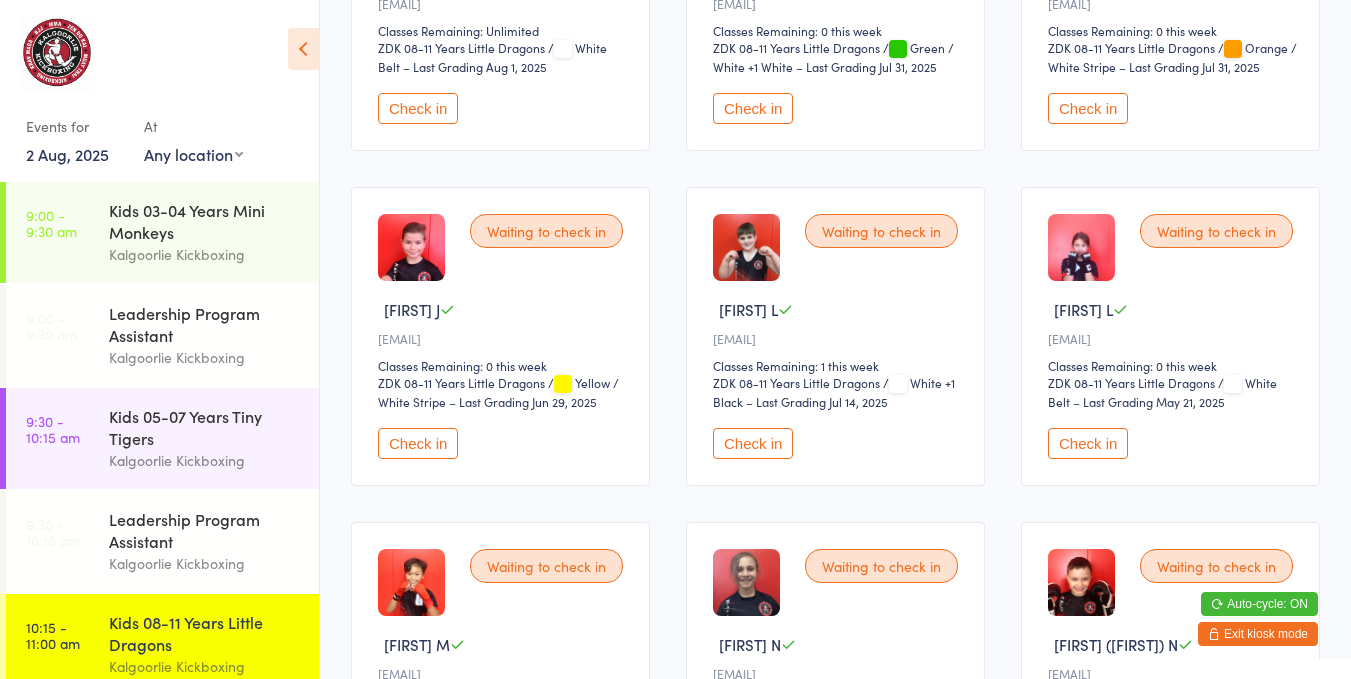 scroll, scrollTop: 379, scrollLeft: 0, axis: vertical 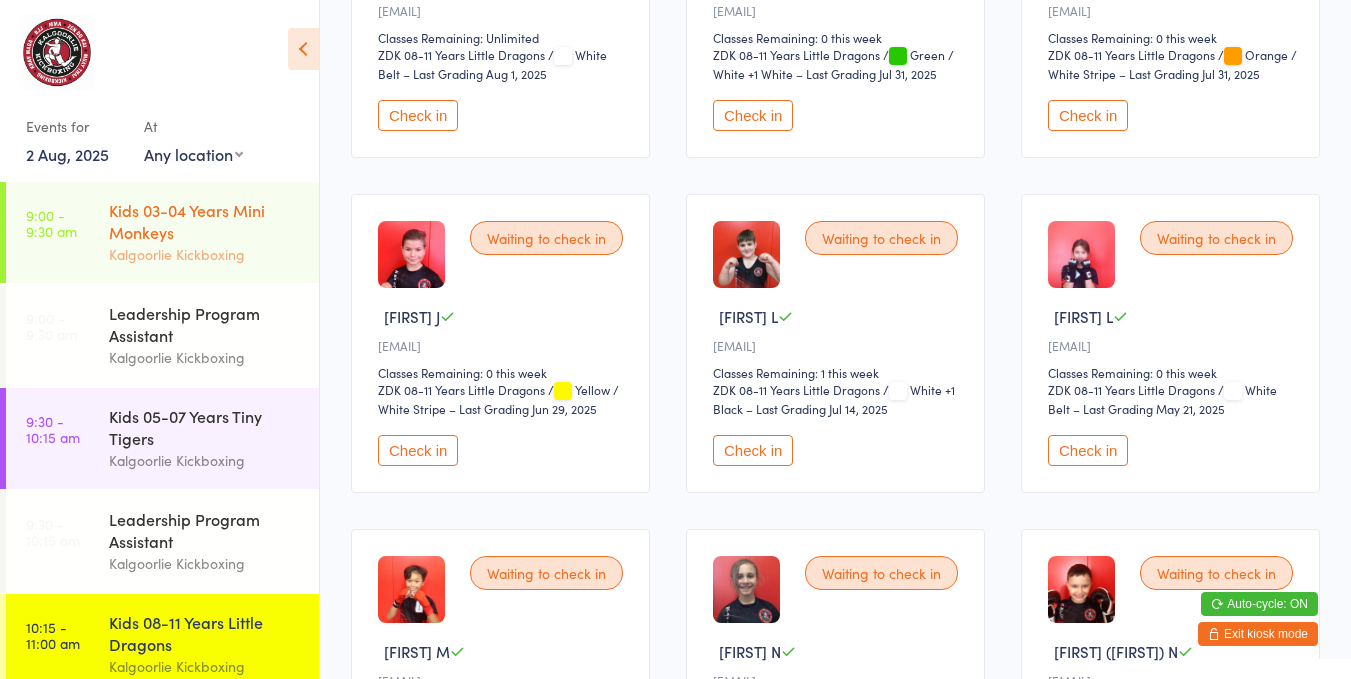 click on "Kids 03-04 Years Mini Monkeys" at bounding box center (205, 221) 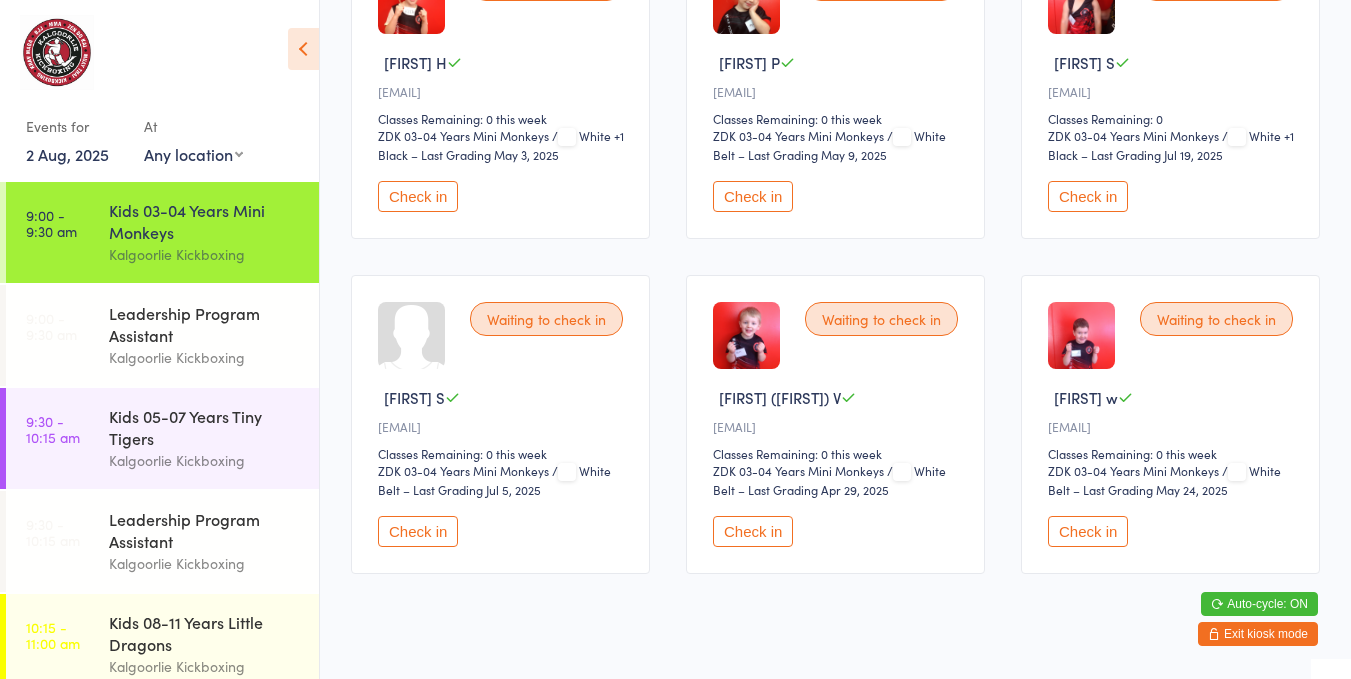 scroll, scrollTop: 305, scrollLeft: 0, axis: vertical 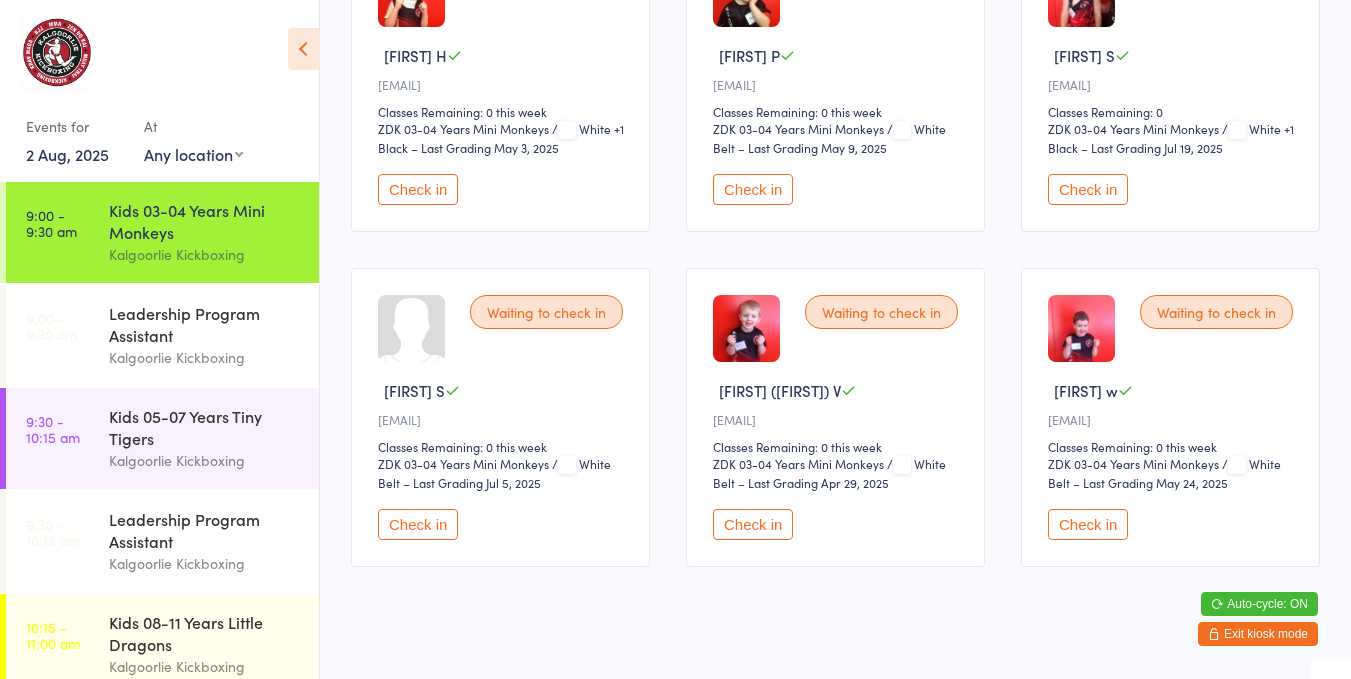 click on "Check in" at bounding box center [753, 524] 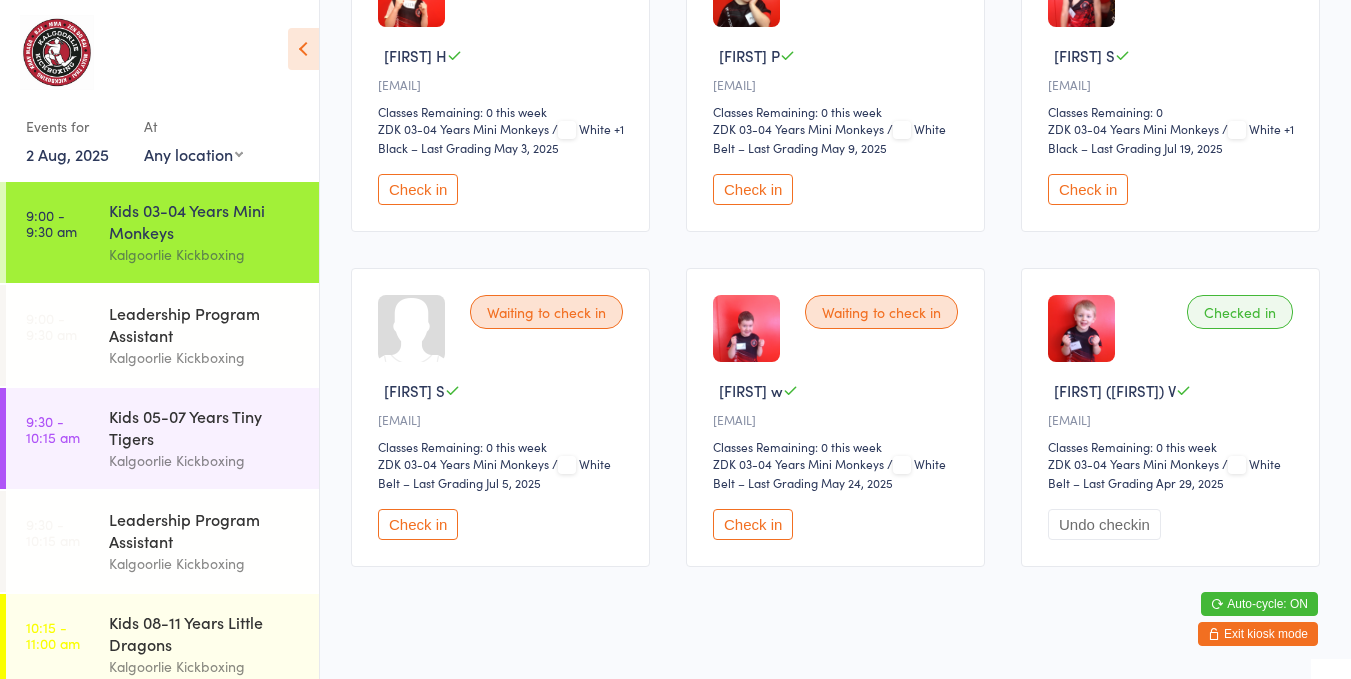click on "Check in" at bounding box center (753, 189) 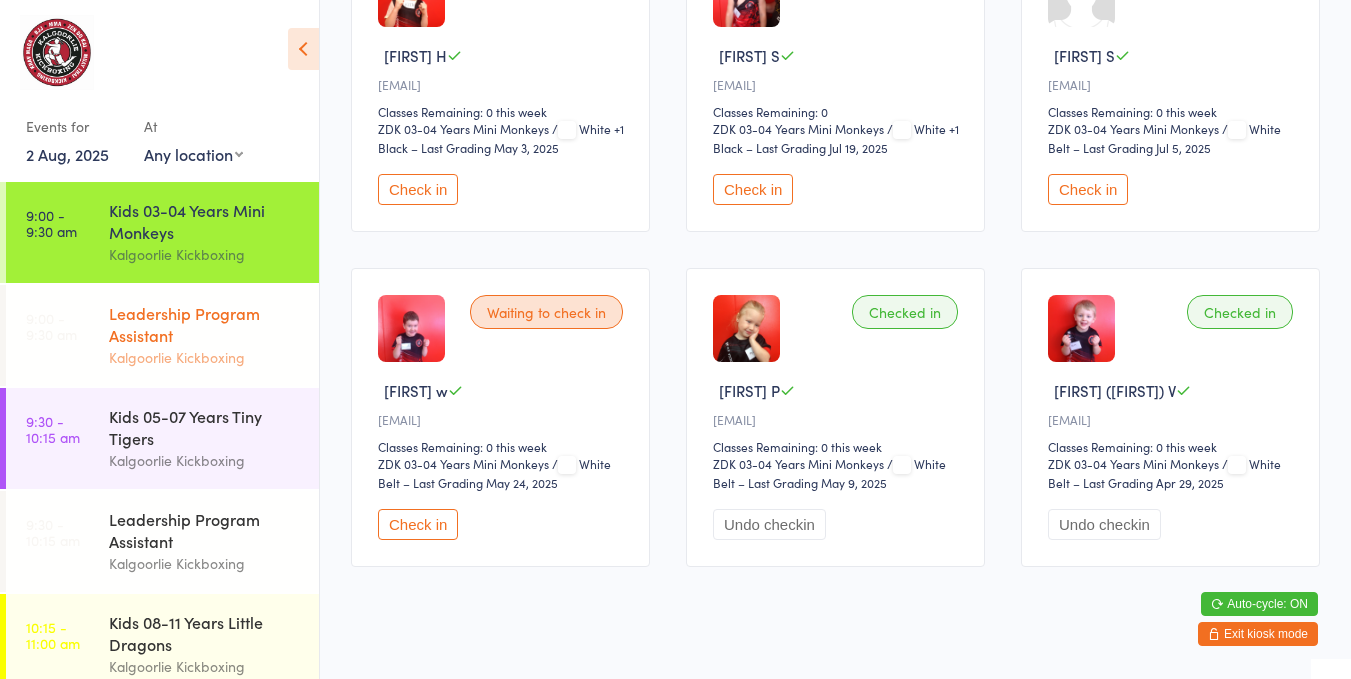 click on "Leadership Program Assistant" at bounding box center (205, 324) 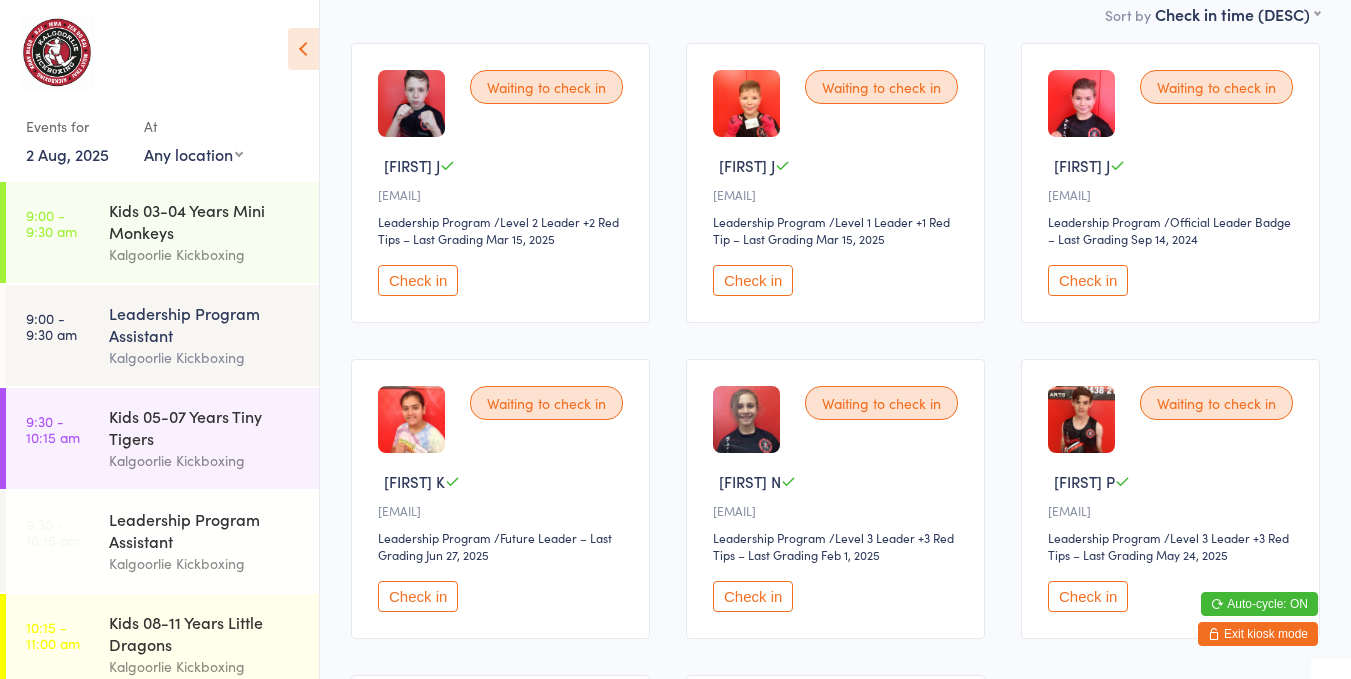 scroll, scrollTop: 197, scrollLeft: 0, axis: vertical 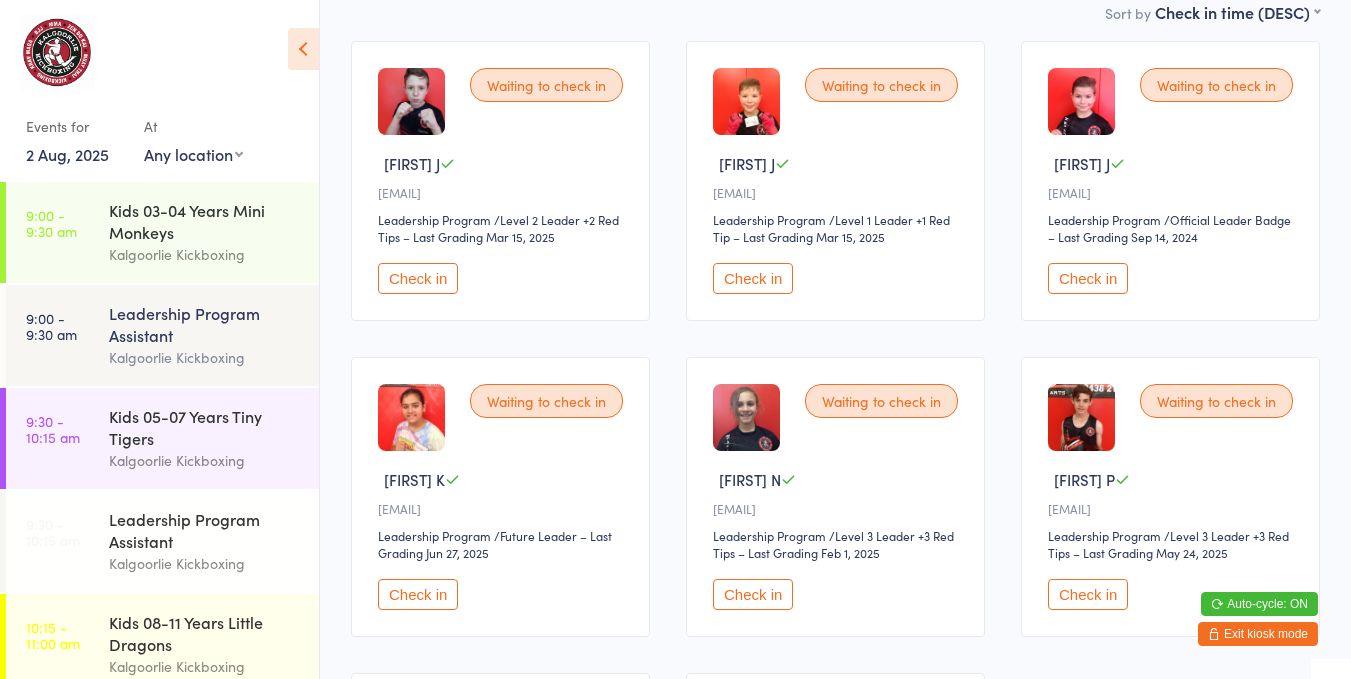 click on "Check in" at bounding box center (753, 594) 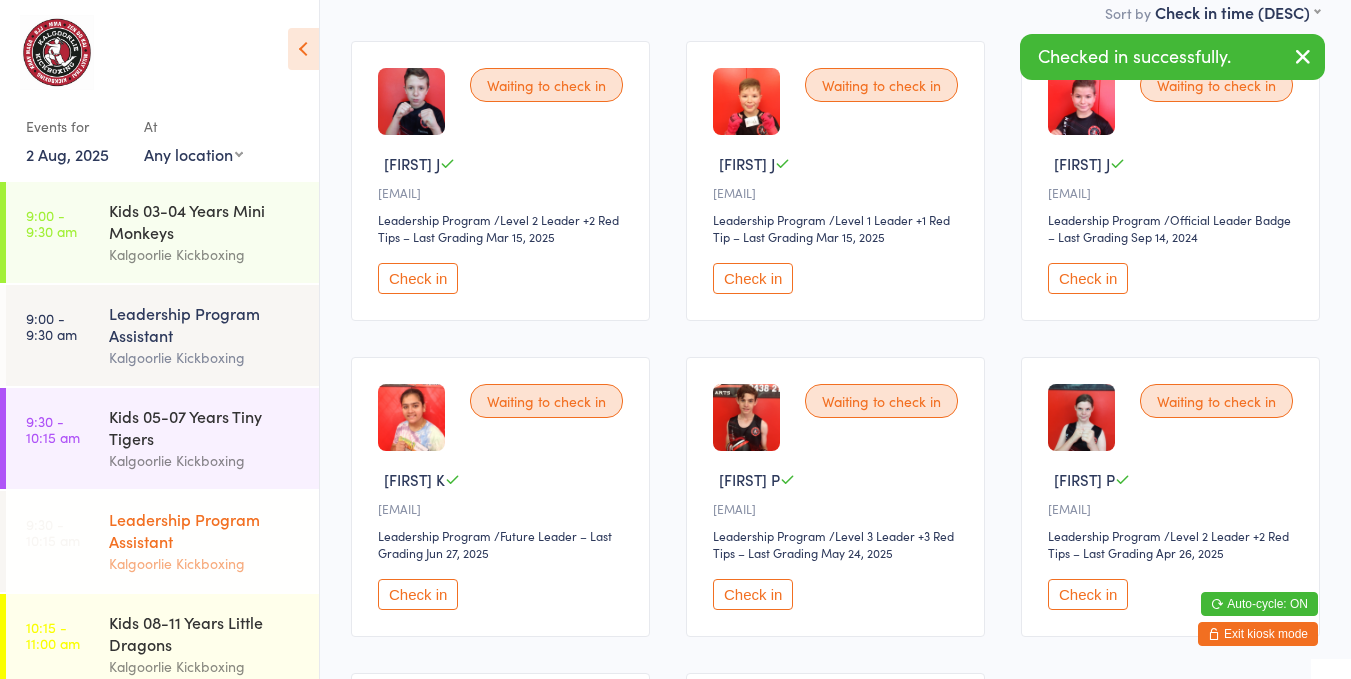 click on "Leadership Program Assistant" at bounding box center [205, 530] 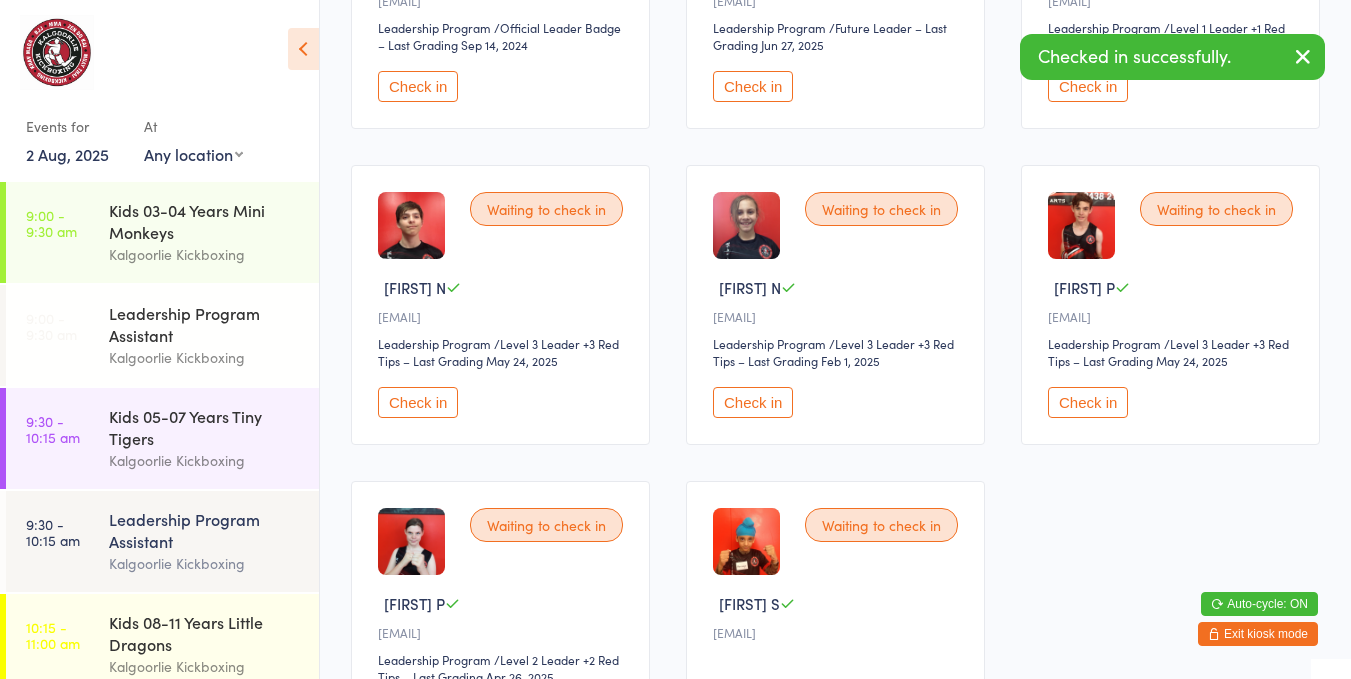 scroll, scrollTop: 724, scrollLeft: 0, axis: vertical 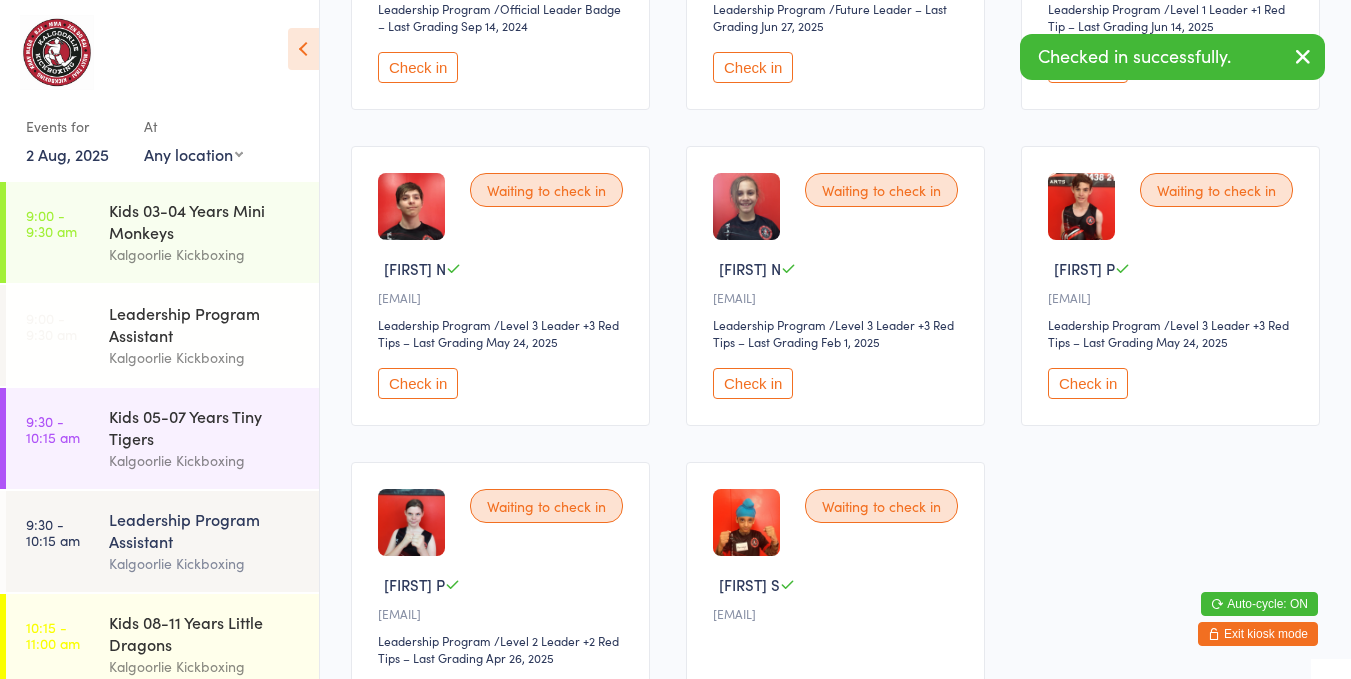 click on "Check in" at bounding box center [753, 383] 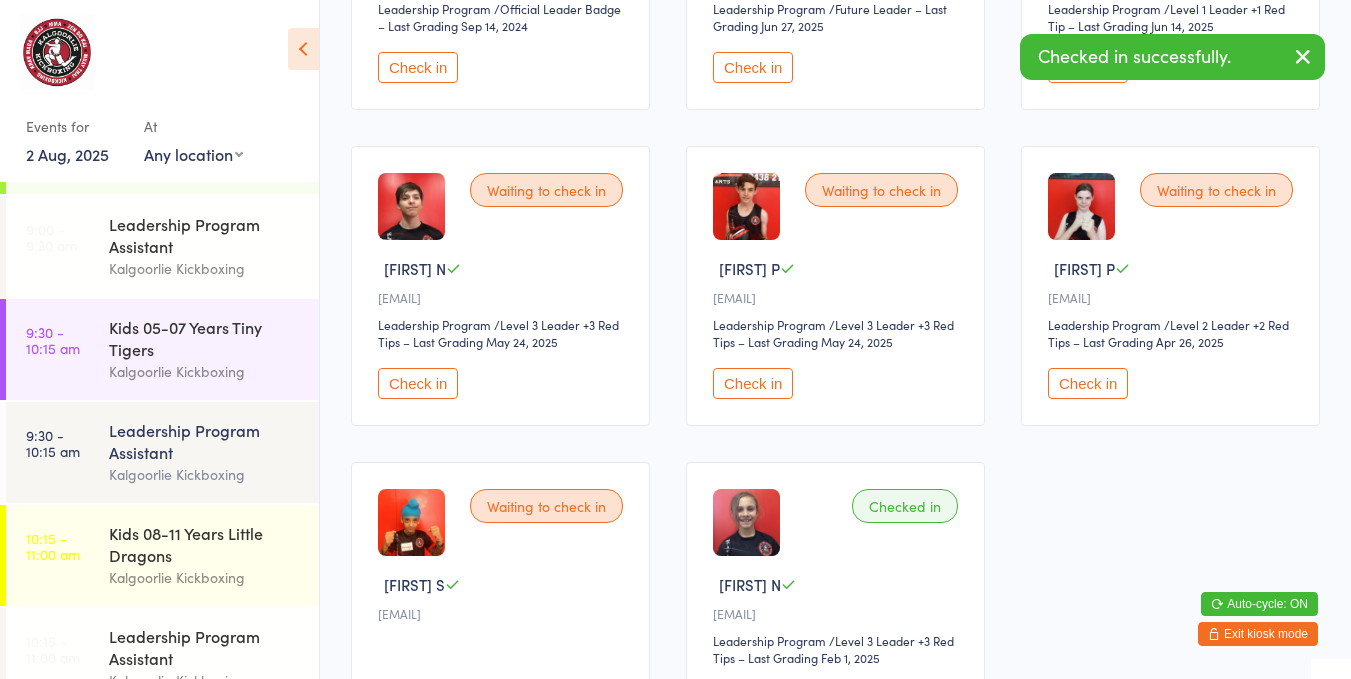 scroll, scrollTop: 155, scrollLeft: 0, axis: vertical 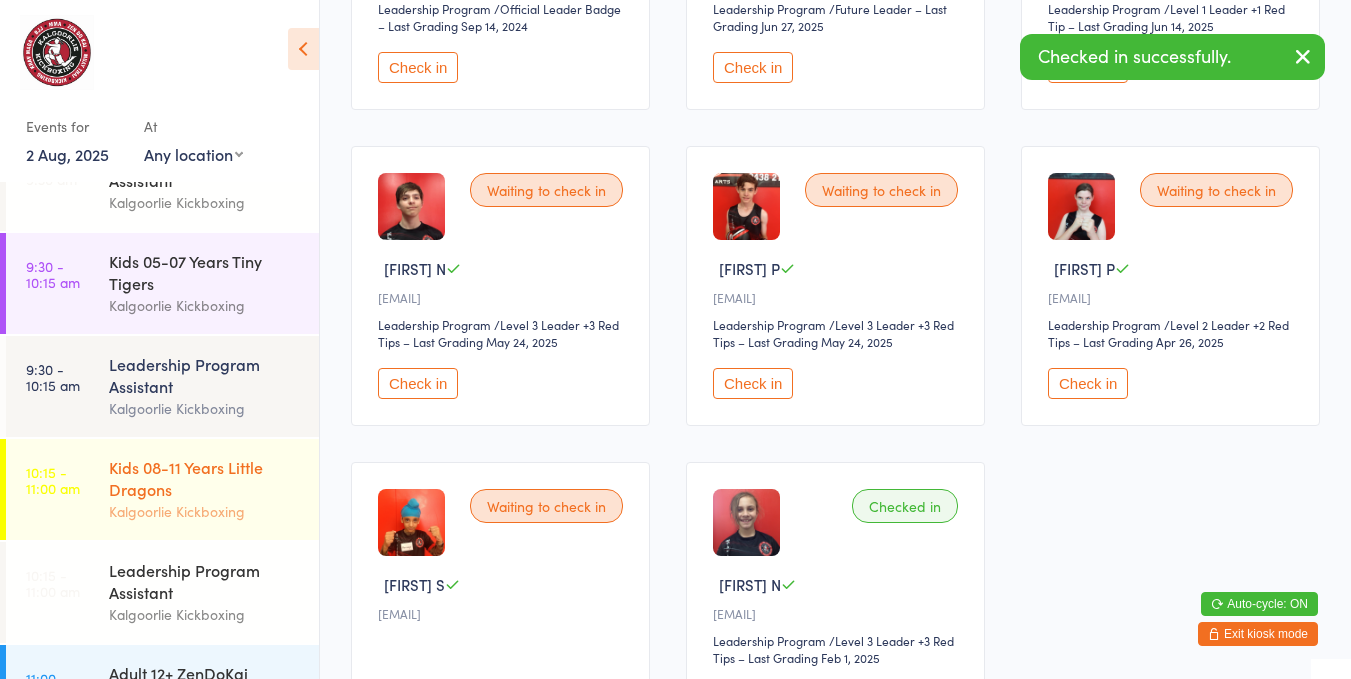 click on "Kids 08-11 Years Little Dragons" at bounding box center (205, 478) 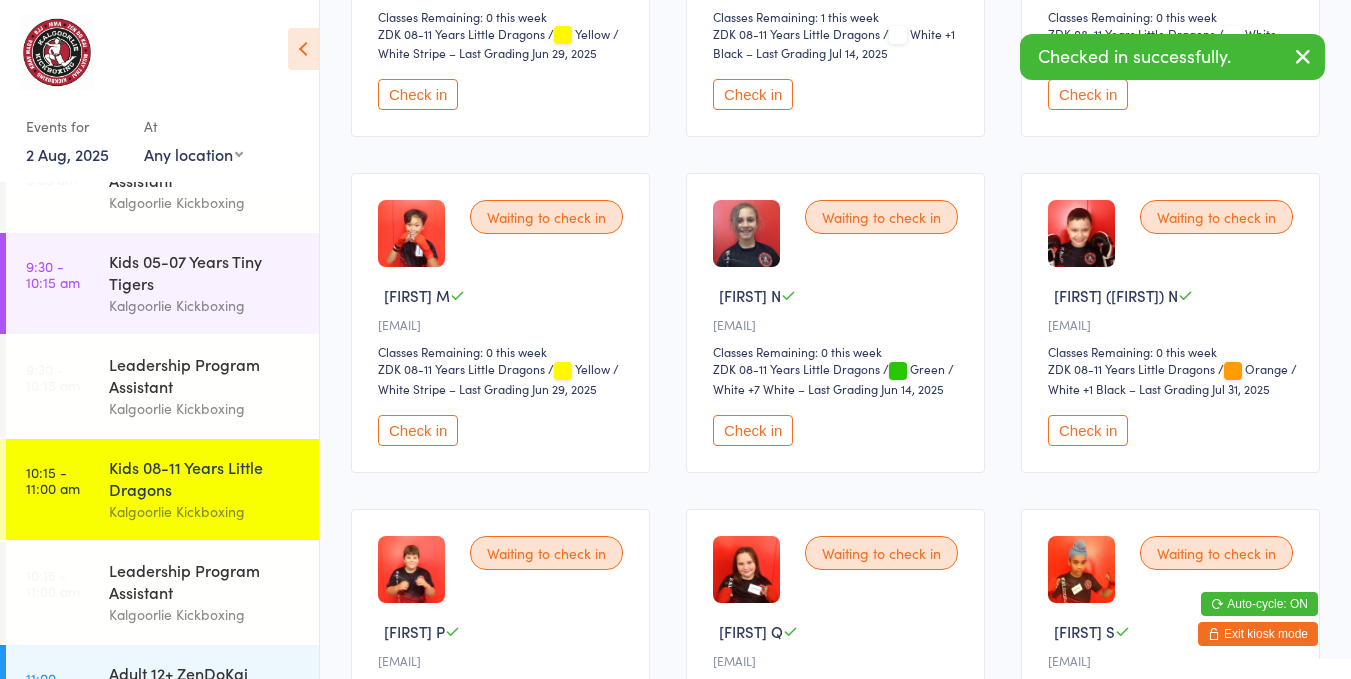 scroll, scrollTop: 736, scrollLeft: 0, axis: vertical 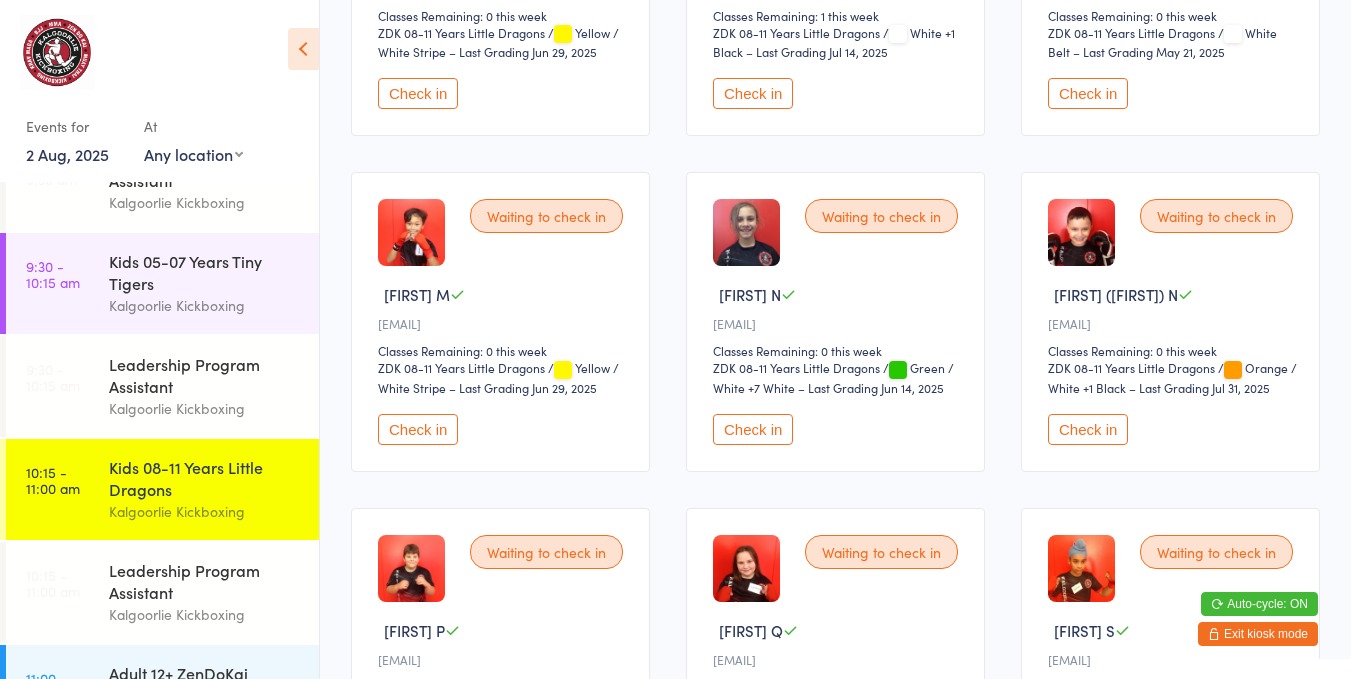 click on "Check in" at bounding box center [753, 429] 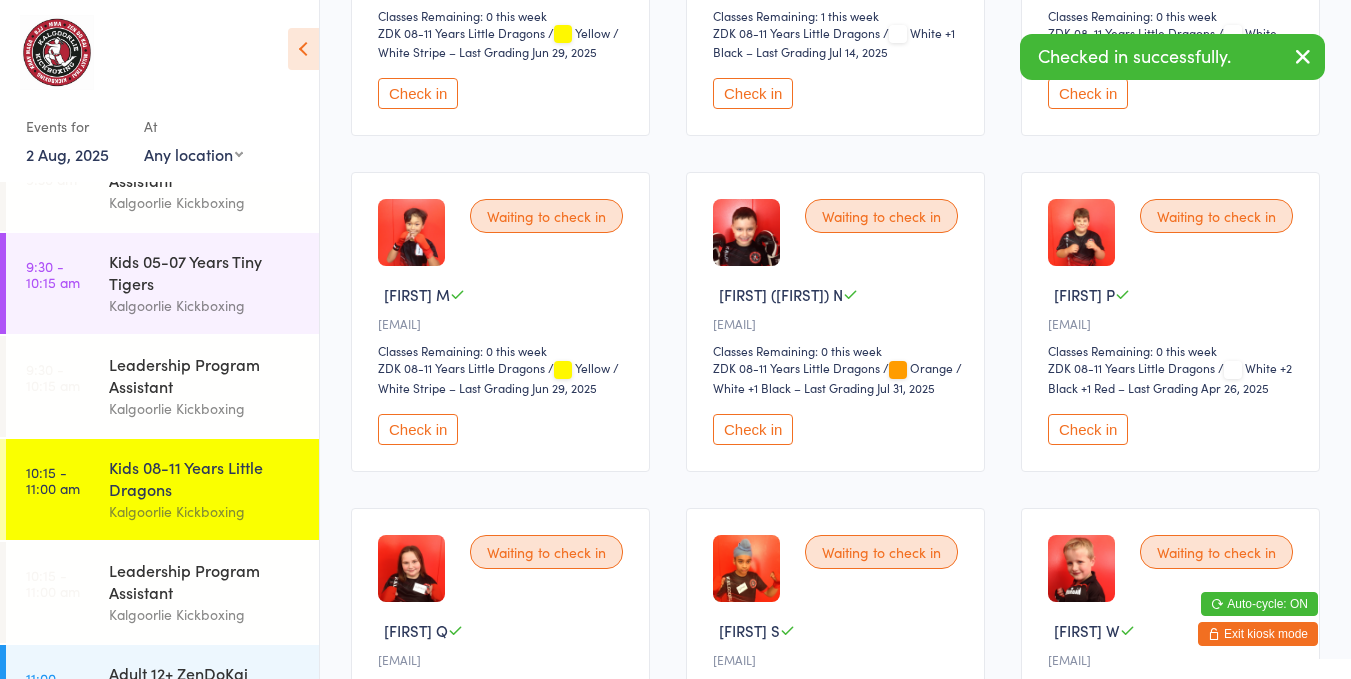 scroll, scrollTop: 0, scrollLeft: 0, axis: both 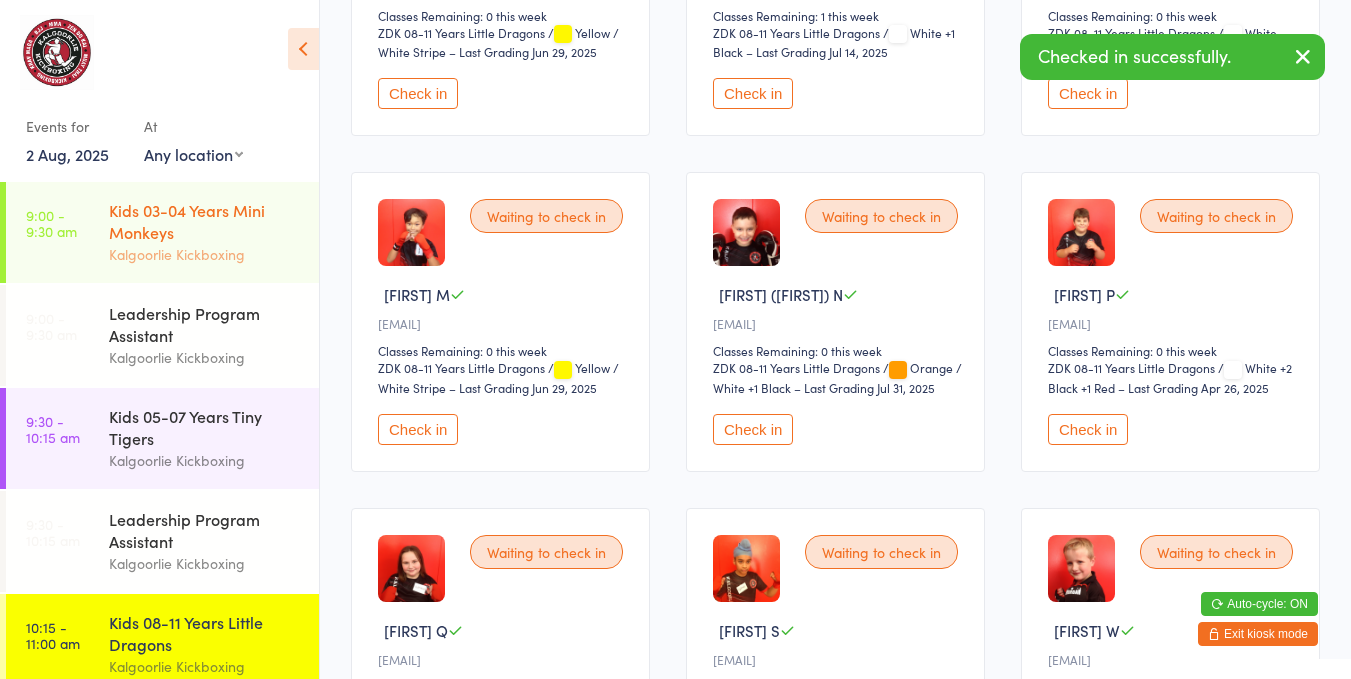 click on "Kids 03-04 Years Mini Monkeys" at bounding box center (205, 221) 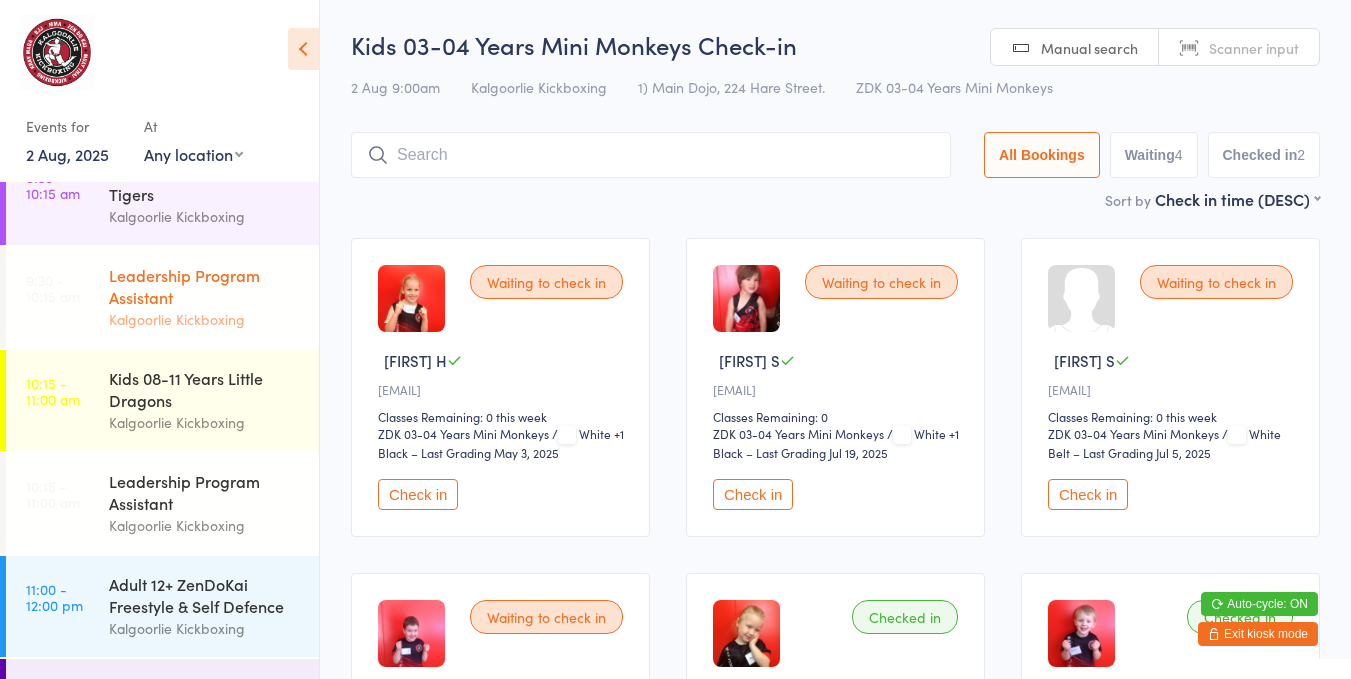 scroll, scrollTop: 255, scrollLeft: 0, axis: vertical 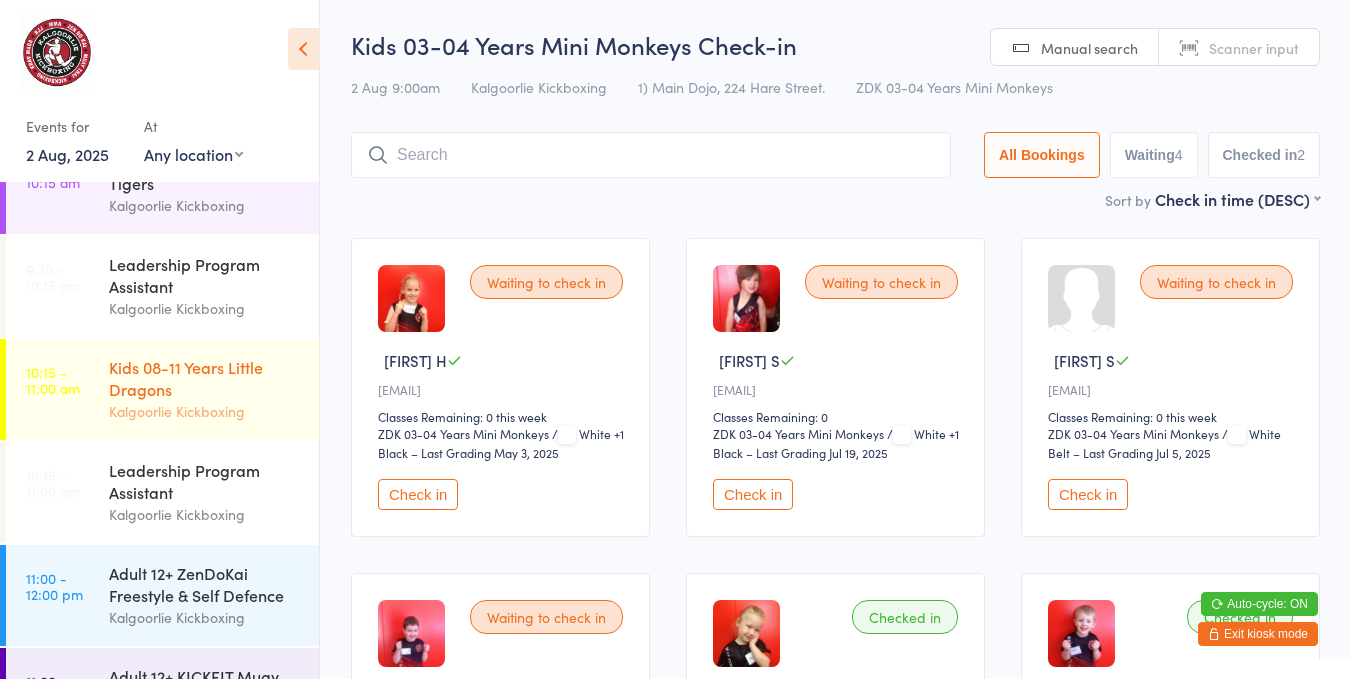 click on "Kids 08-11 Years Little Dragons" at bounding box center [205, 378] 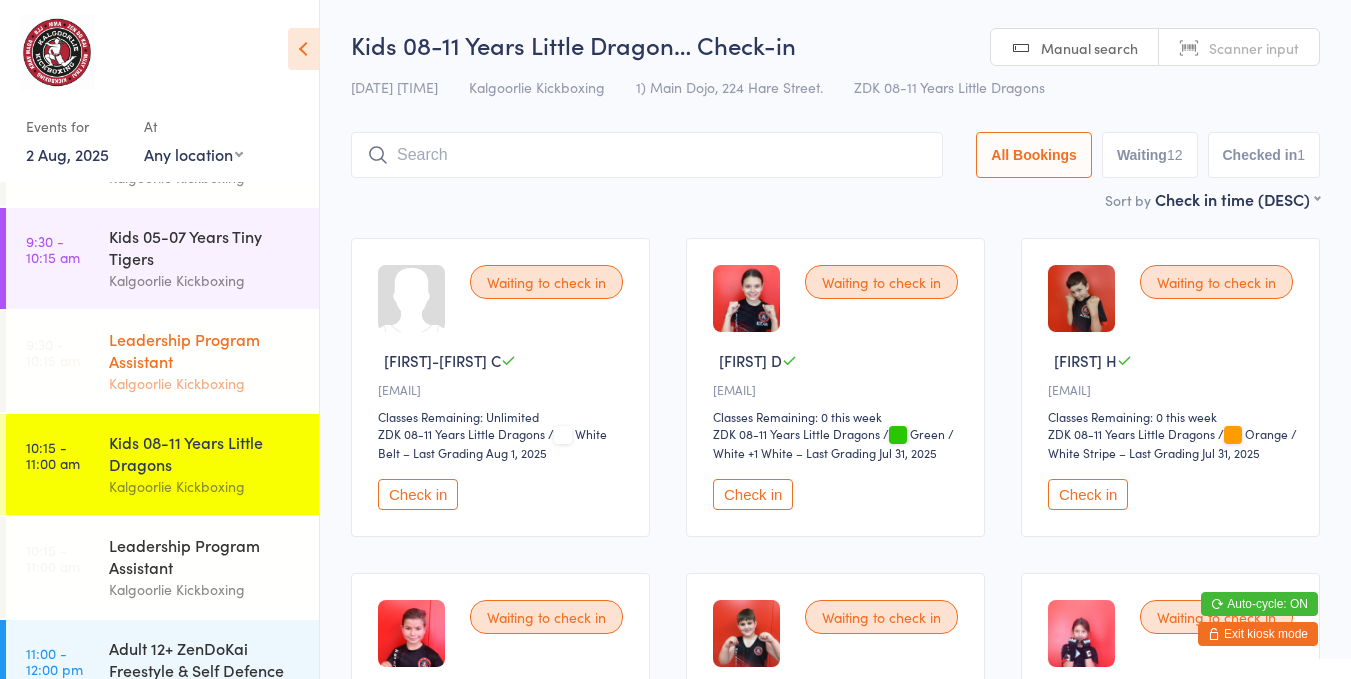 scroll, scrollTop: 0, scrollLeft: 0, axis: both 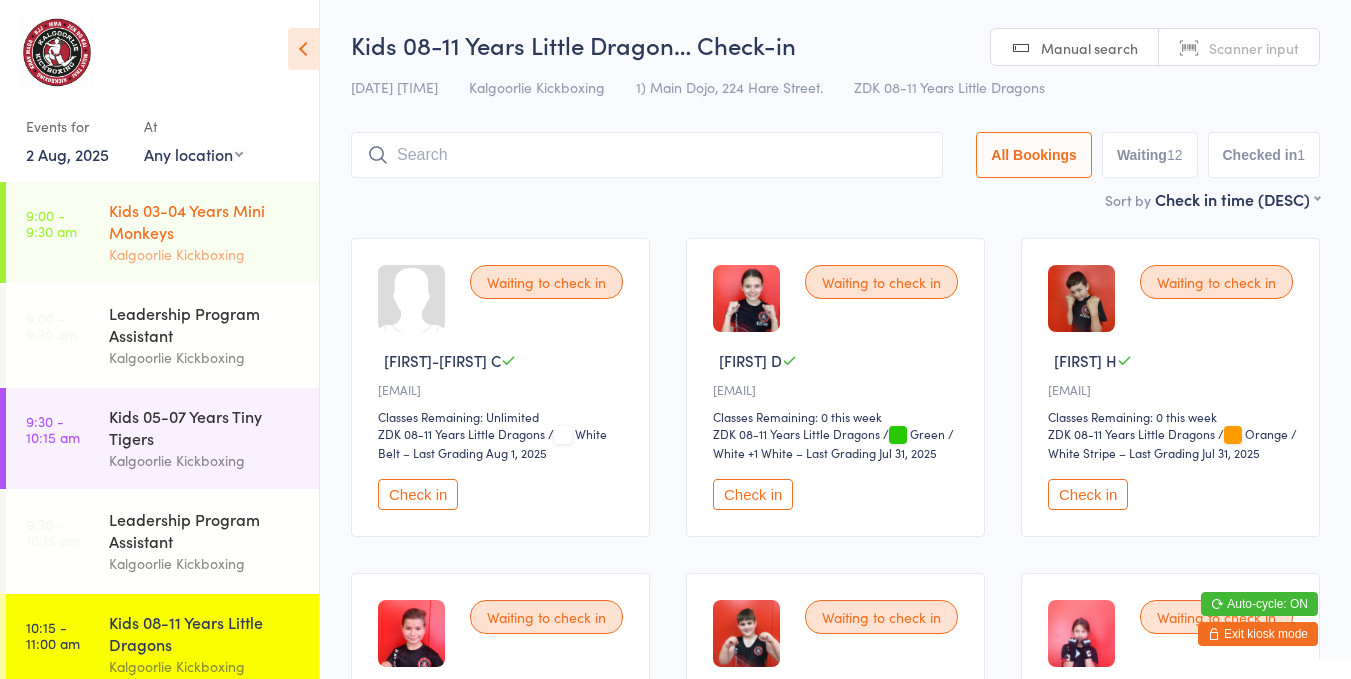 click on "Kids 03-04 Years Mini Monkeys" at bounding box center [205, 221] 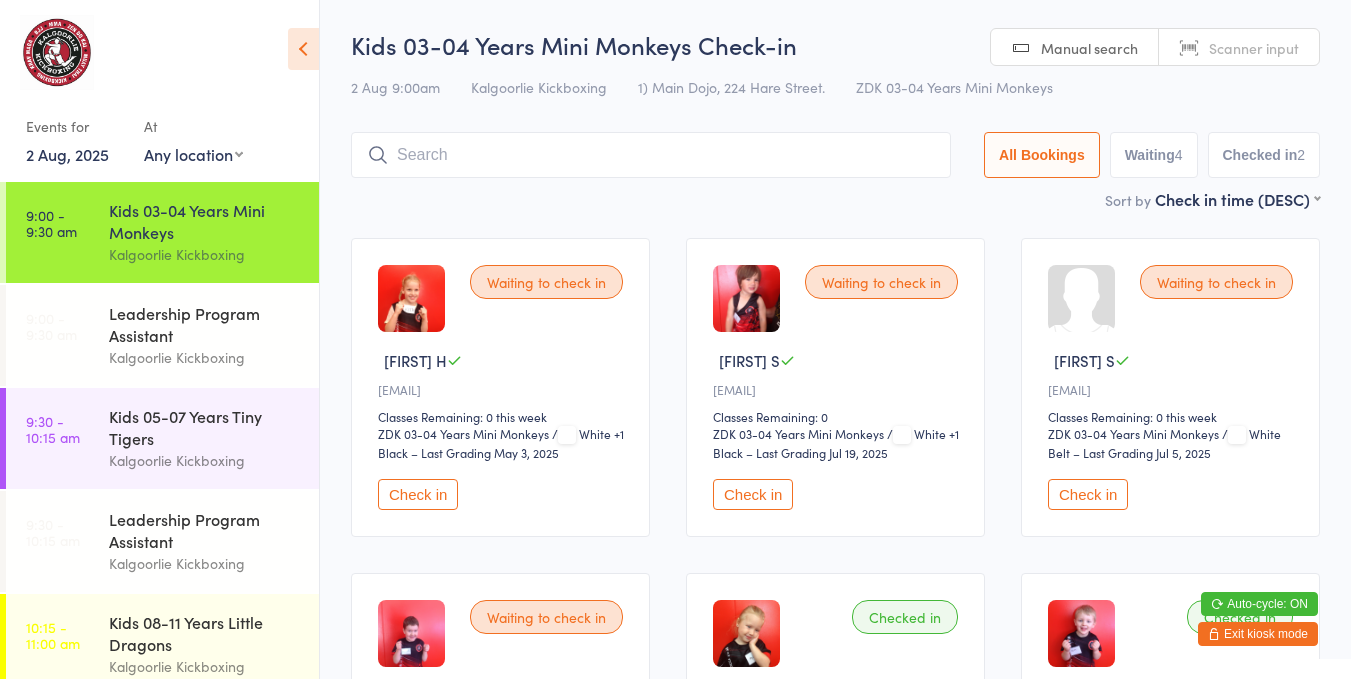 scroll, scrollTop: 332, scrollLeft: 0, axis: vertical 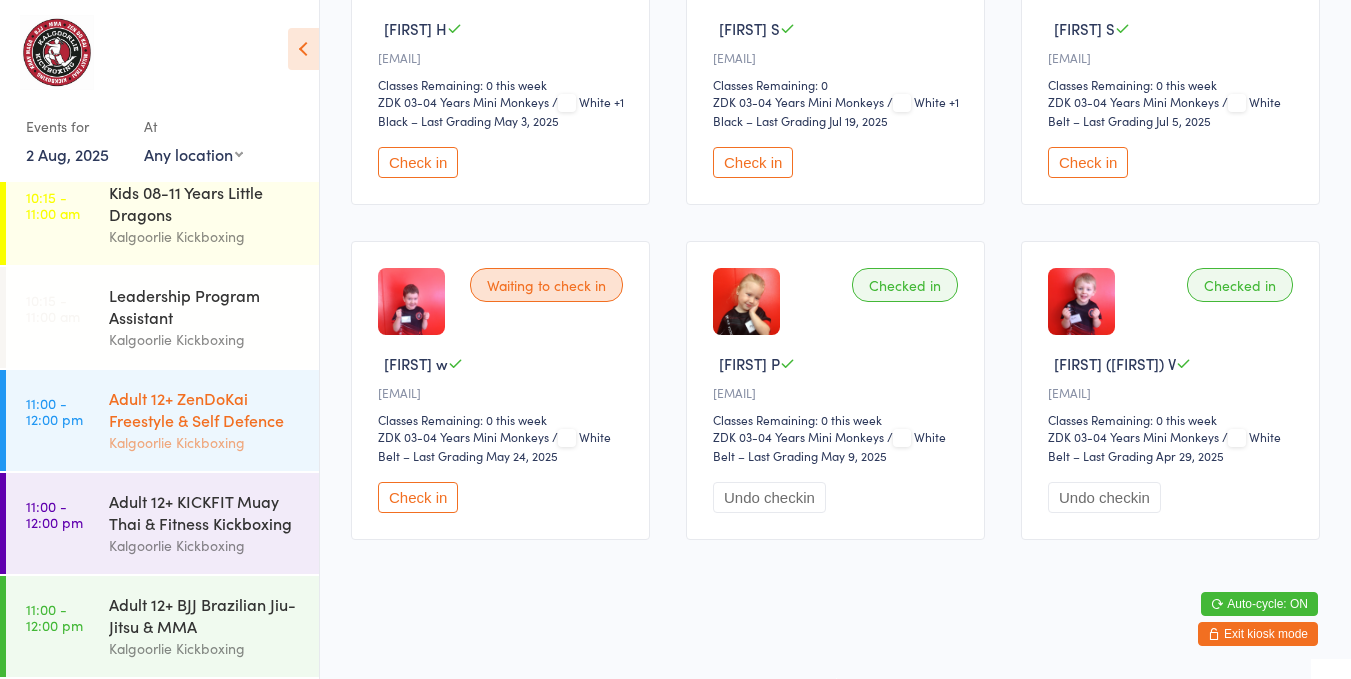 click on "Adult 12+ ZenDoKai Freestyle & Self Defence" at bounding box center [205, 409] 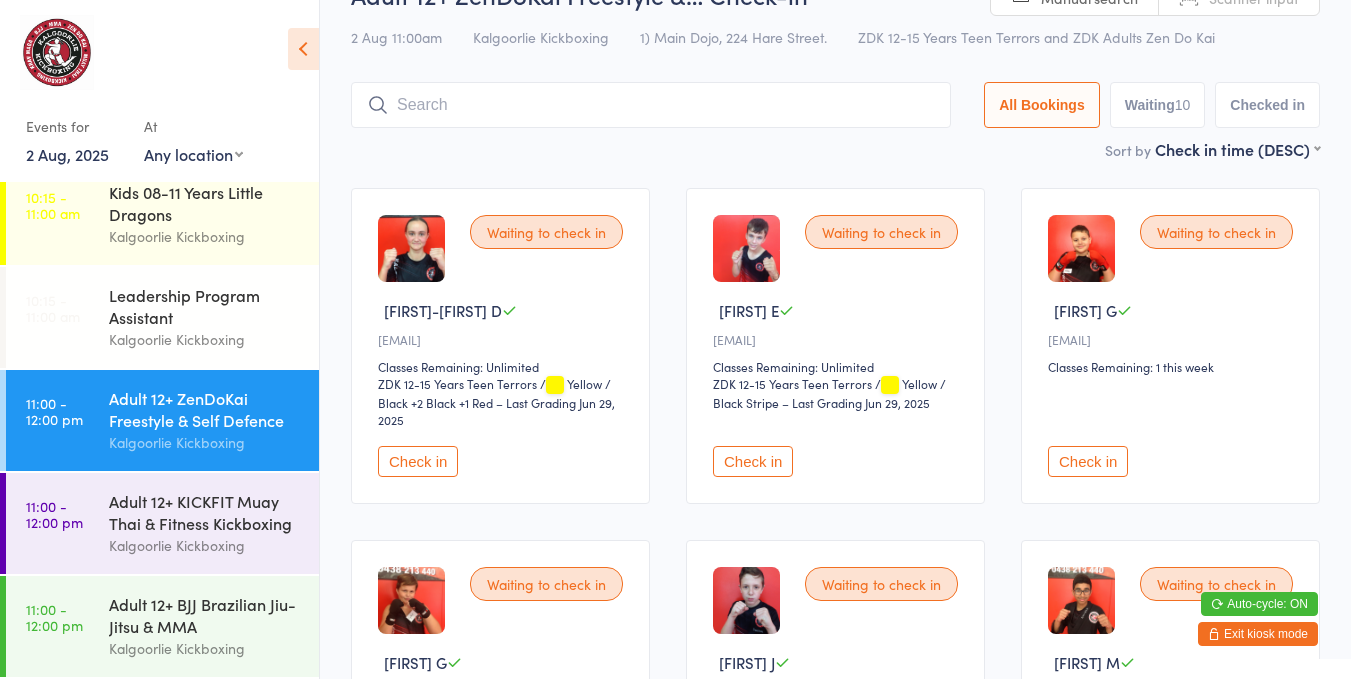 scroll, scrollTop: 51, scrollLeft: 0, axis: vertical 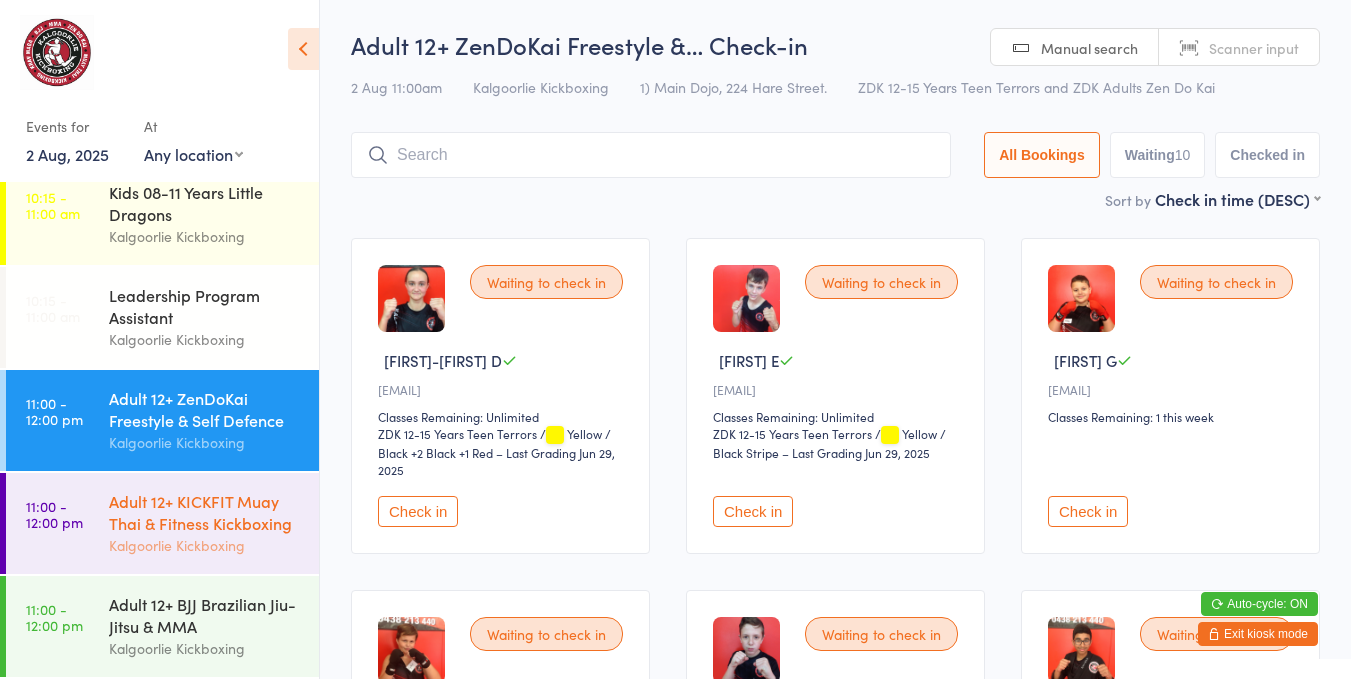 click on "Adult 12+ KICKFIT Muay Thai & Fitness Kickboxing" at bounding box center (205, 512) 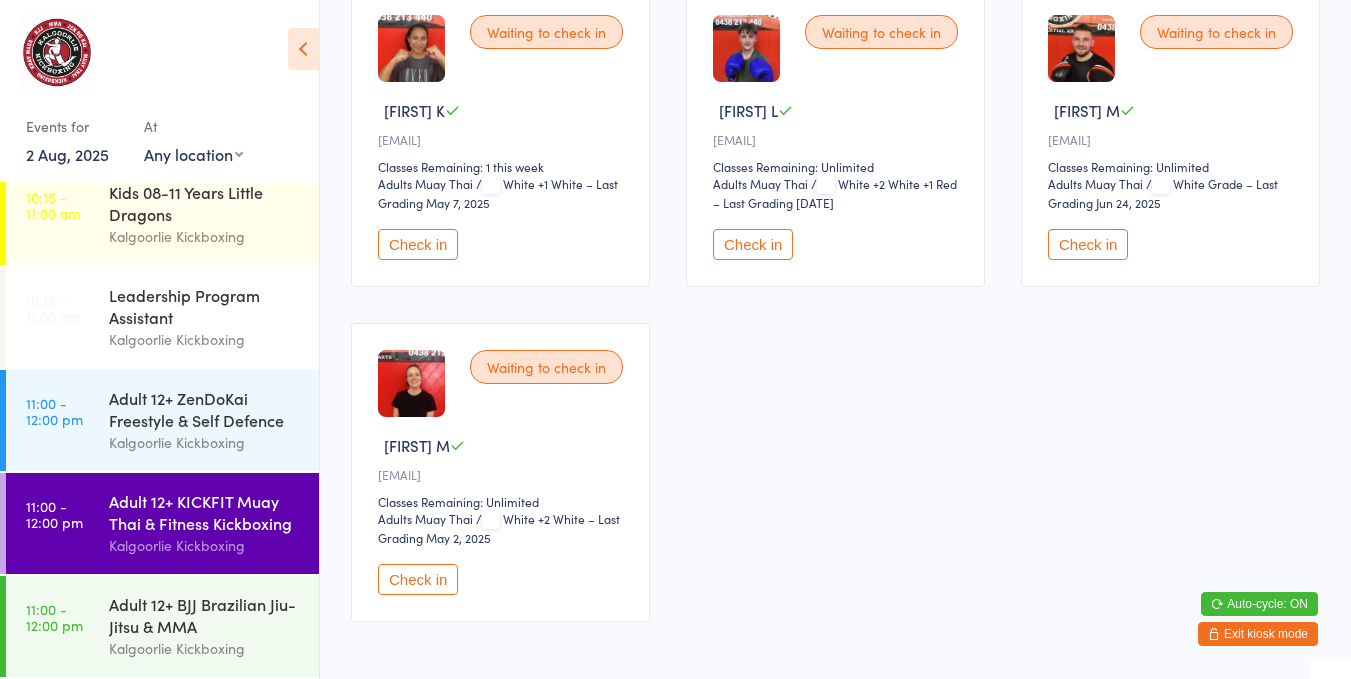 scroll, scrollTop: 250, scrollLeft: 0, axis: vertical 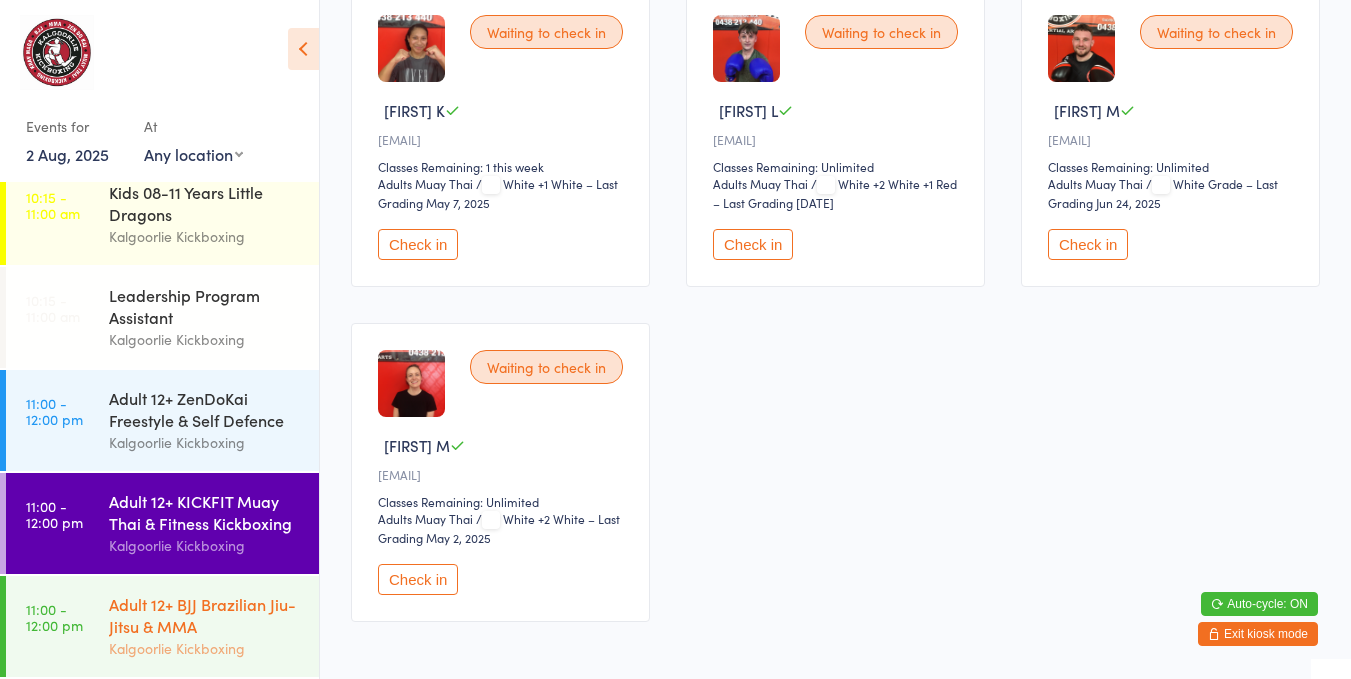 click on "Adult 12+ BJJ Brazilian Jiu-Jitsu & MMA" at bounding box center (205, 615) 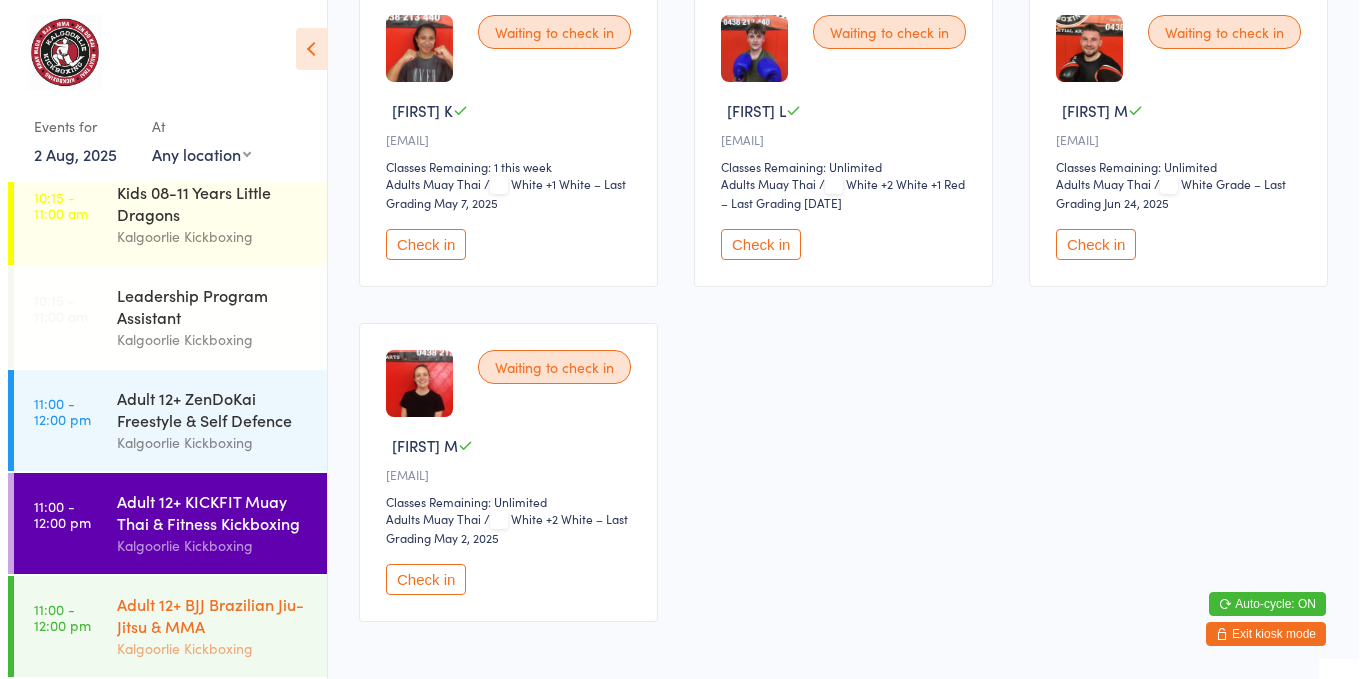 scroll, scrollTop: 0, scrollLeft: 0, axis: both 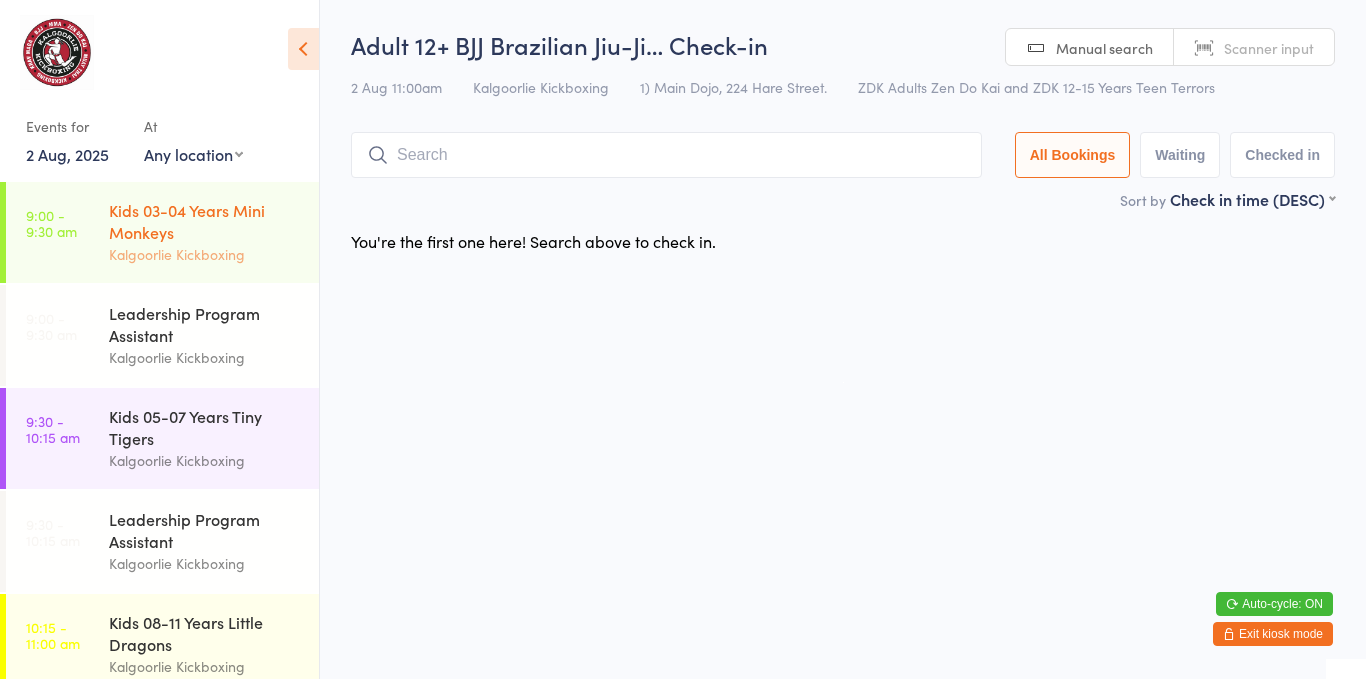 click on "Kids 03-04 Years Mini Monkeys" at bounding box center [205, 221] 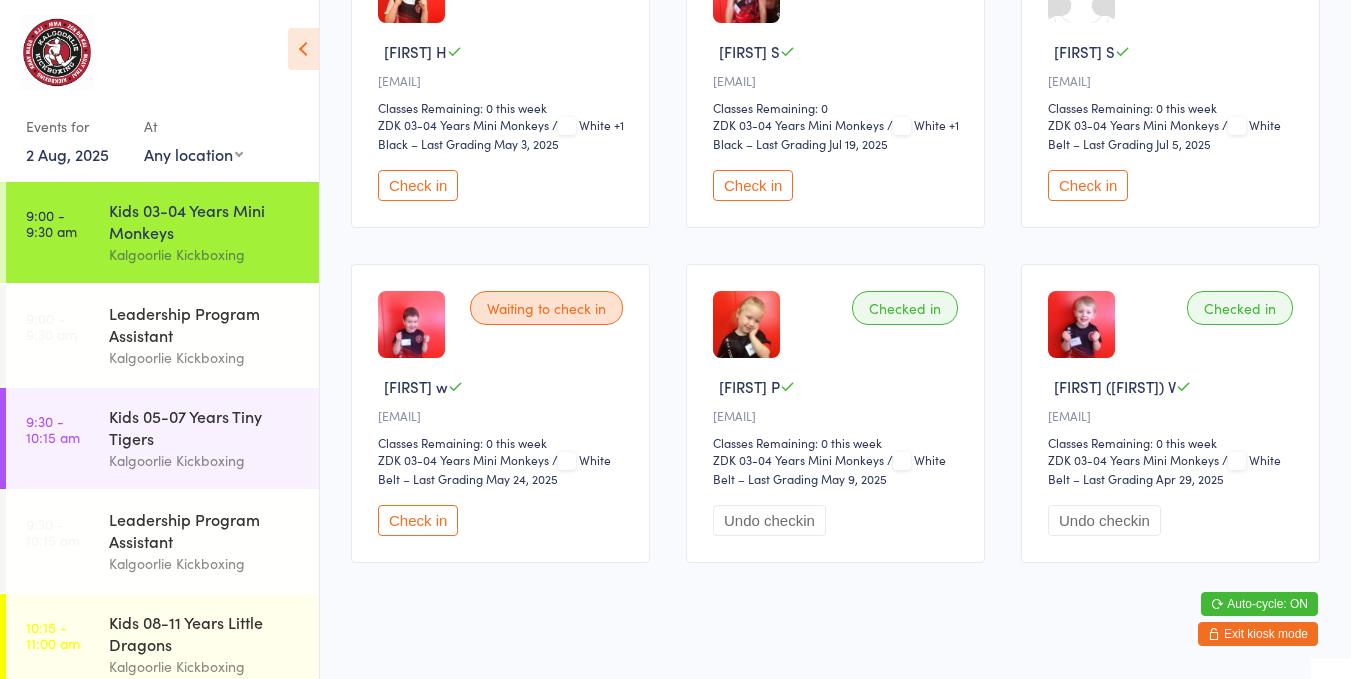 scroll, scrollTop: 310, scrollLeft: 0, axis: vertical 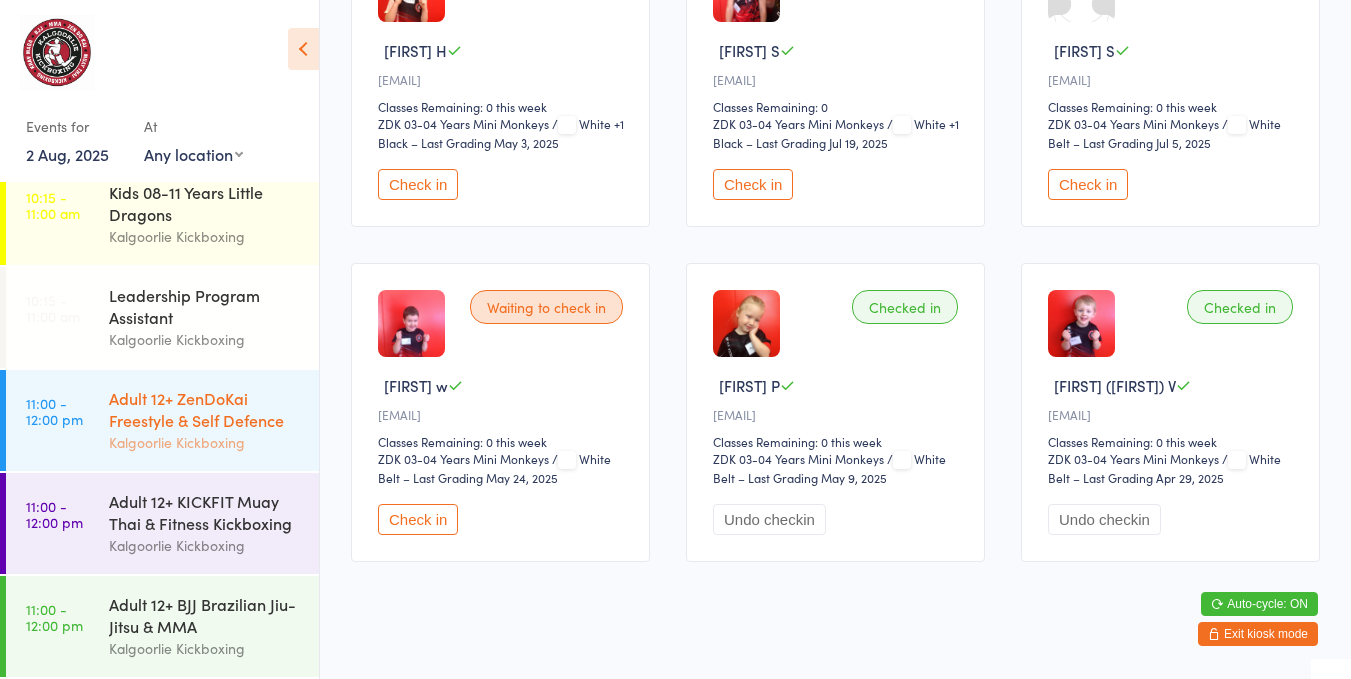 click on "Adult 12+ ZenDoKai Freestyle & Self Defence" at bounding box center (205, 409) 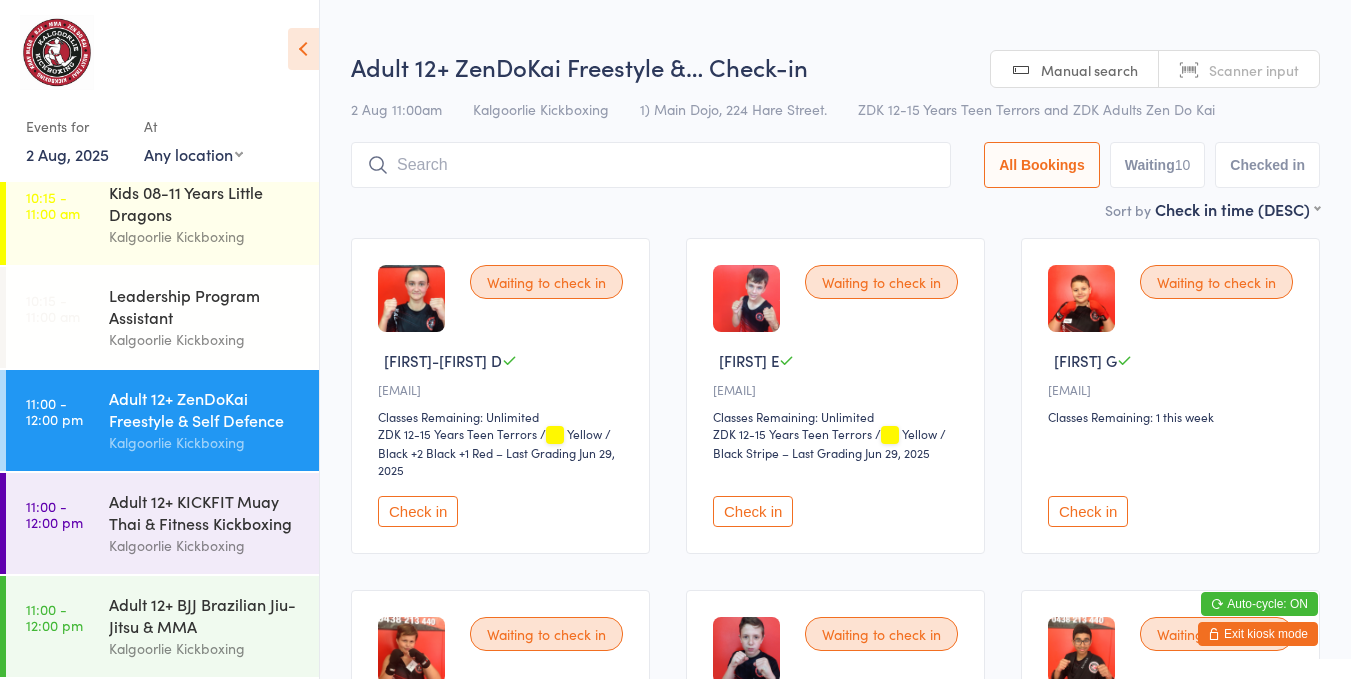 click on "Adult 12+ ZenDoKai Freestyle & Self Defence" at bounding box center (205, 409) 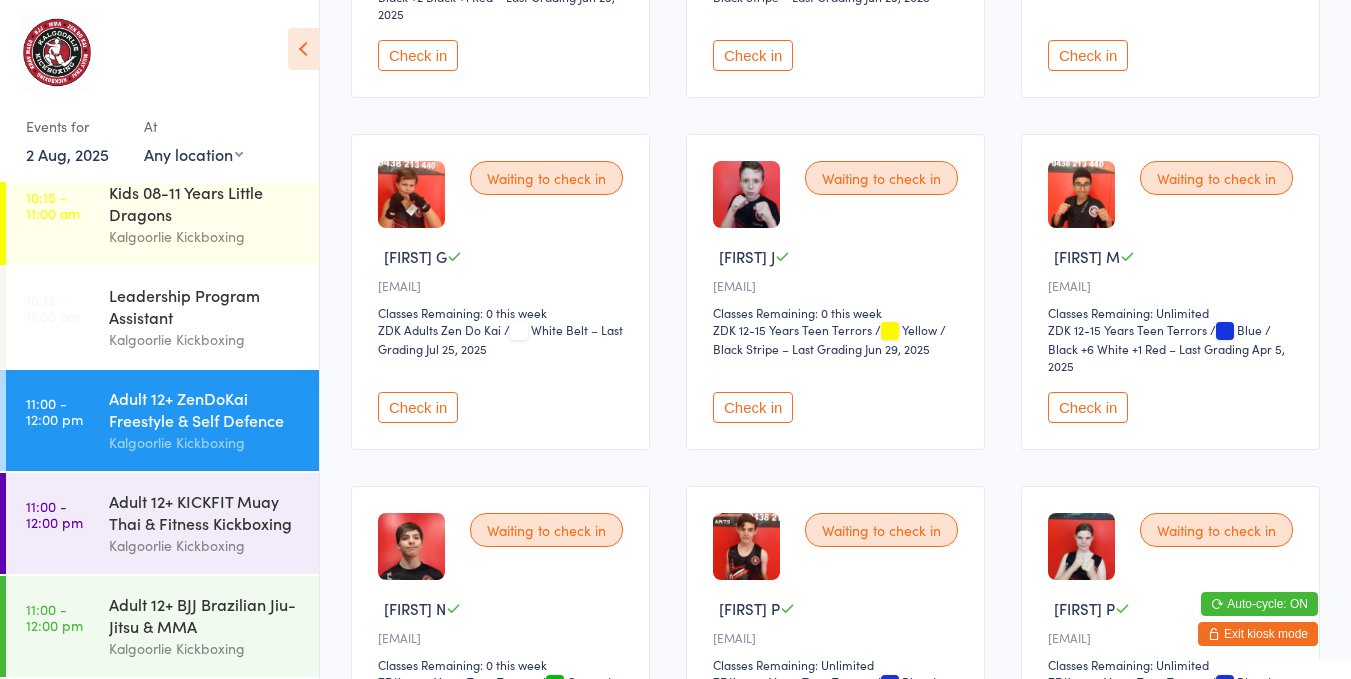 scroll, scrollTop: 455, scrollLeft: 0, axis: vertical 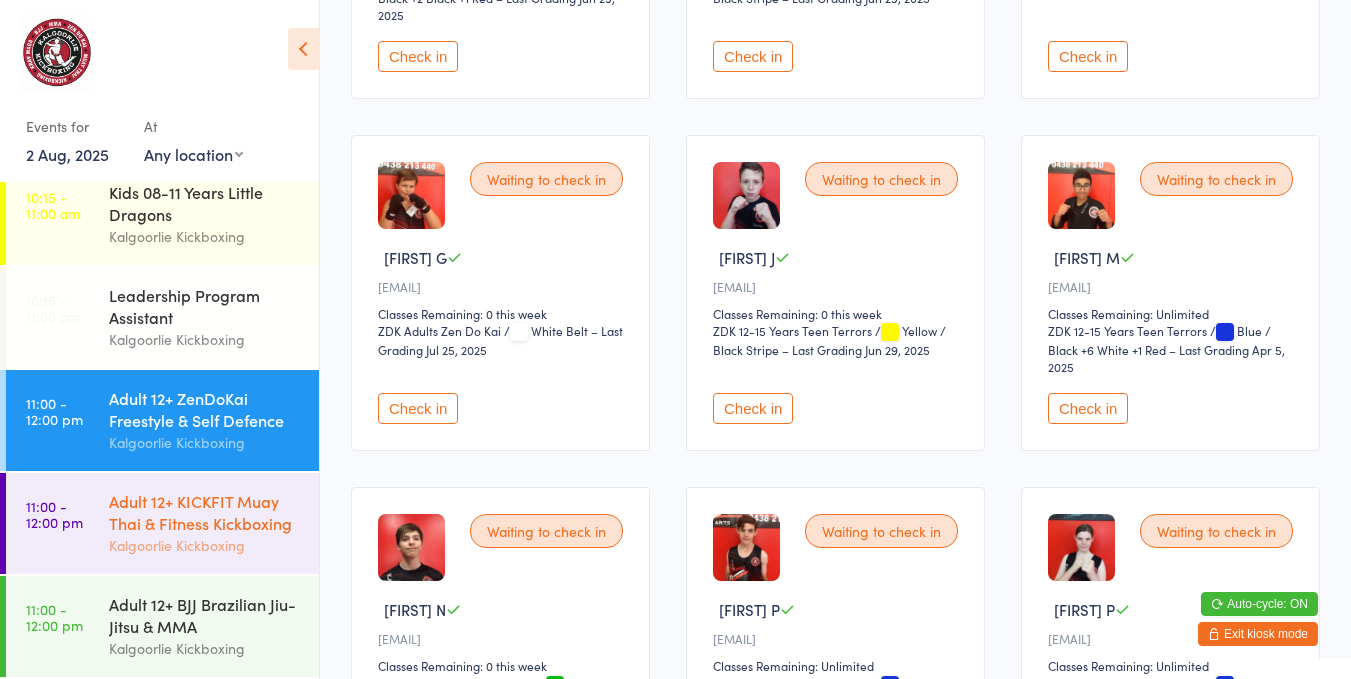 click on "Adult 12+ KICKFIT Muay Thai & Fitness Kickboxing" at bounding box center [205, 512] 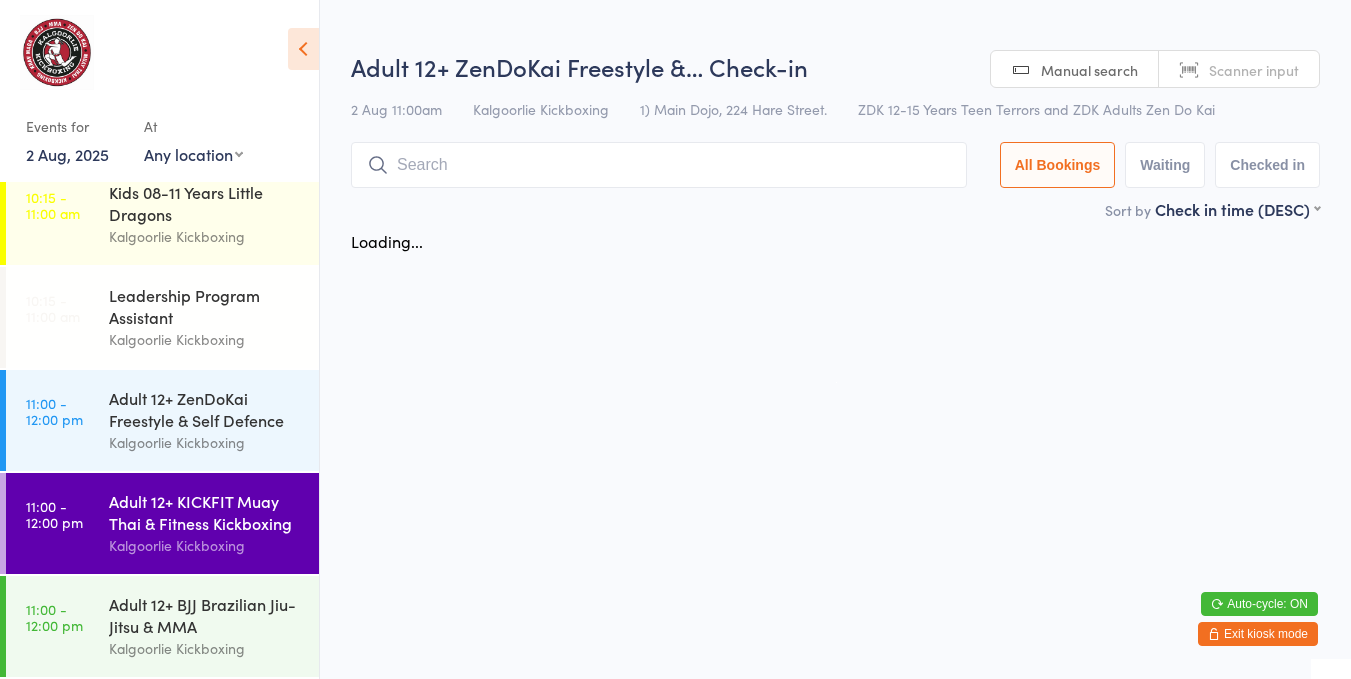 scroll, scrollTop: 0, scrollLeft: 0, axis: both 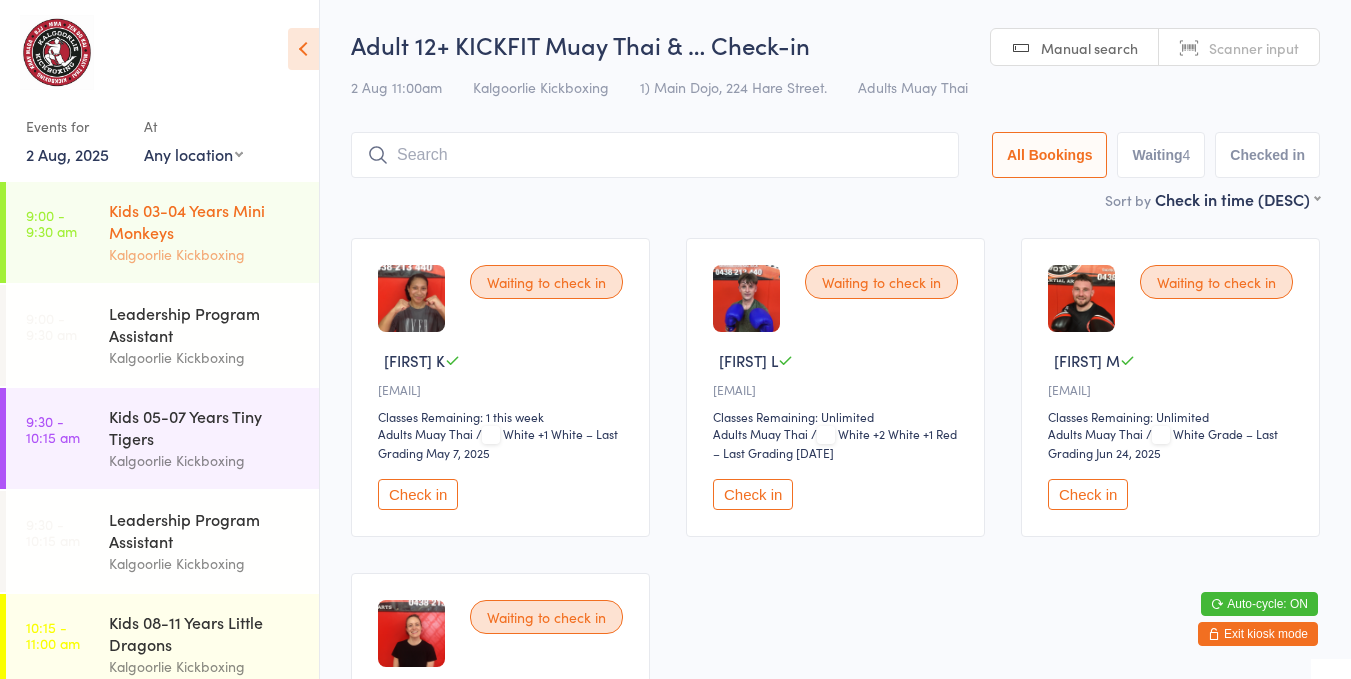 click on "Kids 03-04 Years Mini Monkeys" at bounding box center (205, 221) 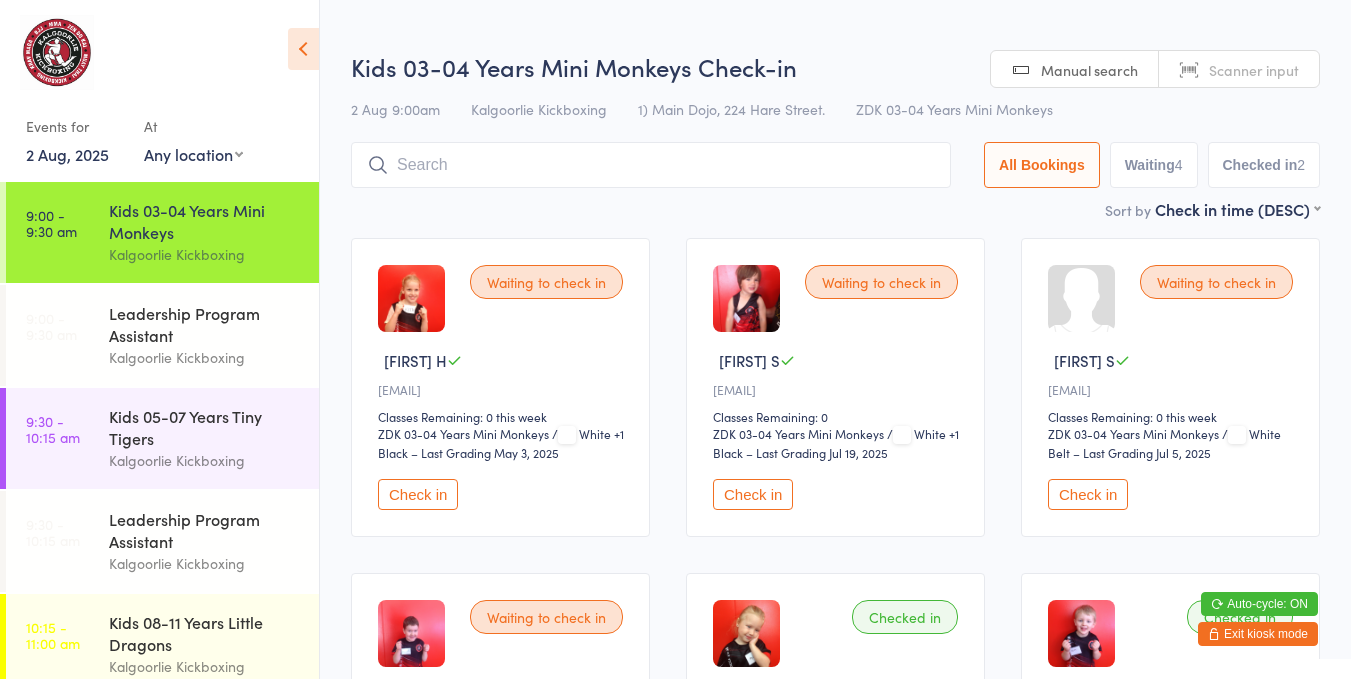 click on "Check in" at bounding box center [418, 494] 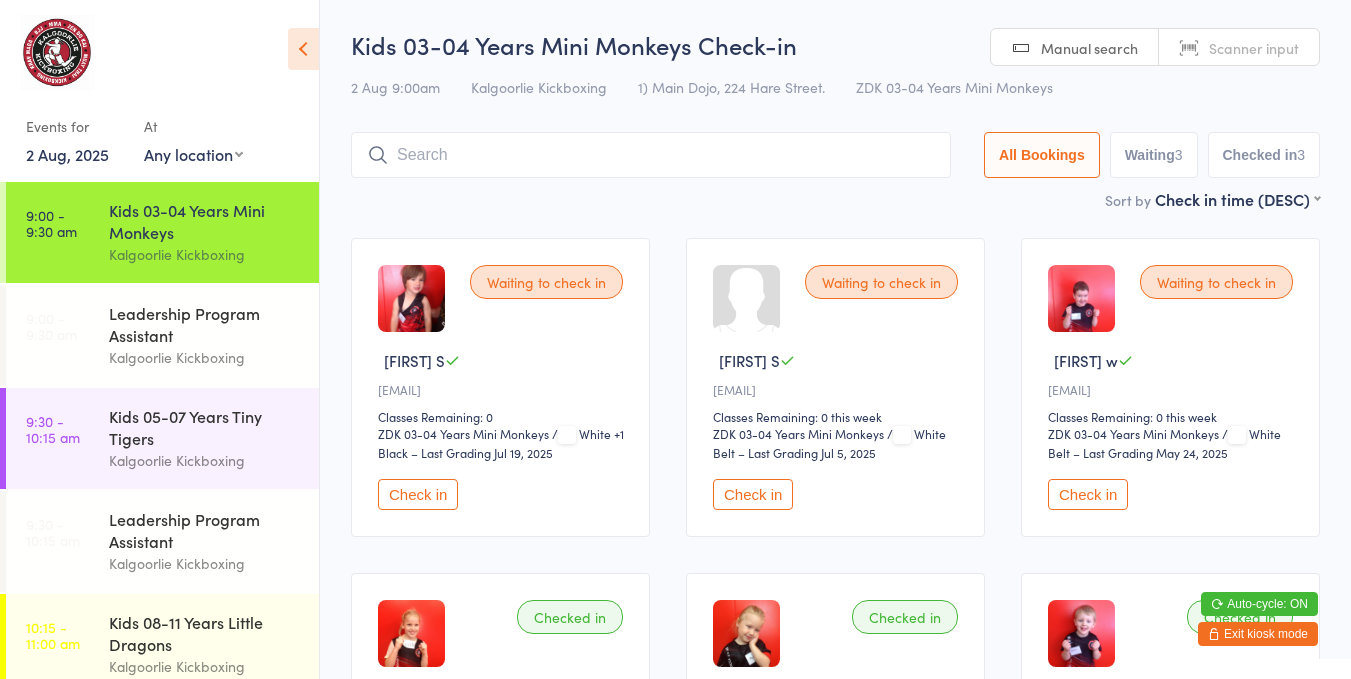 click on "Check in" at bounding box center [1088, 494] 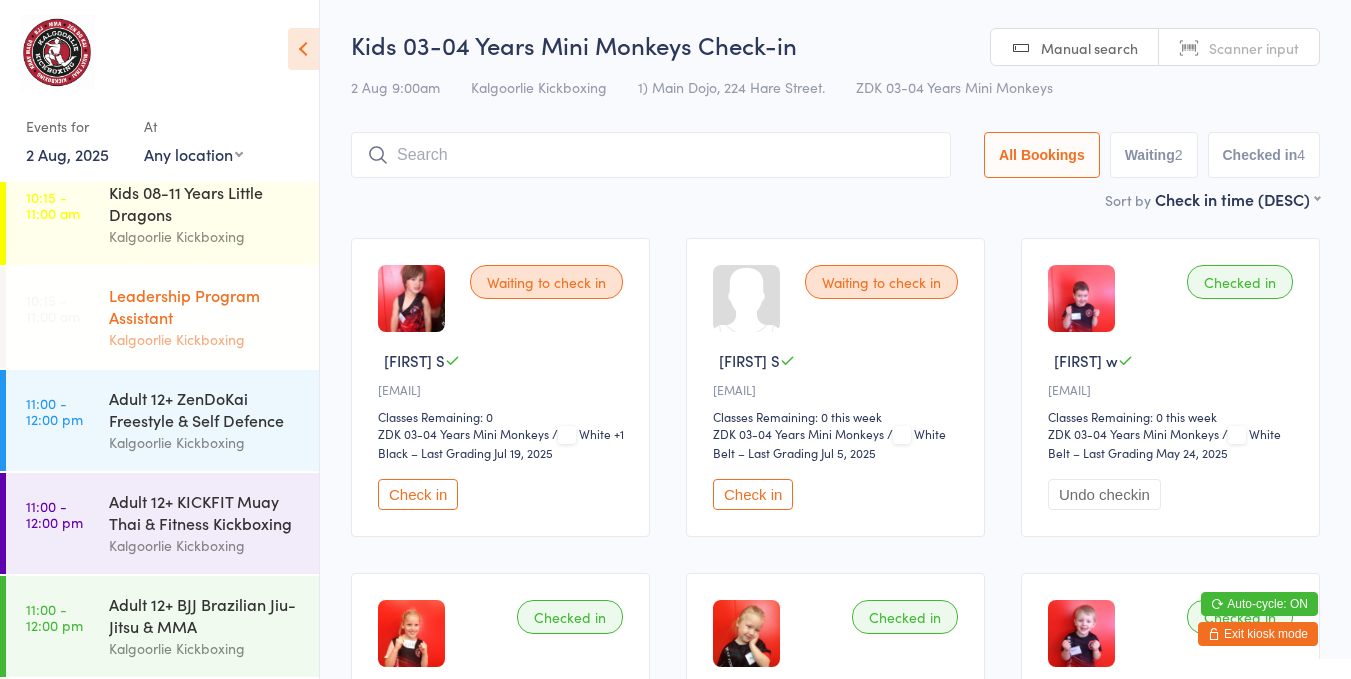 scroll, scrollTop: 433, scrollLeft: 0, axis: vertical 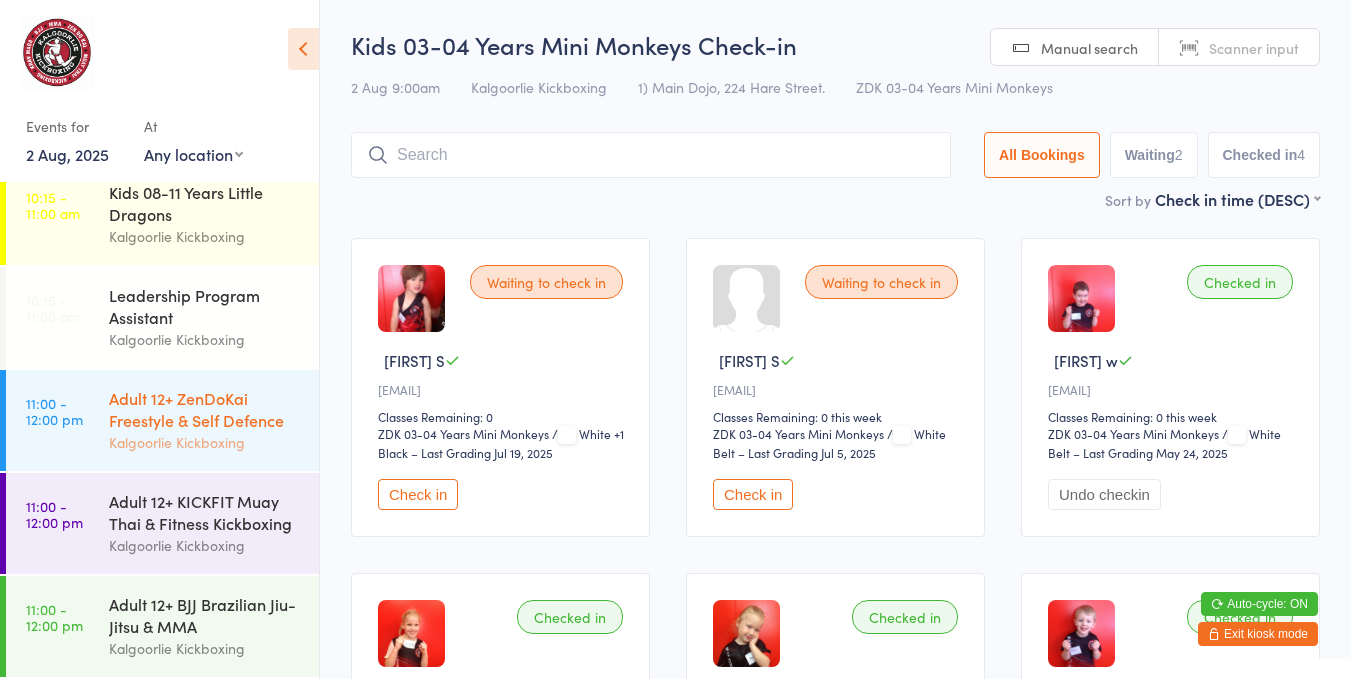 click on "Adult 12+ ZenDoKai Freestyle & Self Defence" at bounding box center (205, 409) 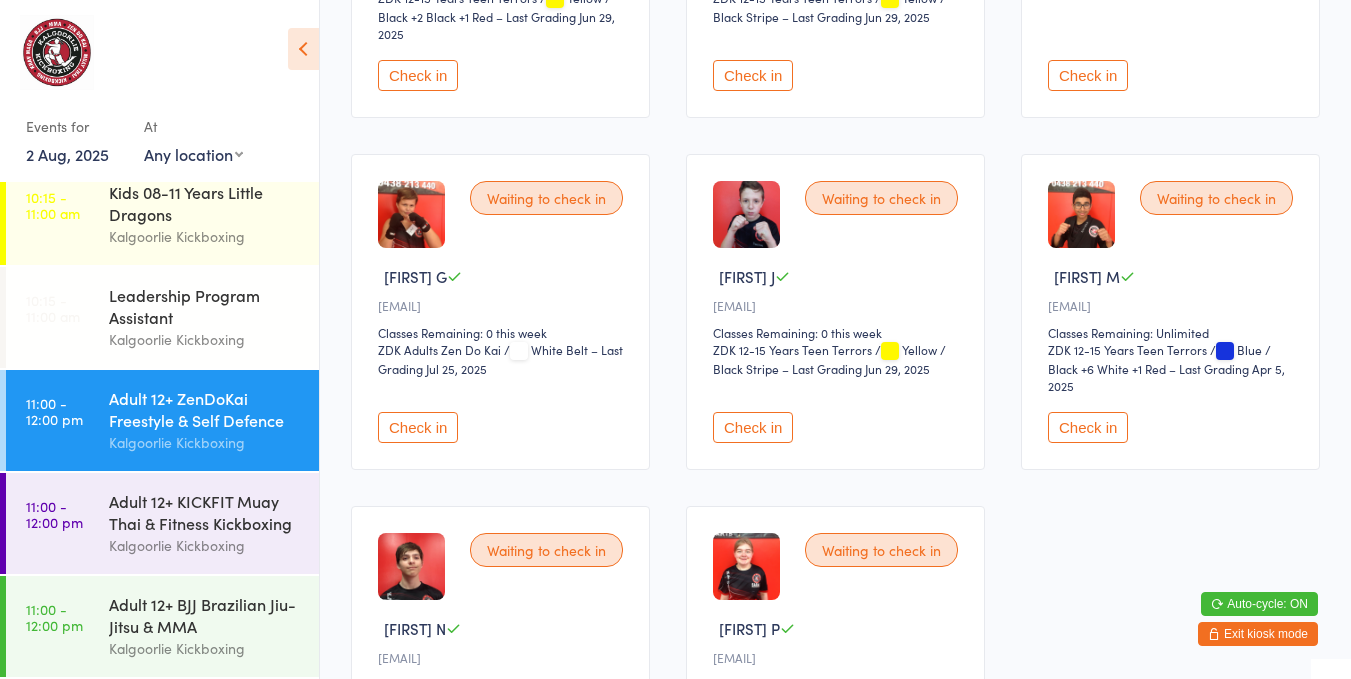 scroll, scrollTop: 429, scrollLeft: 0, axis: vertical 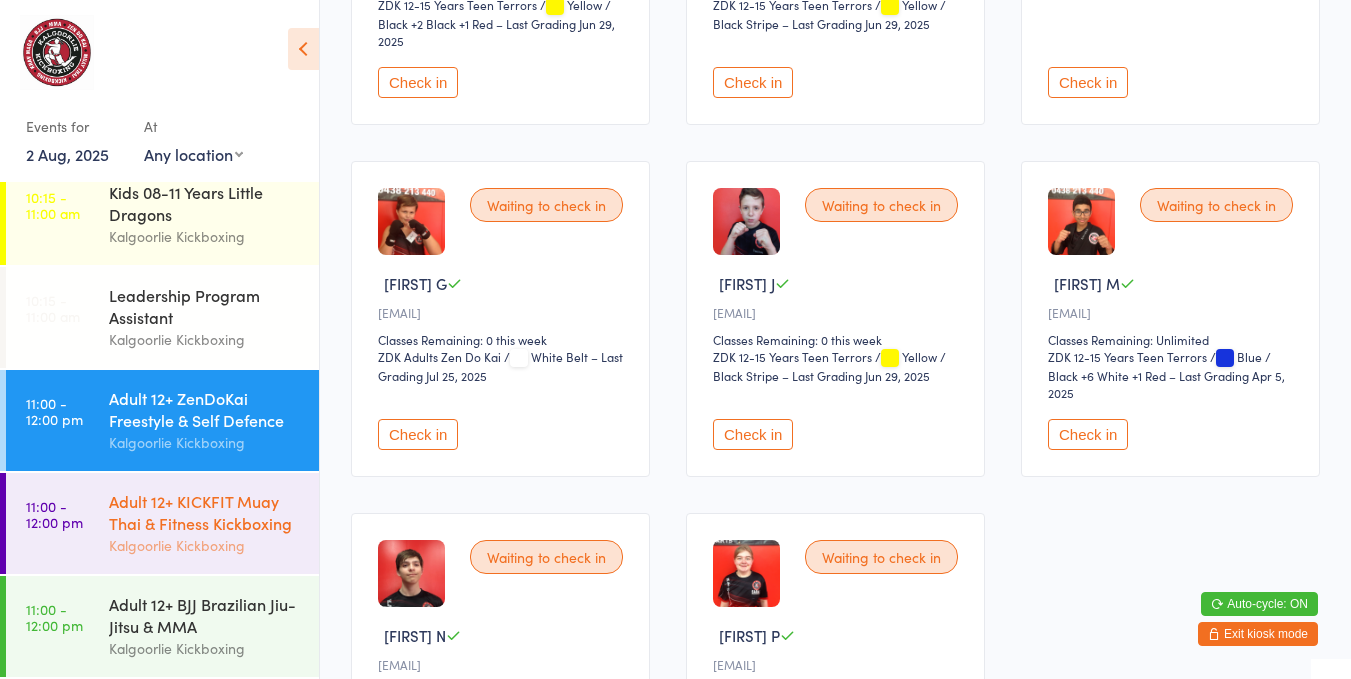 click on "Adult 12+ KICKFIT Muay Thai & Fitness Kickboxing" at bounding box center (205, 512) 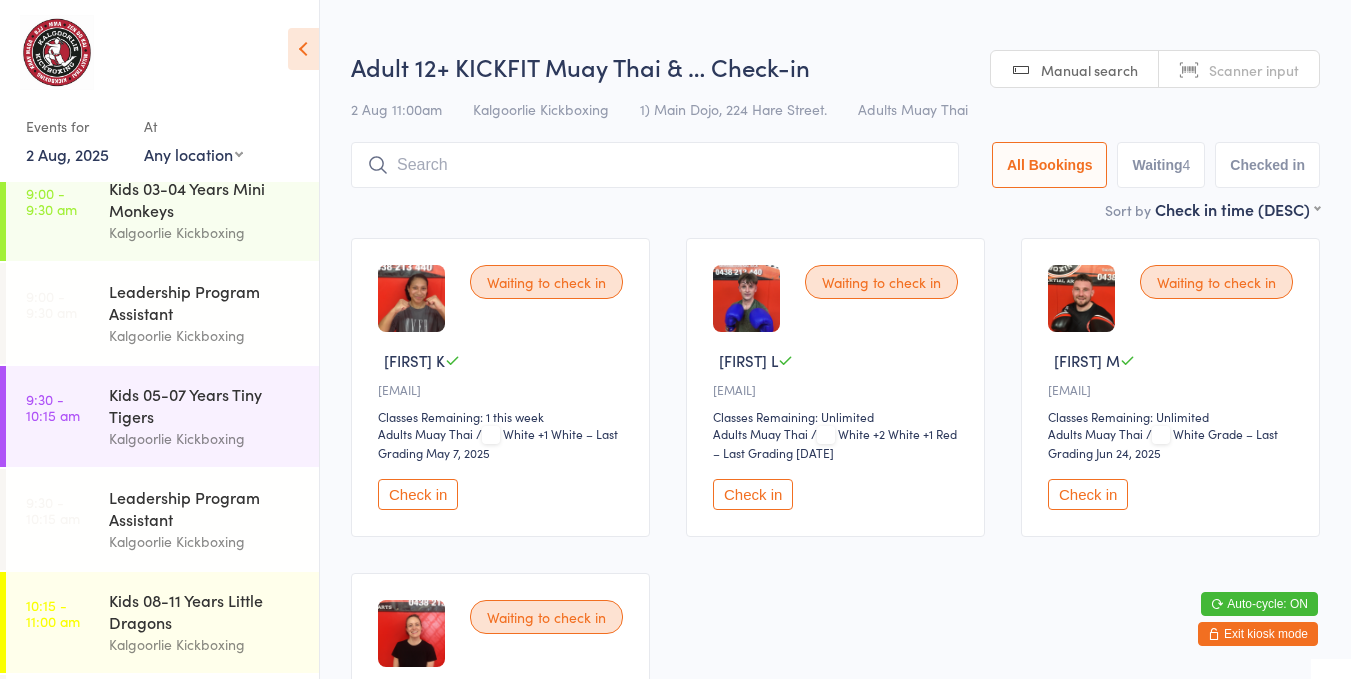 scroll, scrollTop: 0, scrollLeft: 0, axis: both 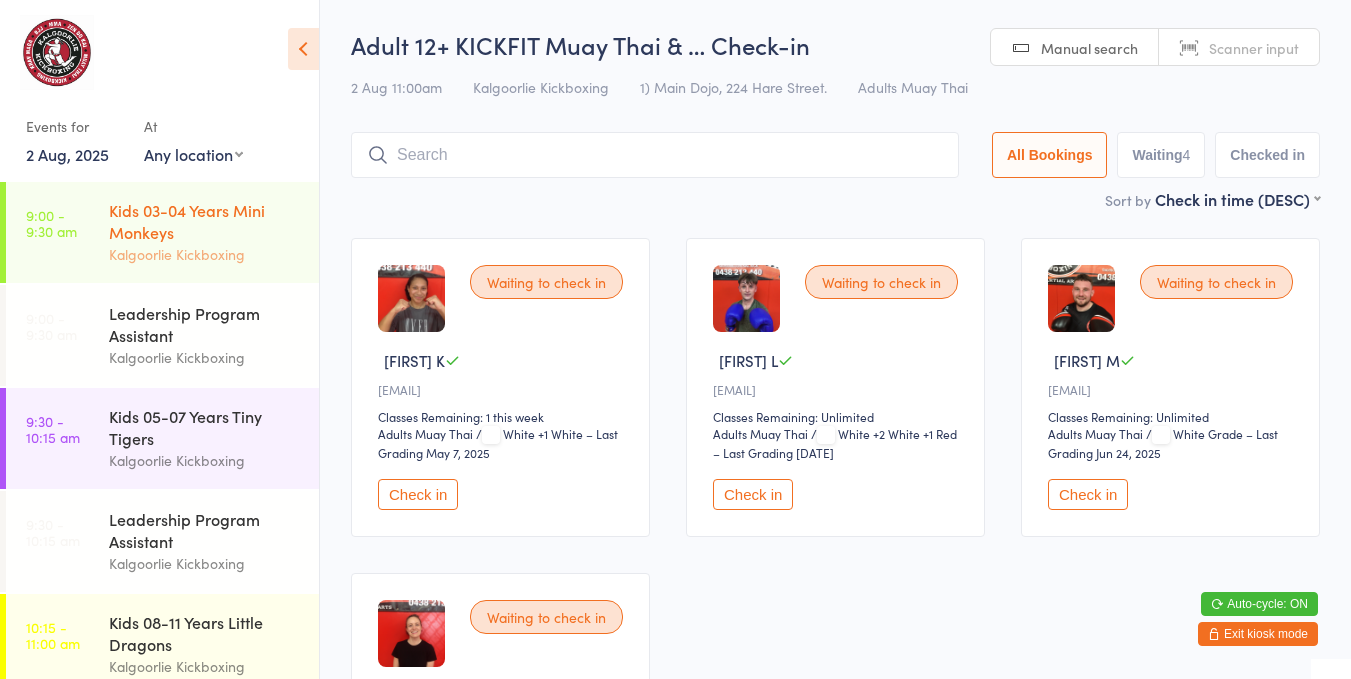 click on "Kids 03-04 Years Mini Monkeys" at bounding box center (205, 221) 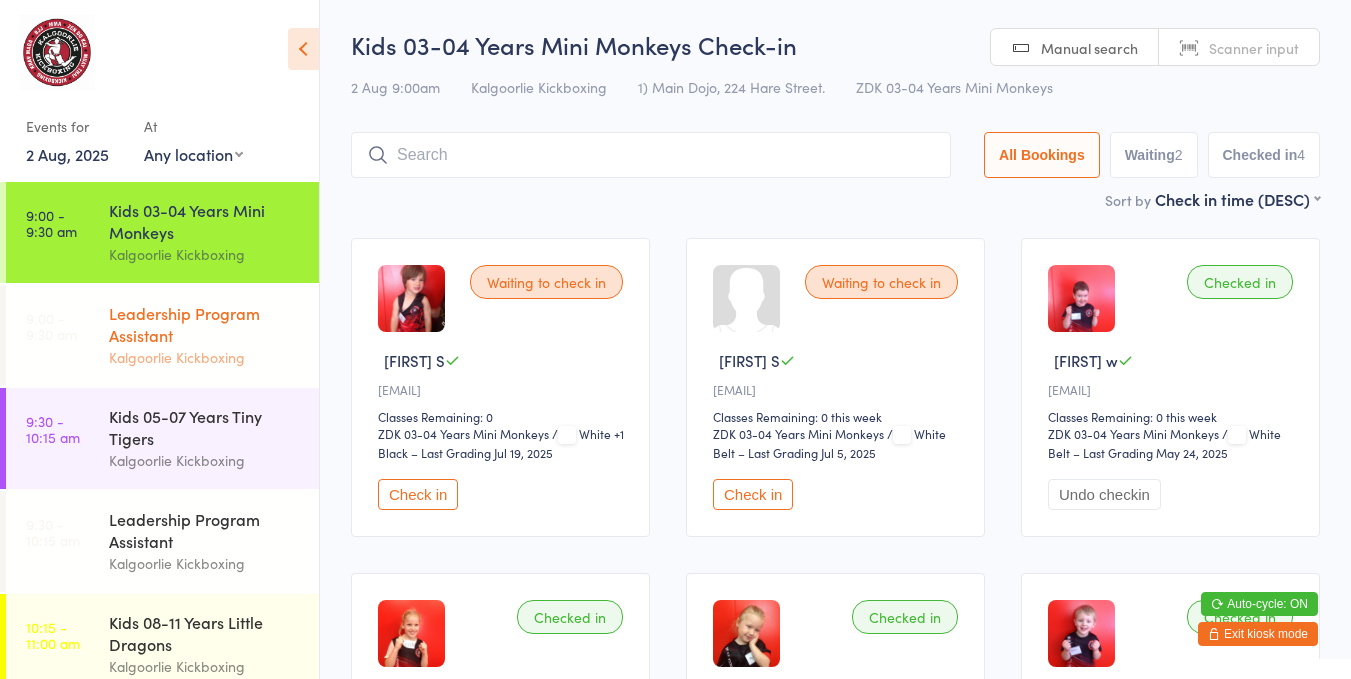 scroll, scrollTop: 0, scrollLeft: 0, axis: both 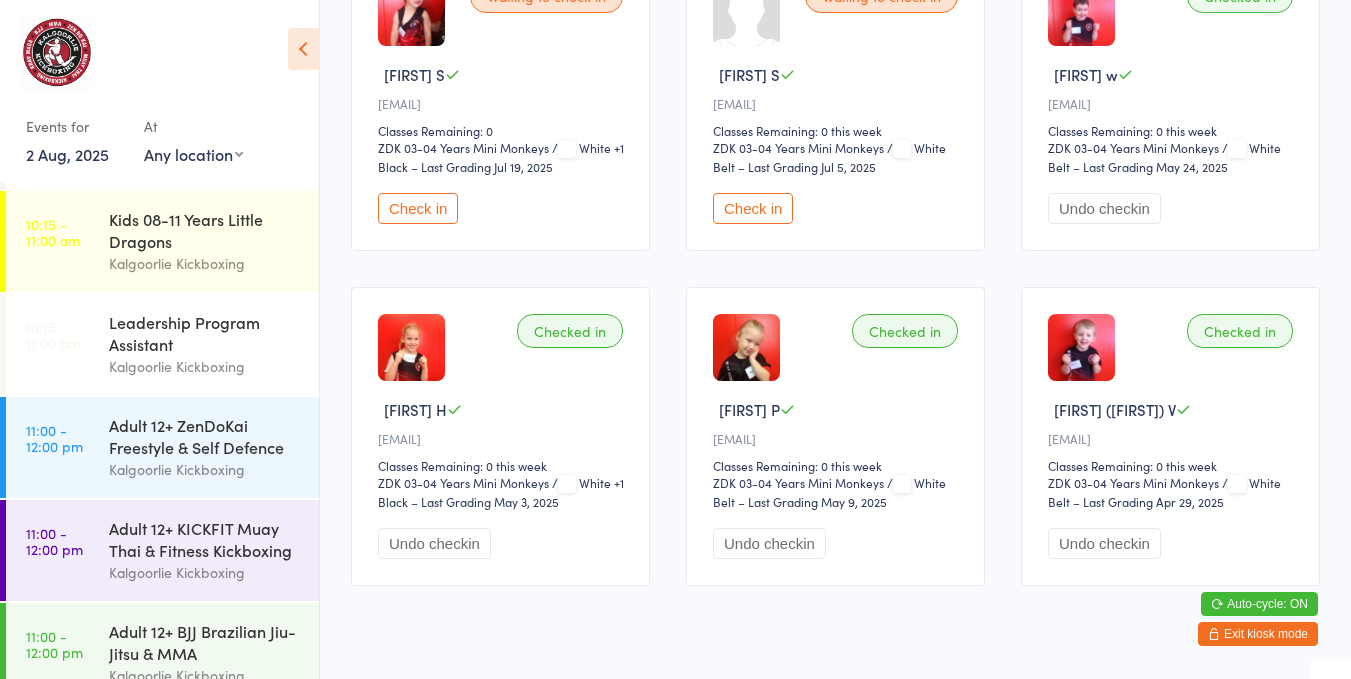 click on "Leadership Program Assistant Kalgoorlie Kickboxing" at bounding box center [214, 138] 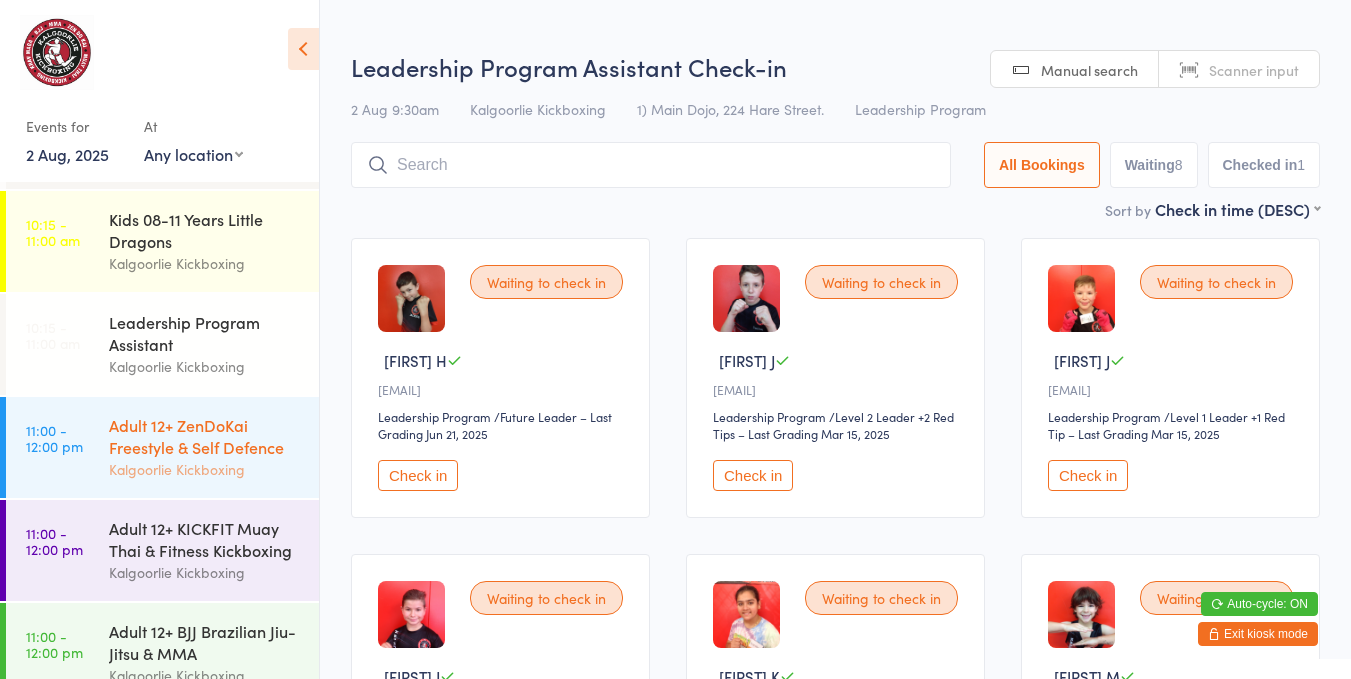 click on "Kalgoorlie Kickboxing" at bounding box center [205, 469] 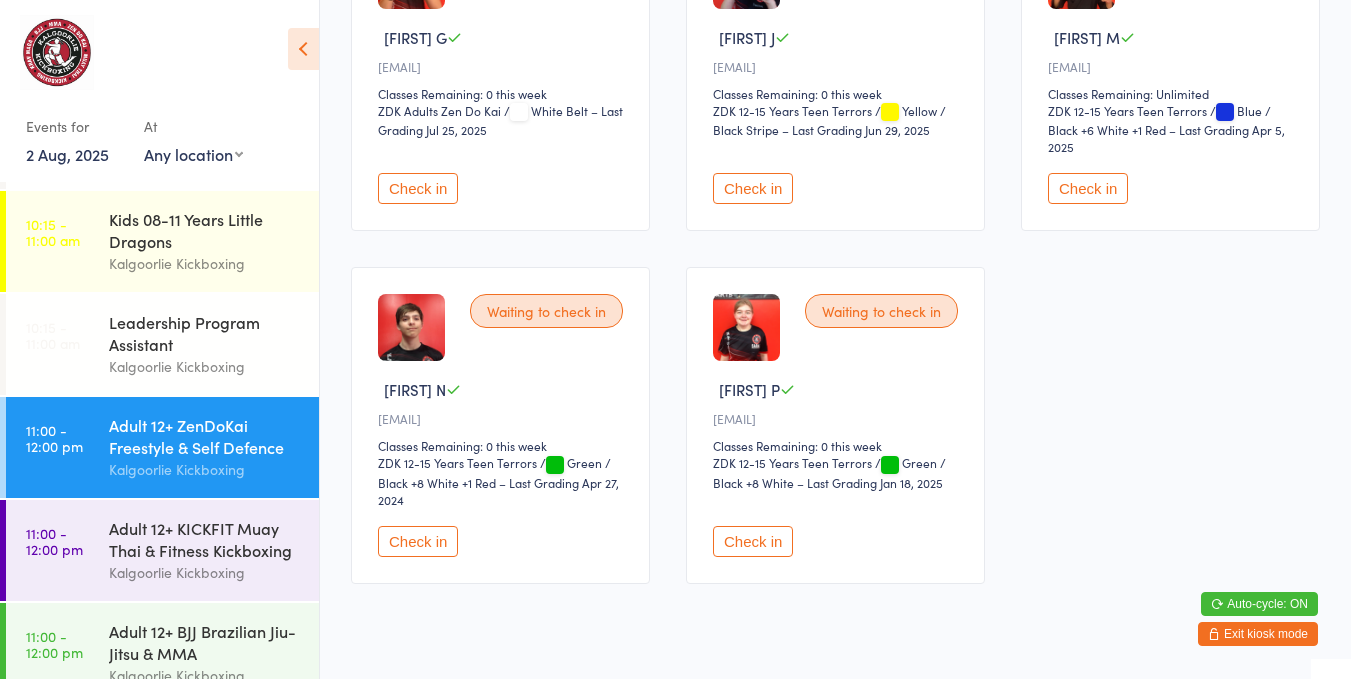 scroll, scrollTop: 702, scrollLeft: 0, axis: vertical 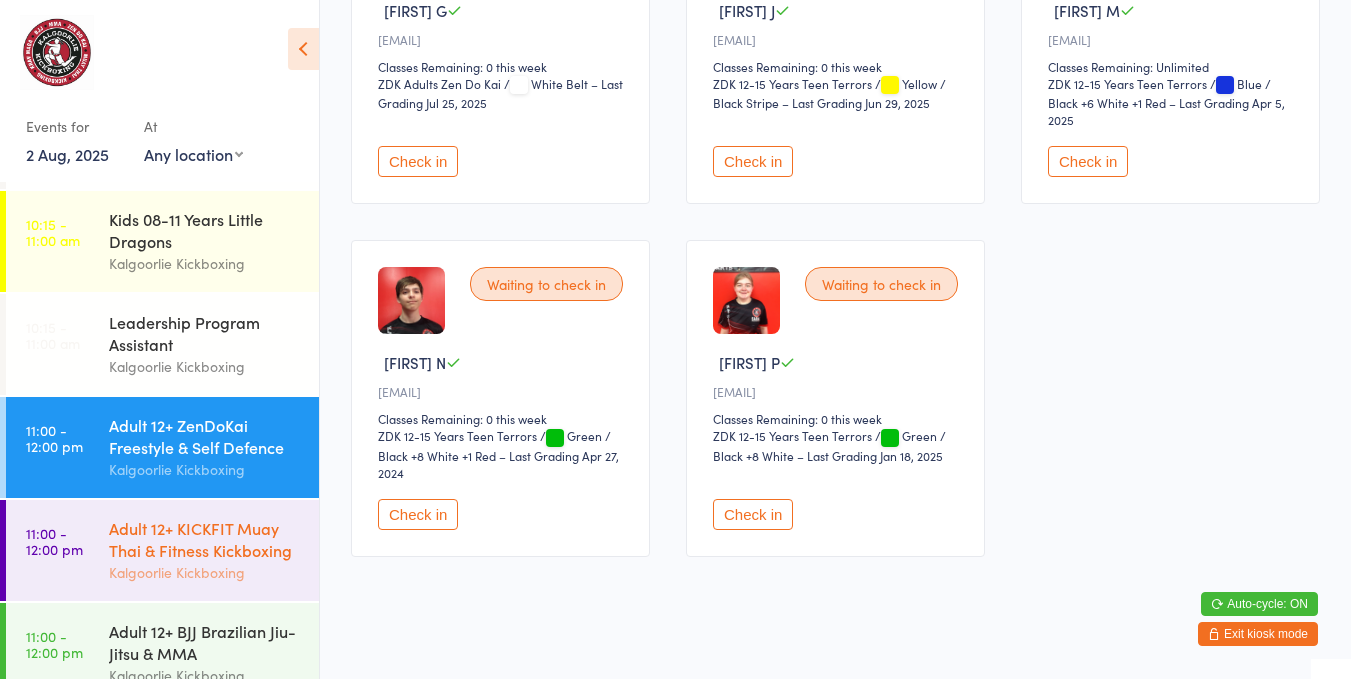 click on "Adult 12+ KICKFIT Muay Thai & Fitness Kickboxing" at bounding box center [205, 539] 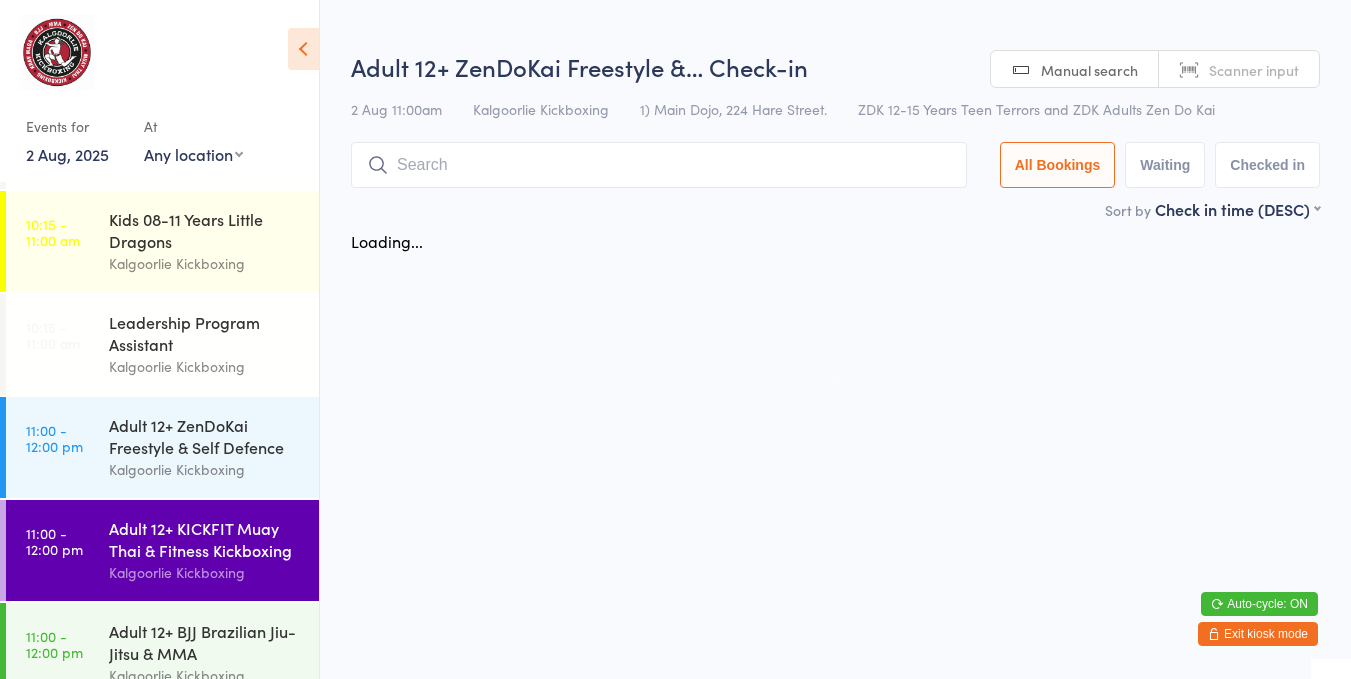 scroll, scrollTop: 0, scrollLeft: 0, axis: both 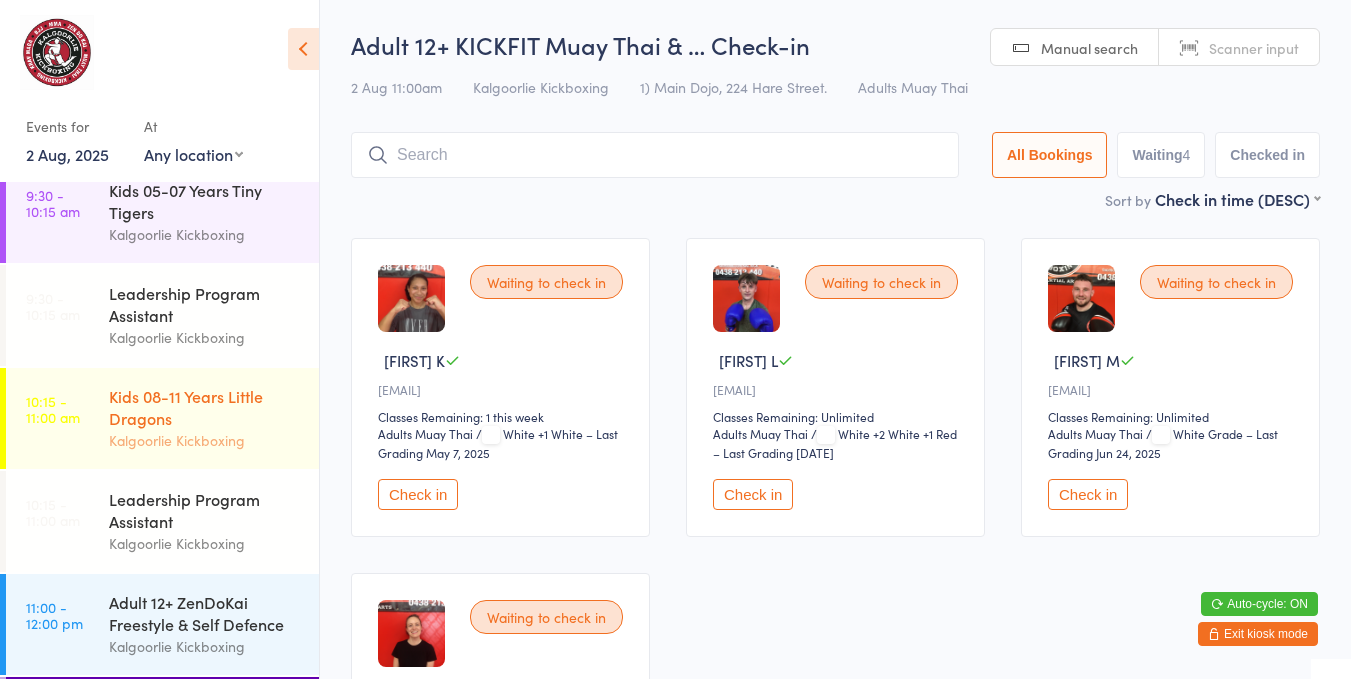 click on "Kids 08-11 Years Little Dragons" at bounding box center [205, 407] 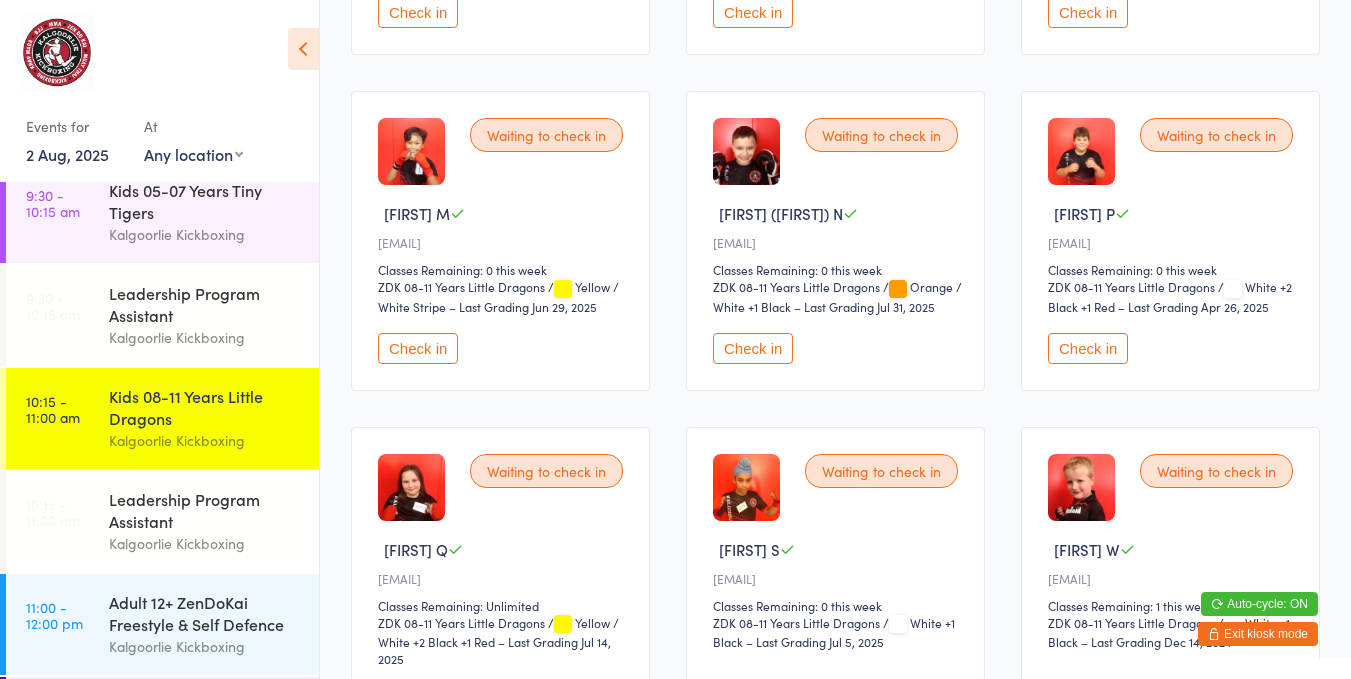 scroll, scrollTop: 818, scrollLeft: 0, axis: vertical 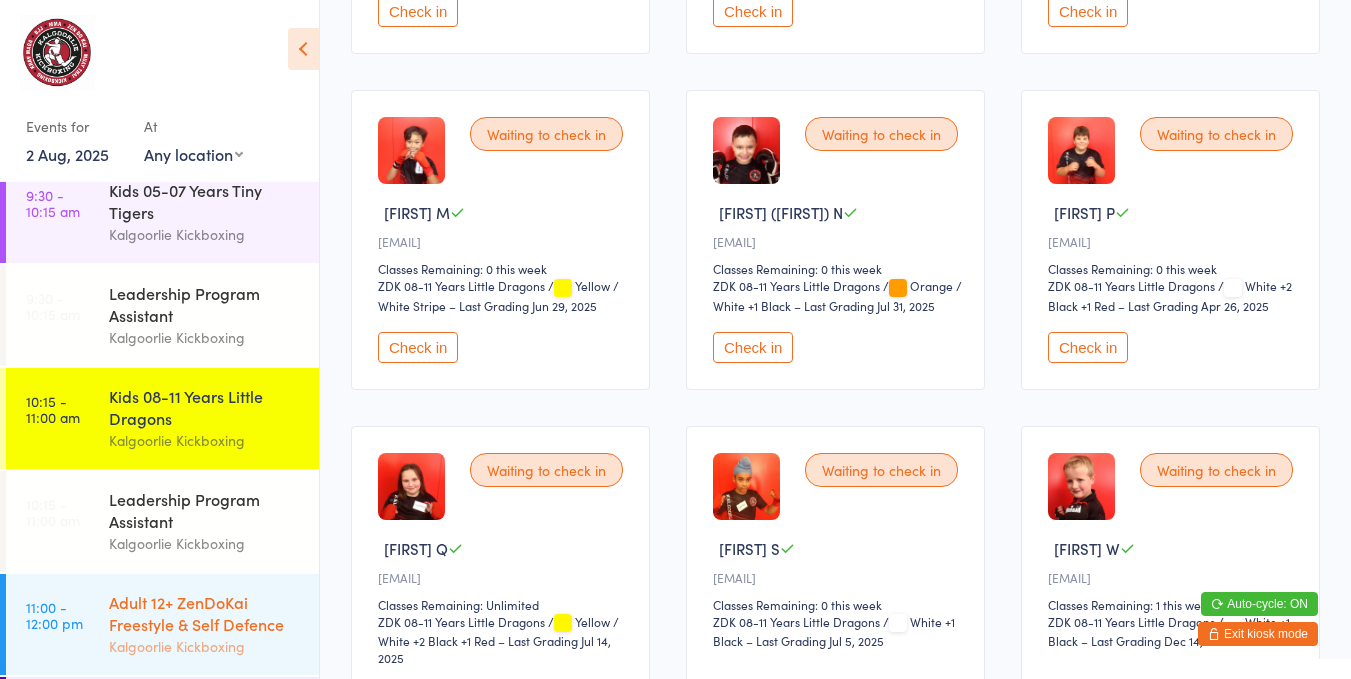 click on "Adult 12+ ZenDoKai Freestyle & Self Defence" at bounding box center [205, 613] 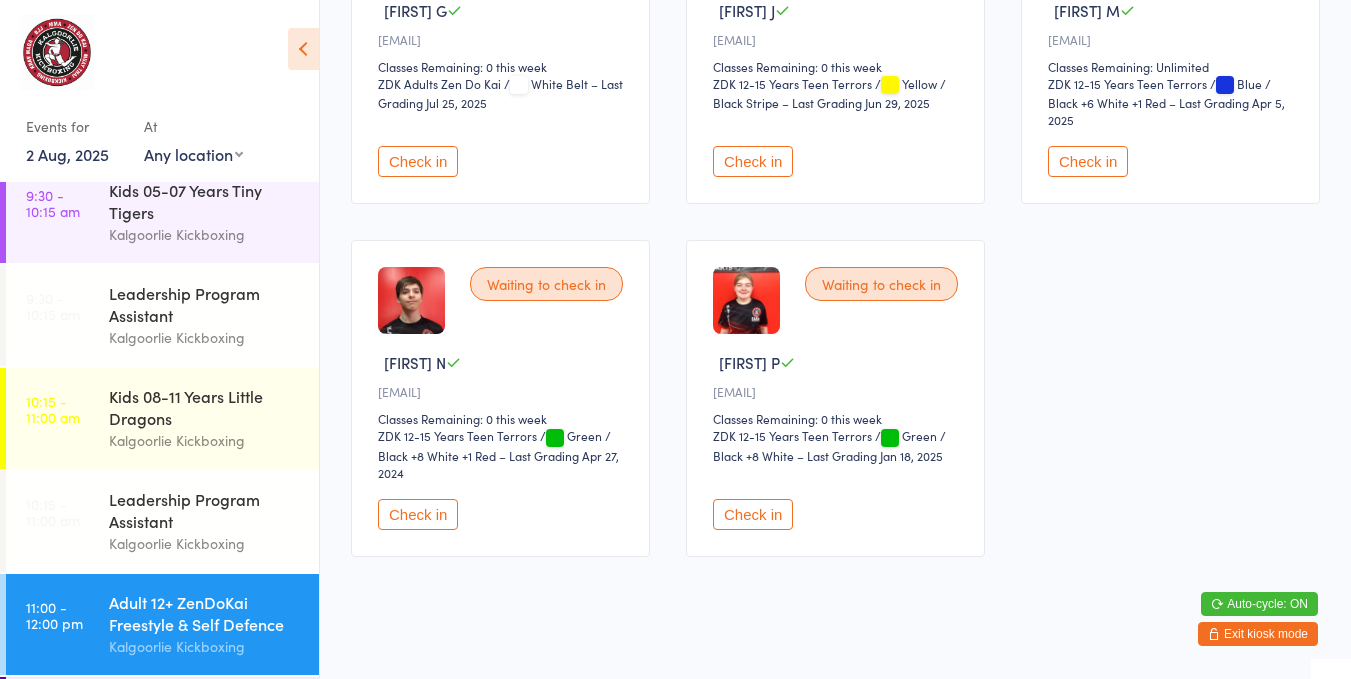scroll, scrollTop: 700, scrollLeft: 0, axis: vertical 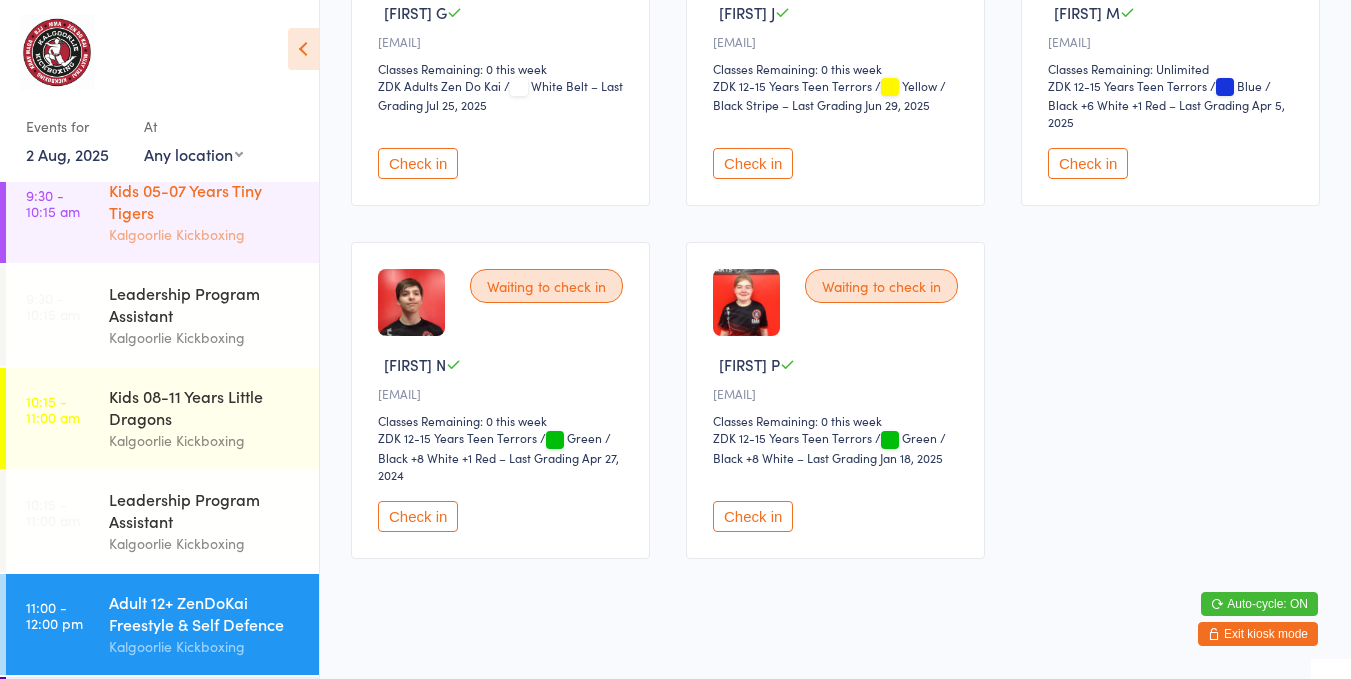 click on "Kids 05-07 Years Tiny Tigers Kalgoorlie Kickboxing" at bounding box center (214, 212) 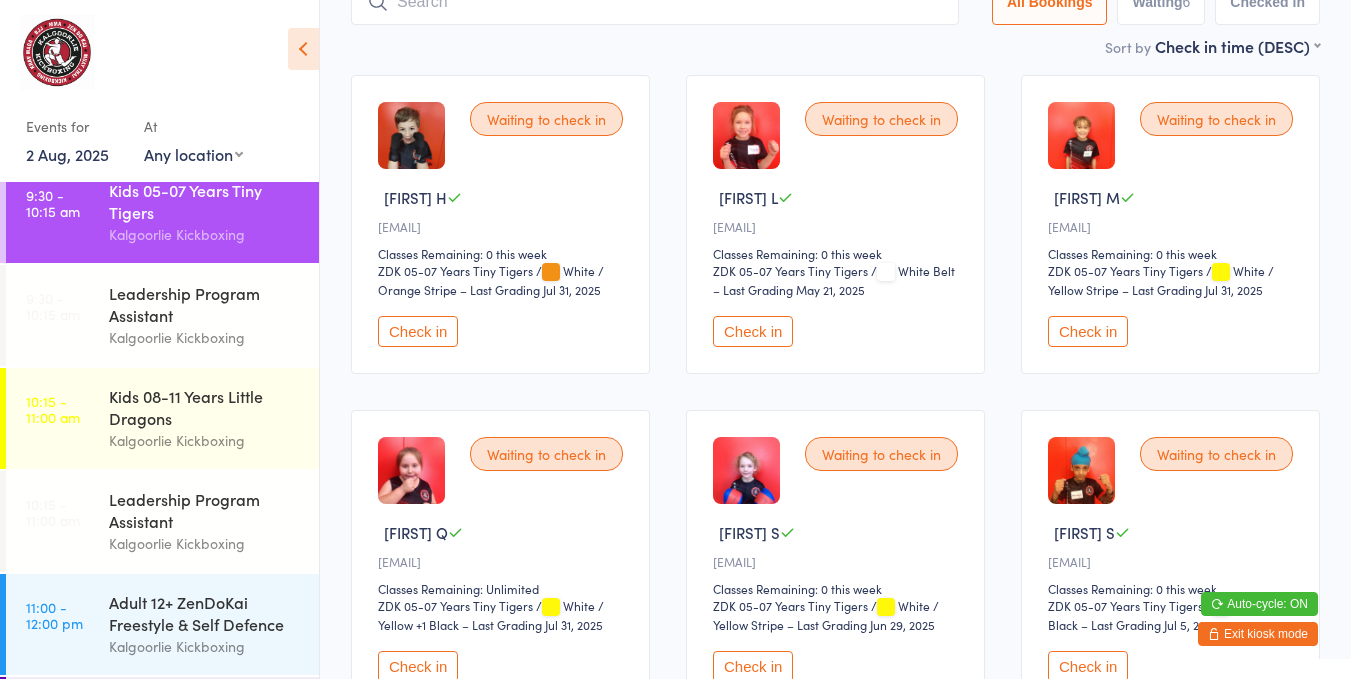 scroll, scrollTop: 180, scrollLeft: 0, axis: vertical 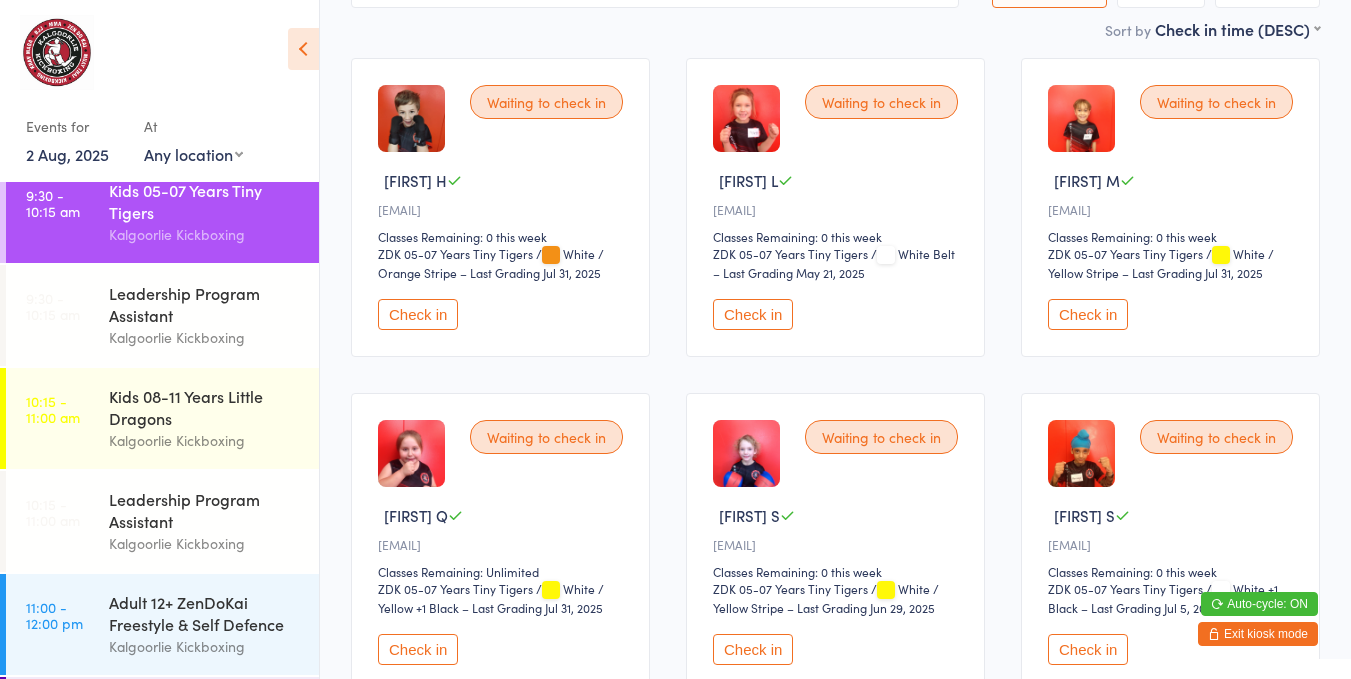 click on "Check in" at bounding box center [418, 649] 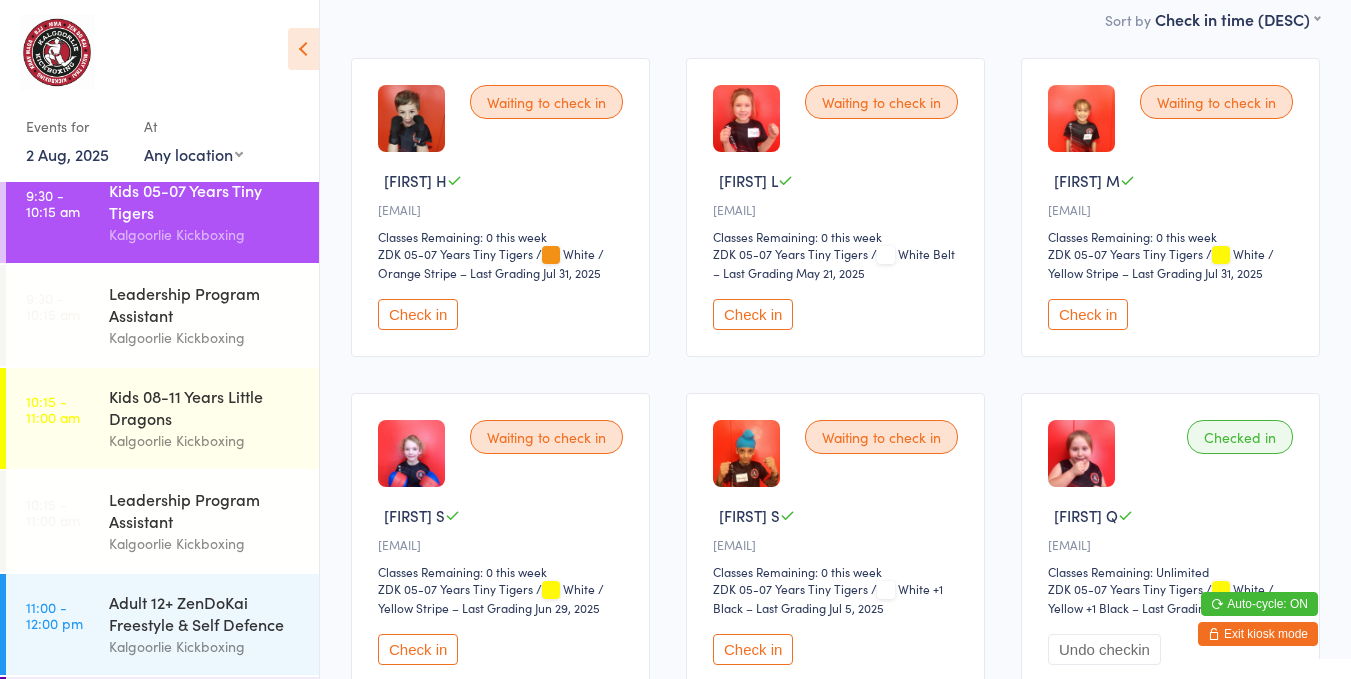 click on "Kalgoorlie Kickboxing" at bounding box center (205, 440) 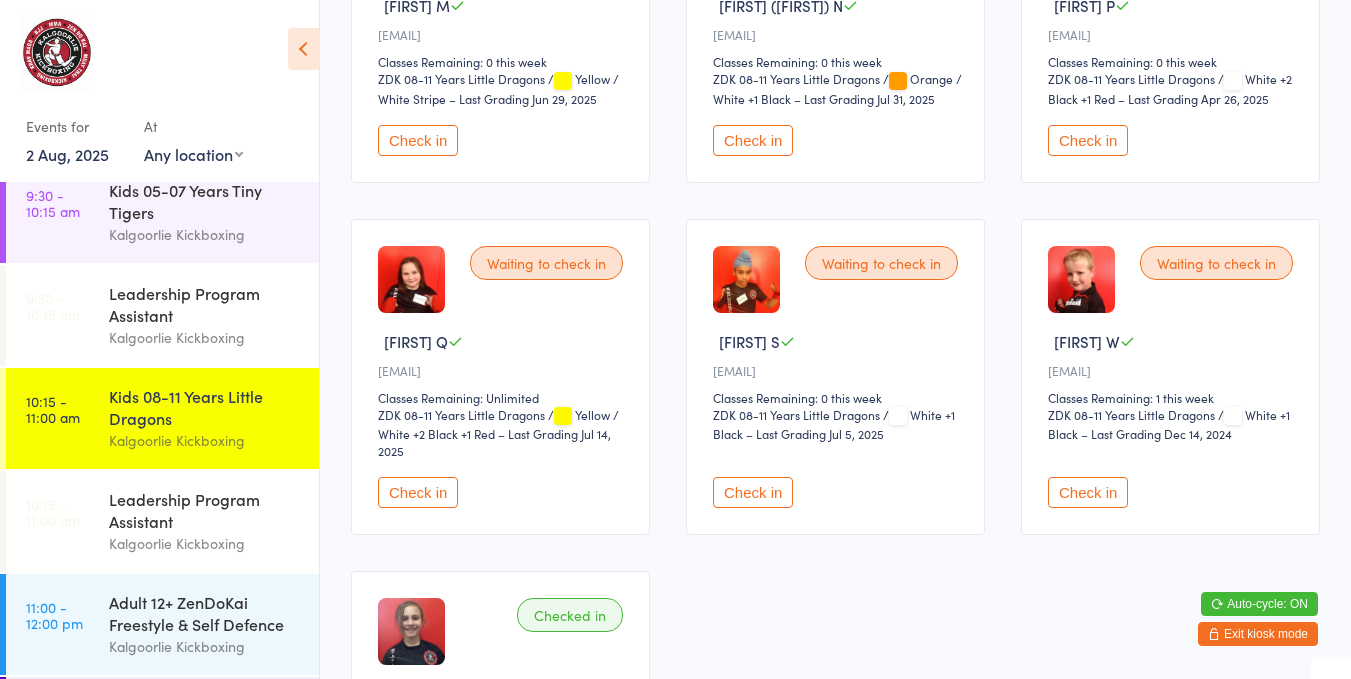 scroll, scrollTop: 1033, scrollLeft: 0, axis: vertical 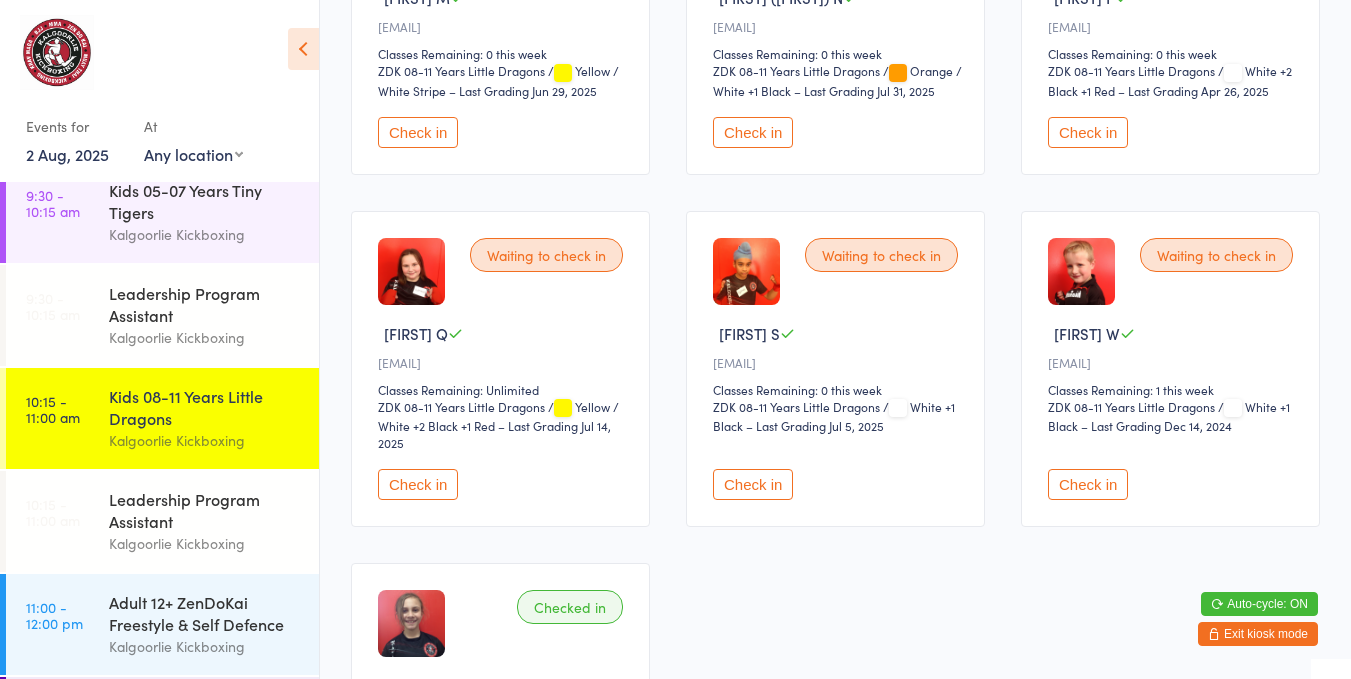 click on "Check in" at bounding box center [418, 484] 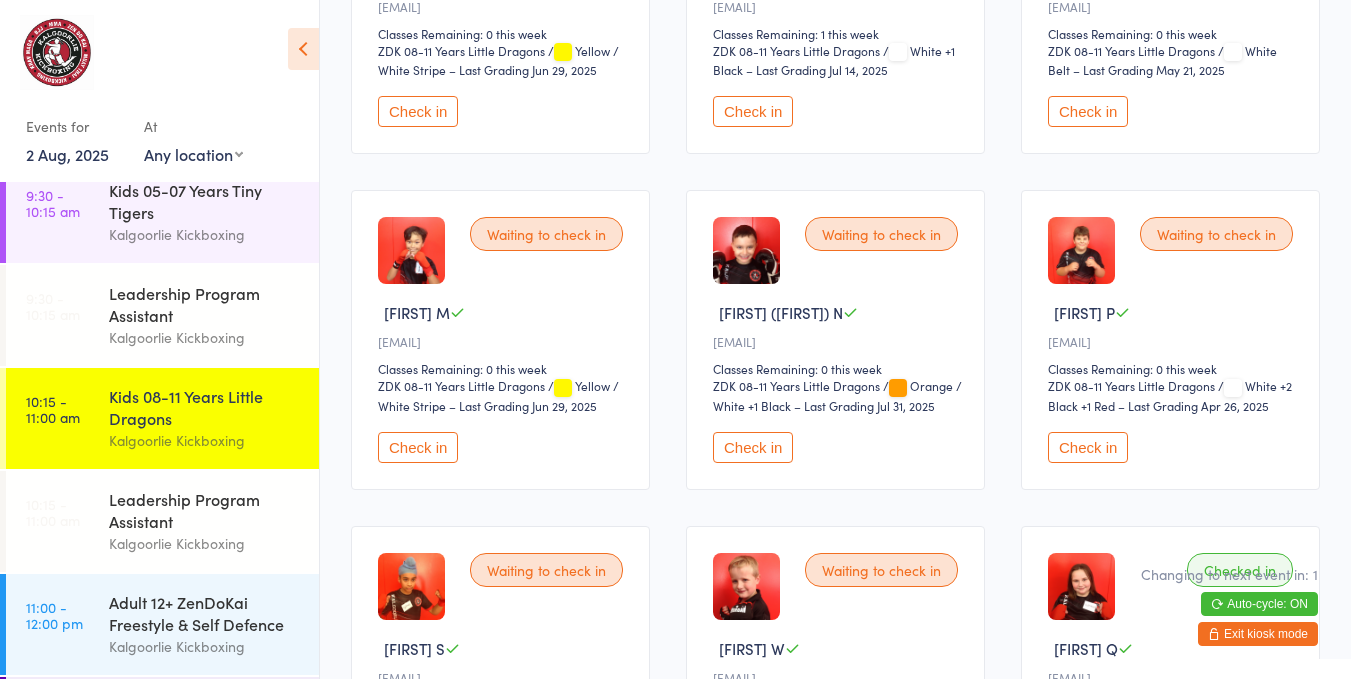 scroll, scrollTop: 704, scrollLeft: 0, axis: vertical 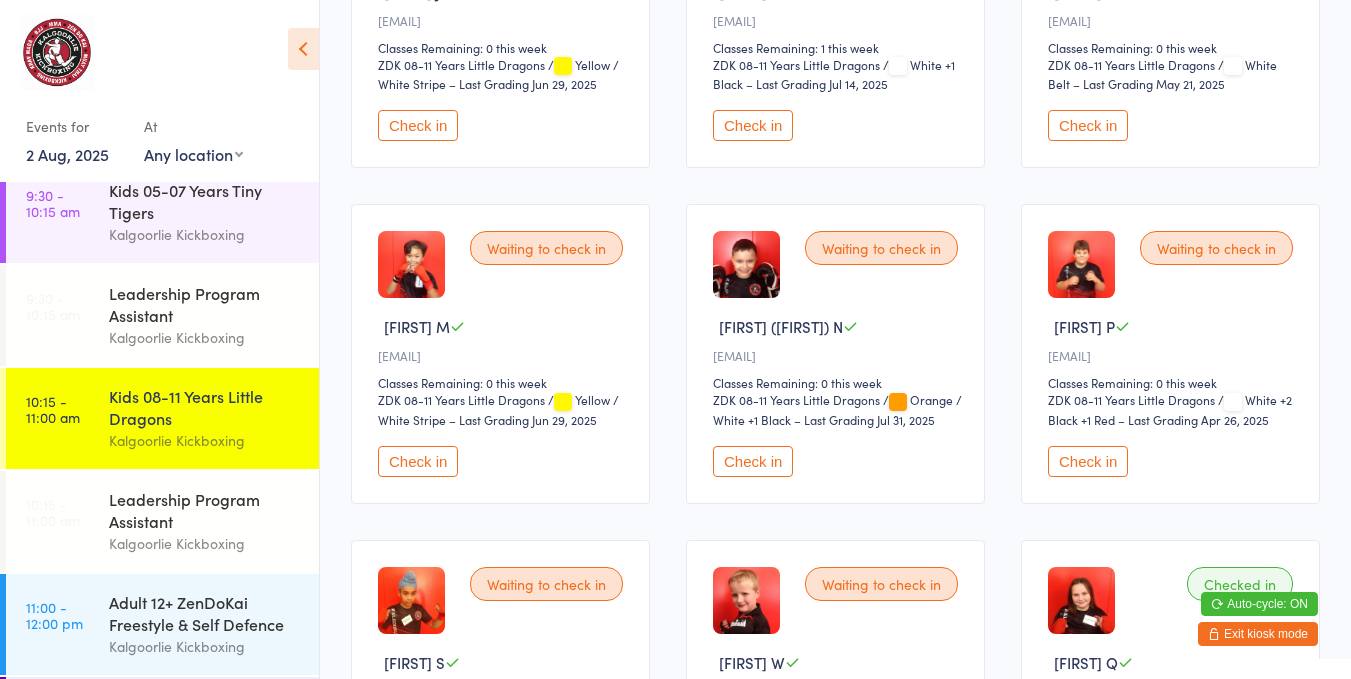 click on "Check in" at bounding box center [418, 461] 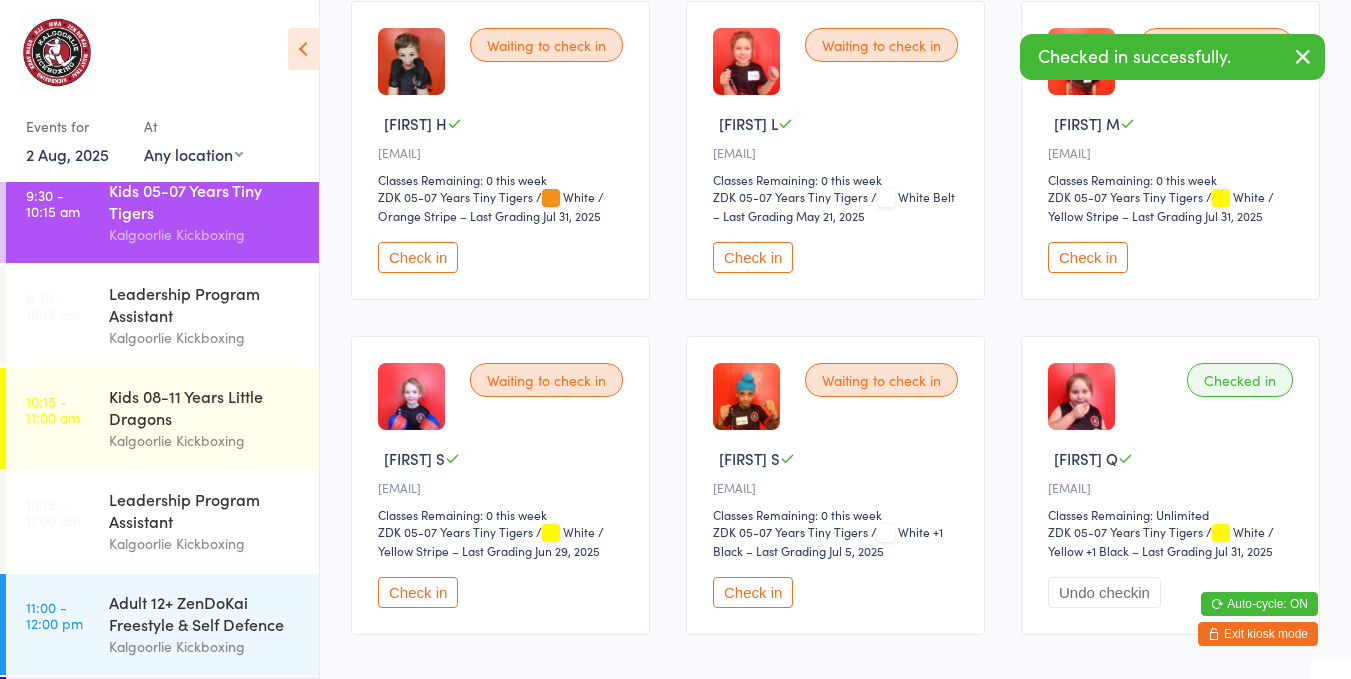 scroll, scrollTop: 246, scrollLeft: 0, axis: vertical 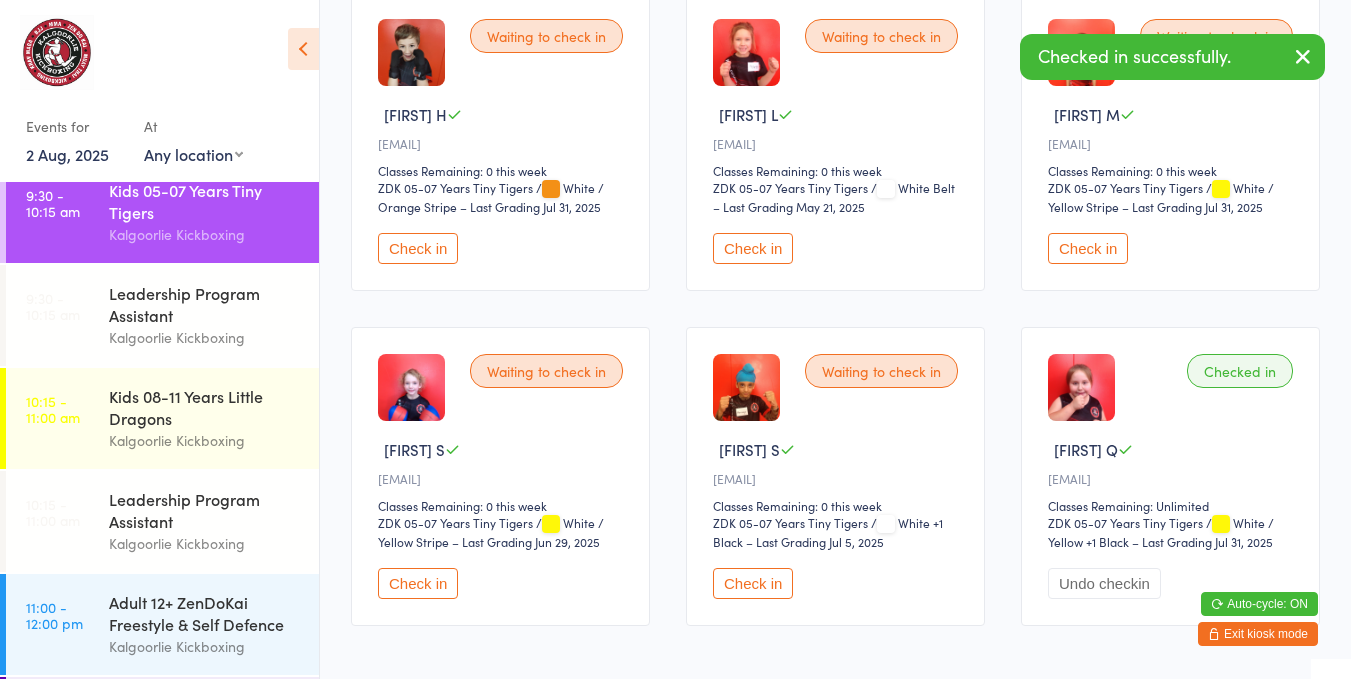 click on "Check in" at bounding box center (1088, 248) 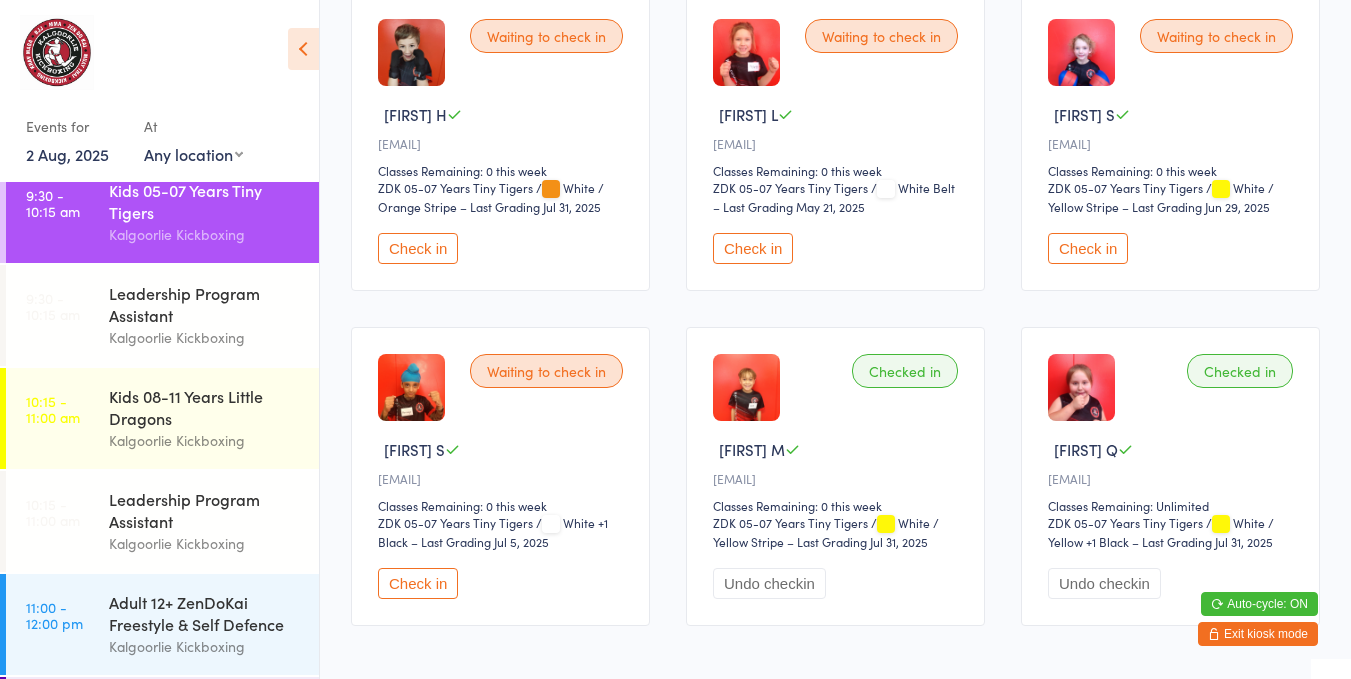 click on "Leadership Program Assistant" at bounding box center [205, 304] 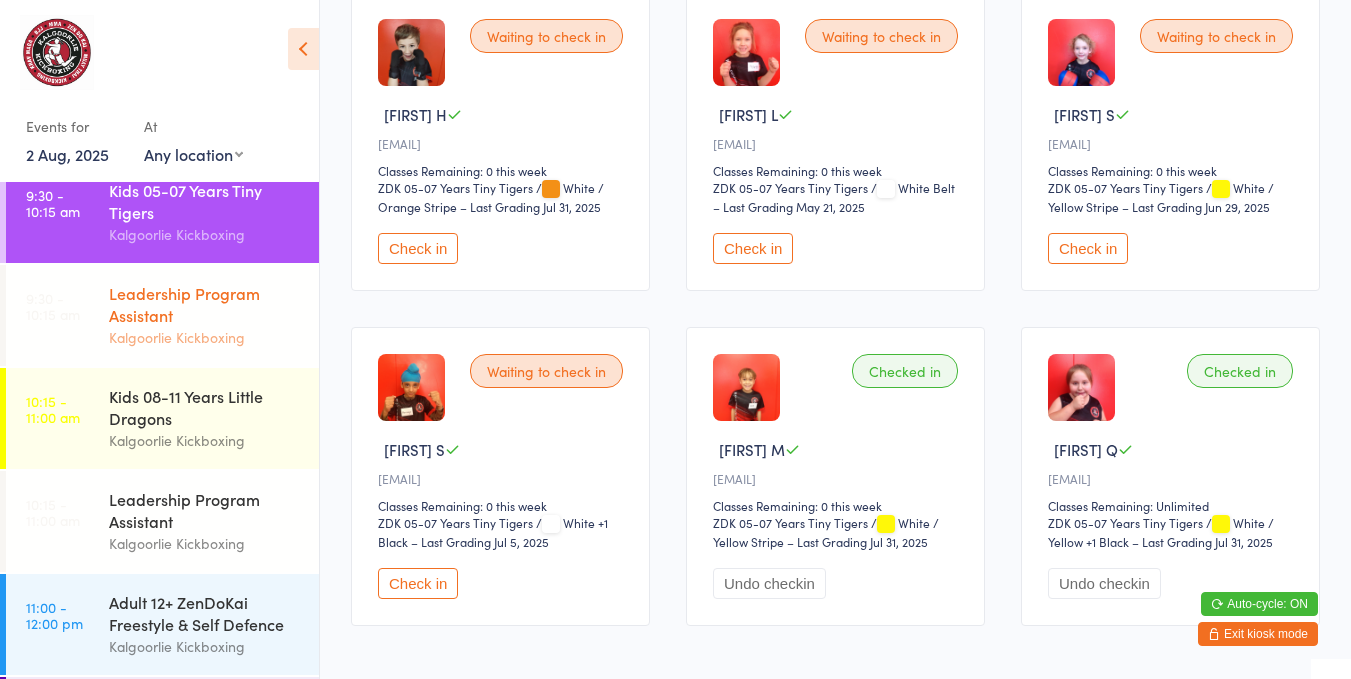 scroll, scrollTop: 0, scrollLeft: 0, axis: both 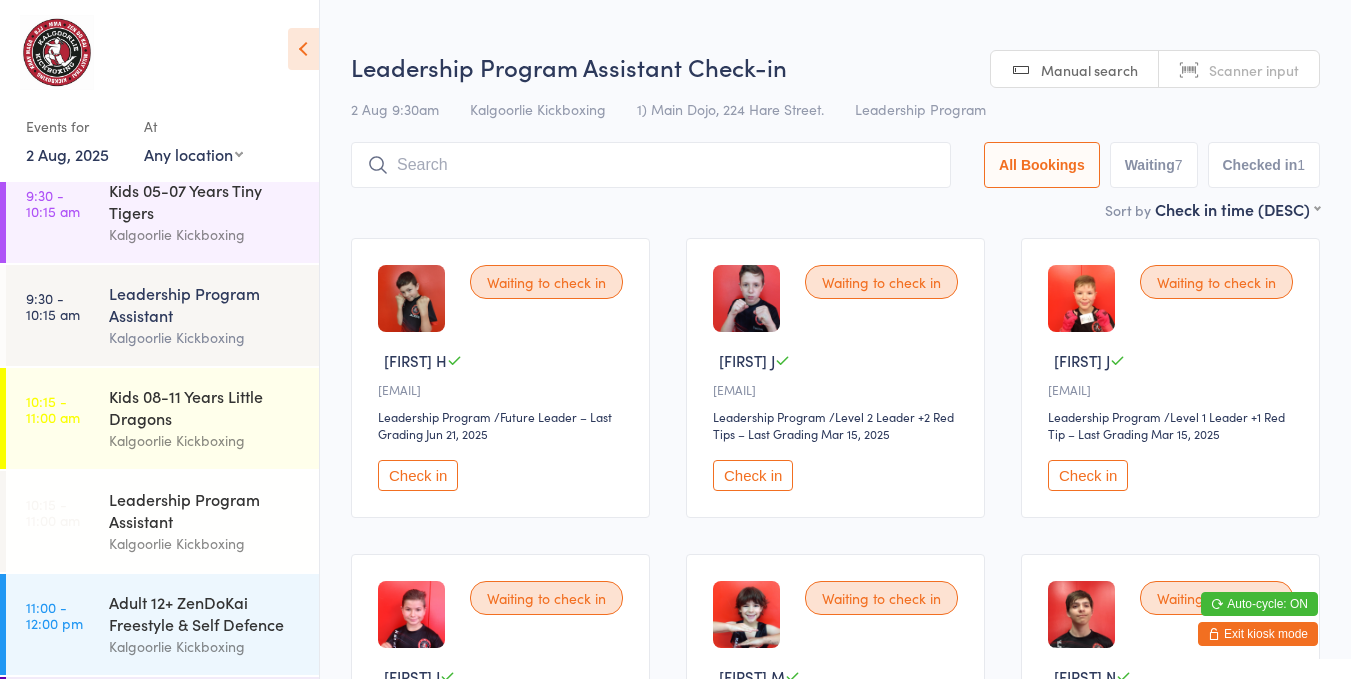 click on "Check in" at bounding box center (418, 475) 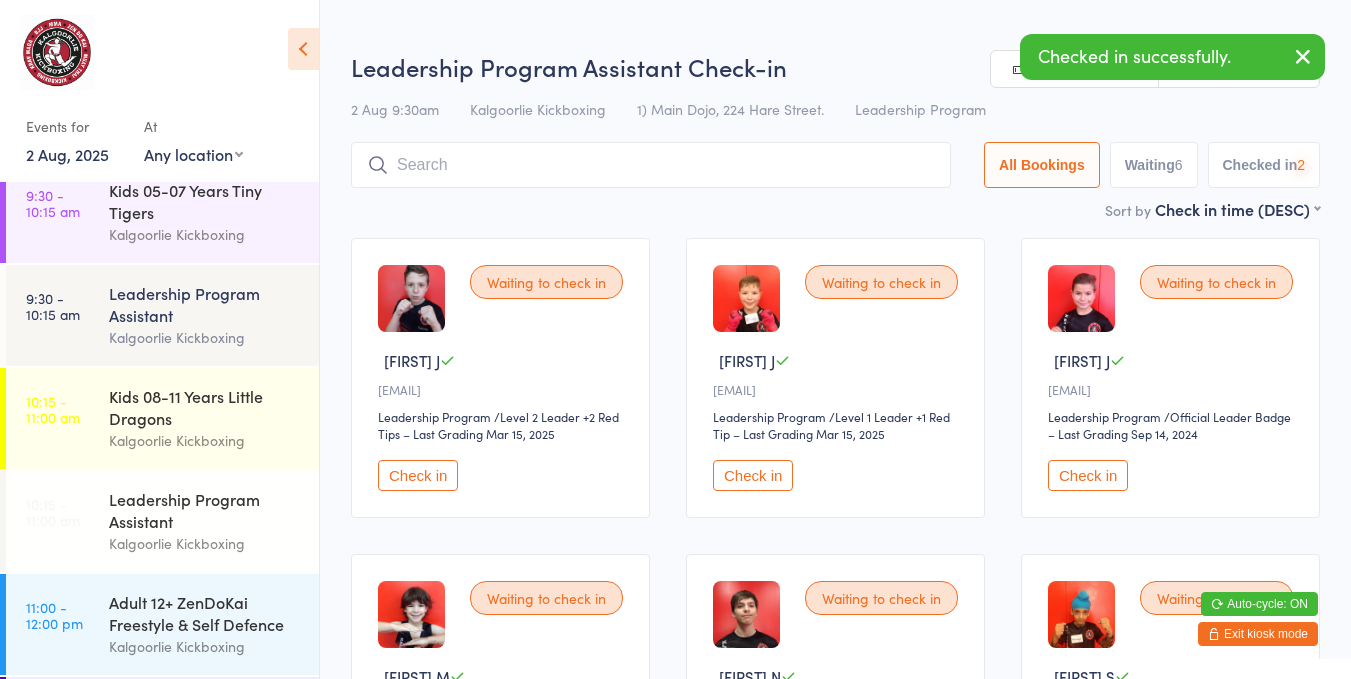 click on "Kids 08-11 Years Little Dragons" at bounding box center [205, 407] 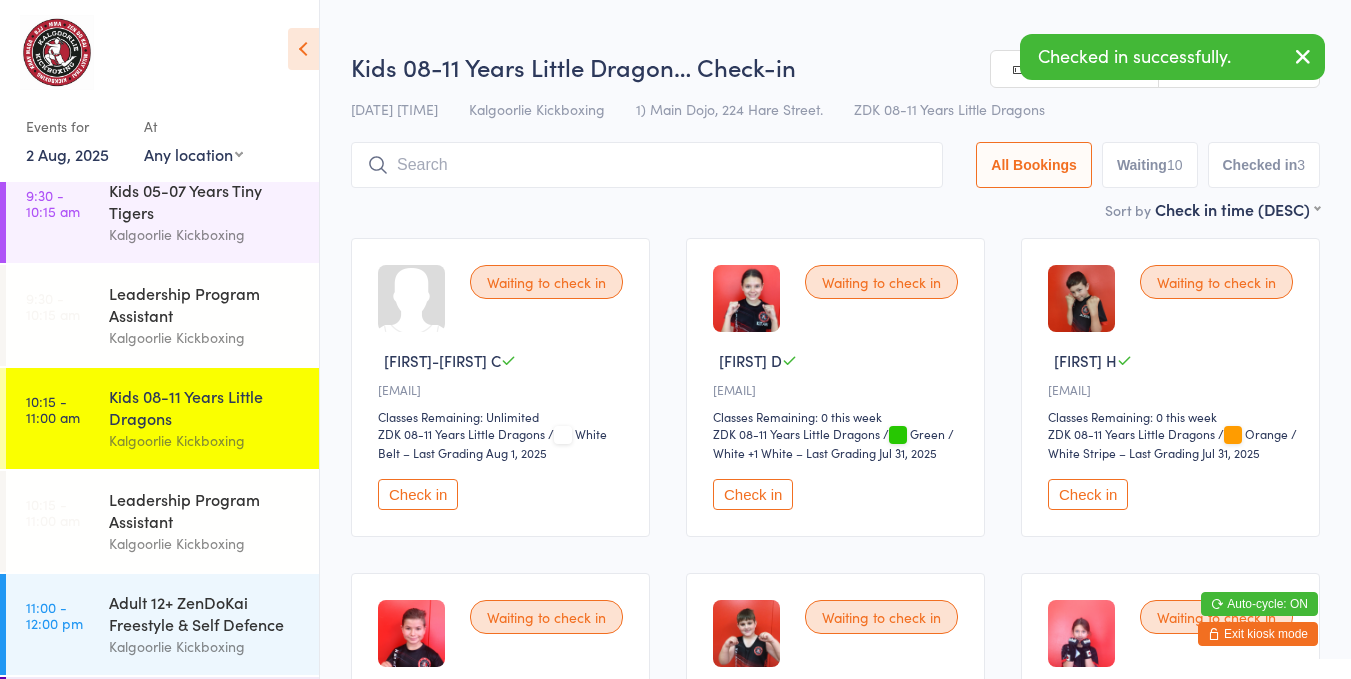 click on "Check in" at bounding box center [1088, 494] 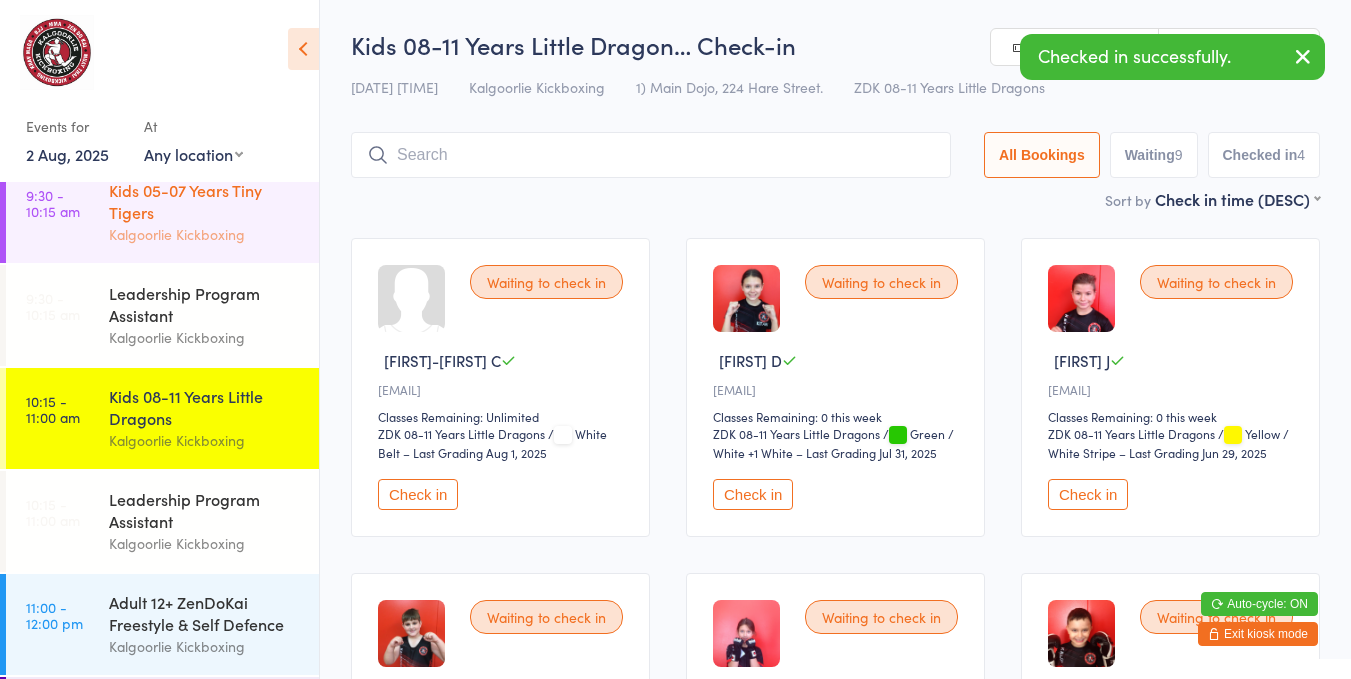 click on "Kids 05-07 Years Tiny Tigers" at bounding box center [205, 201] 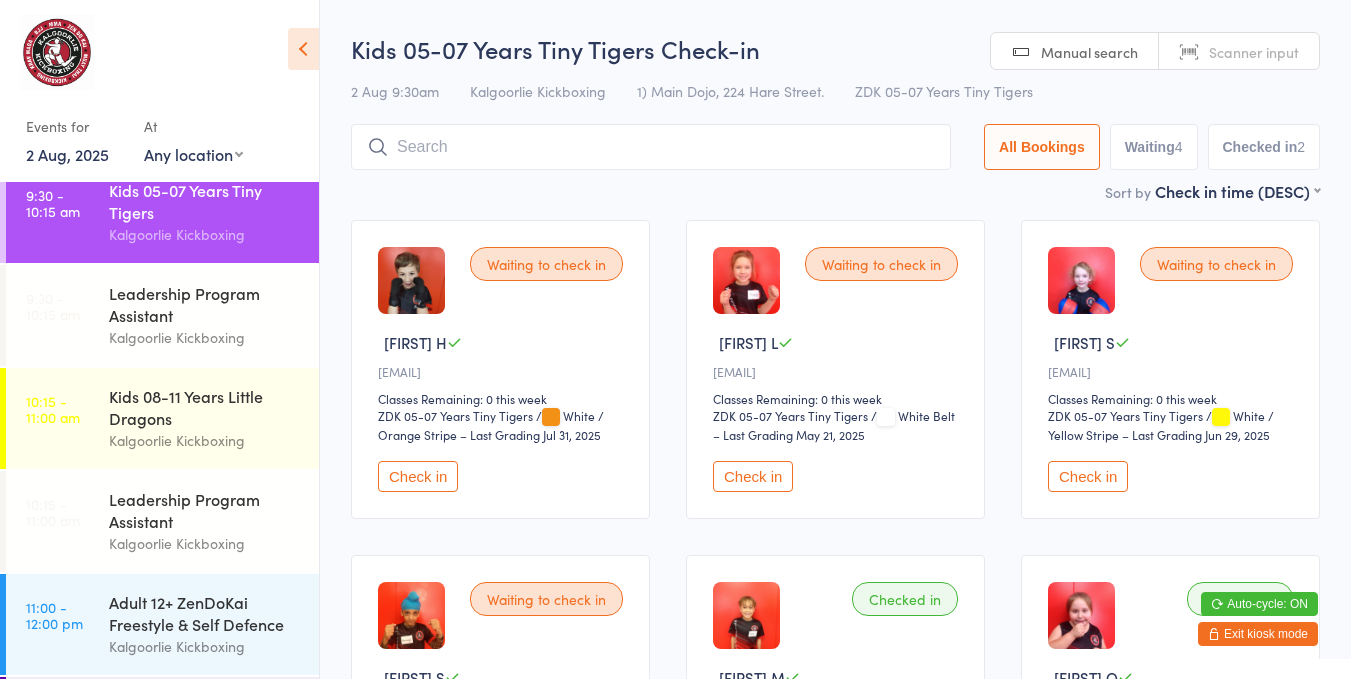 scroll, scrollTop: 19, scrollLeft: 0, axis: vertical 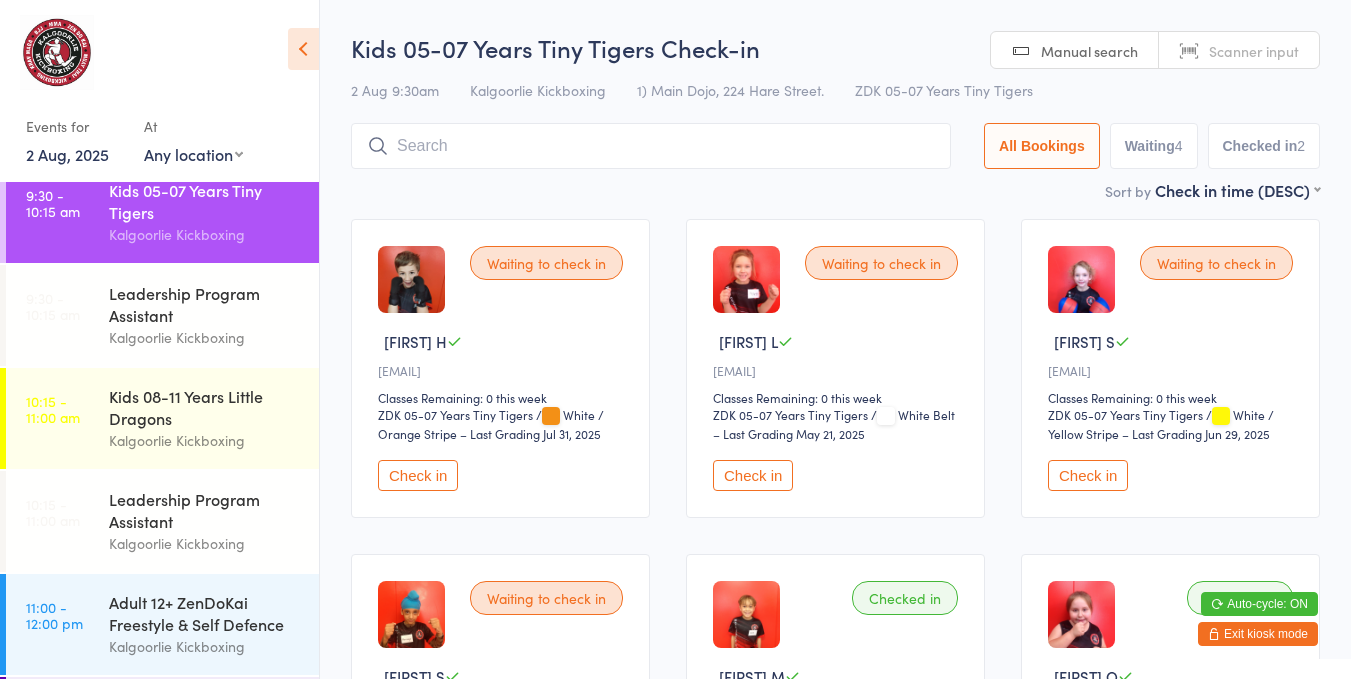click on "Check in" at bounding box center (418, 475) 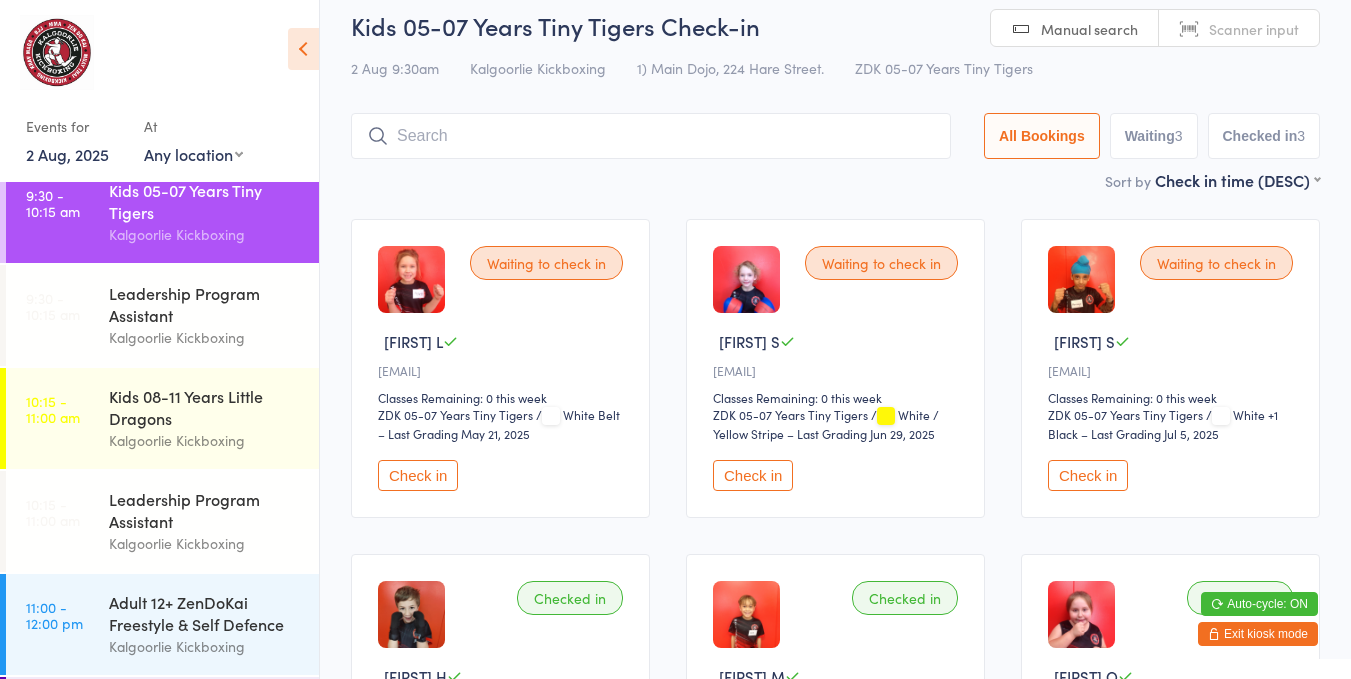 click on "Check in" at bounding box center (1088, 475) 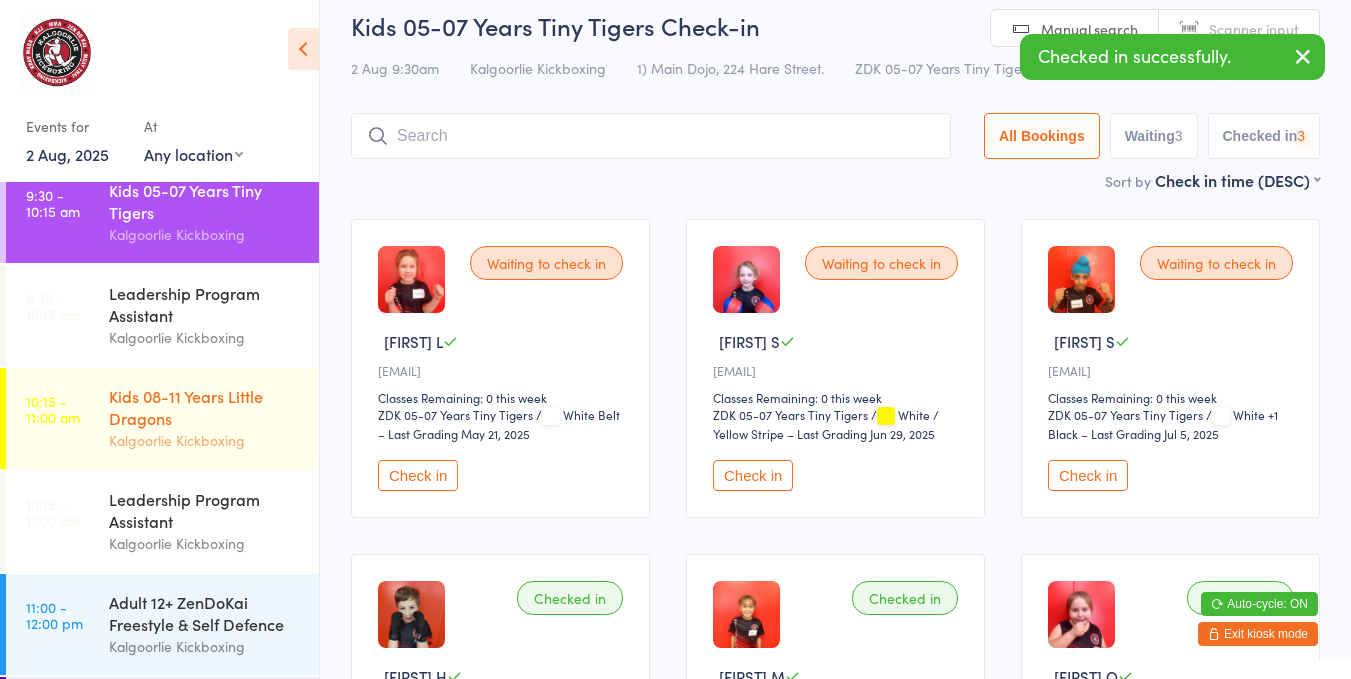click on "10:15 - 11:00 am" at bounding box center (53, 409) 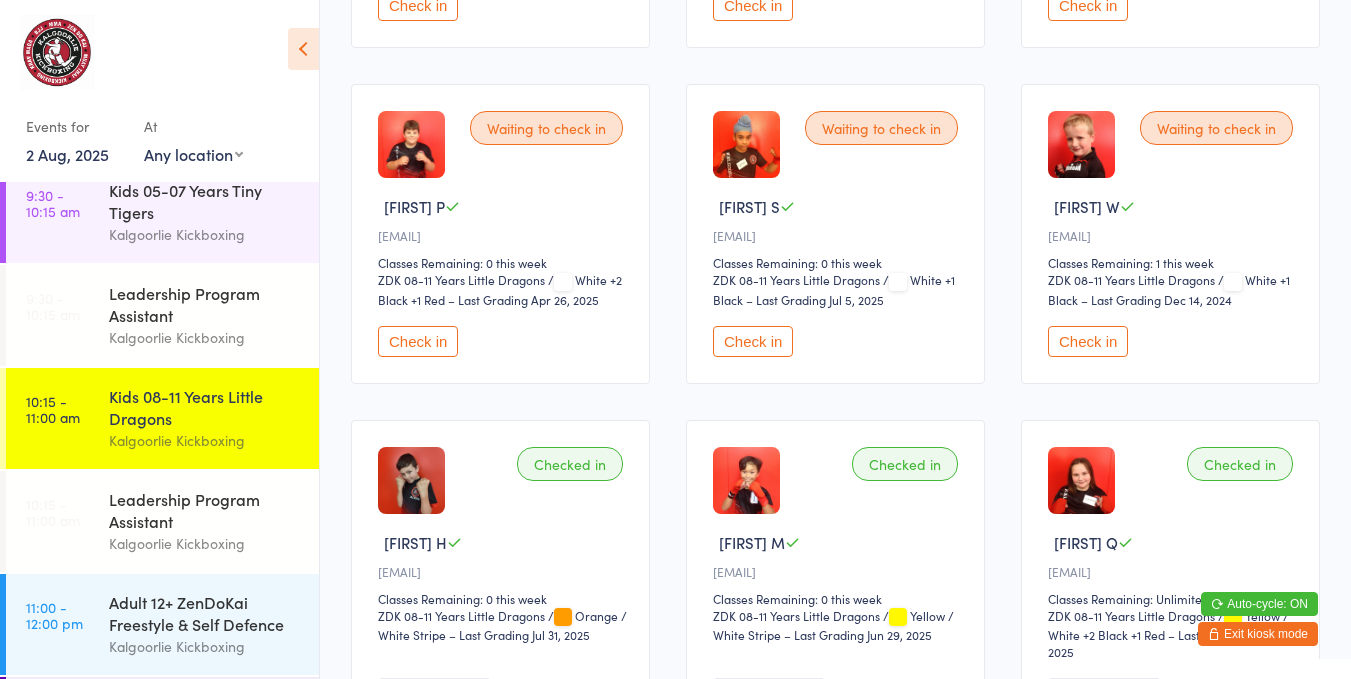 scroll, scrollTop: 839, scrollLeft: 0, axis: vertical 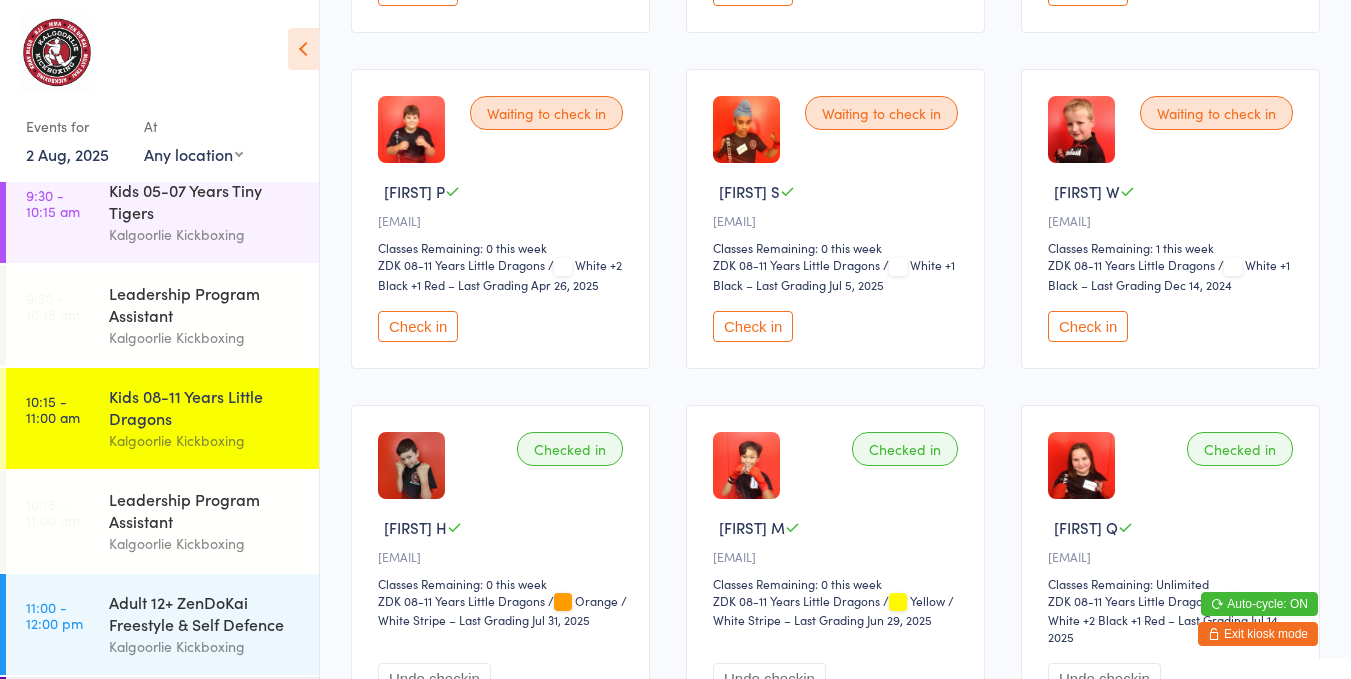 click on "/  White +1 Black – Last Grading [DATE]" at bounding box center (834, 274) 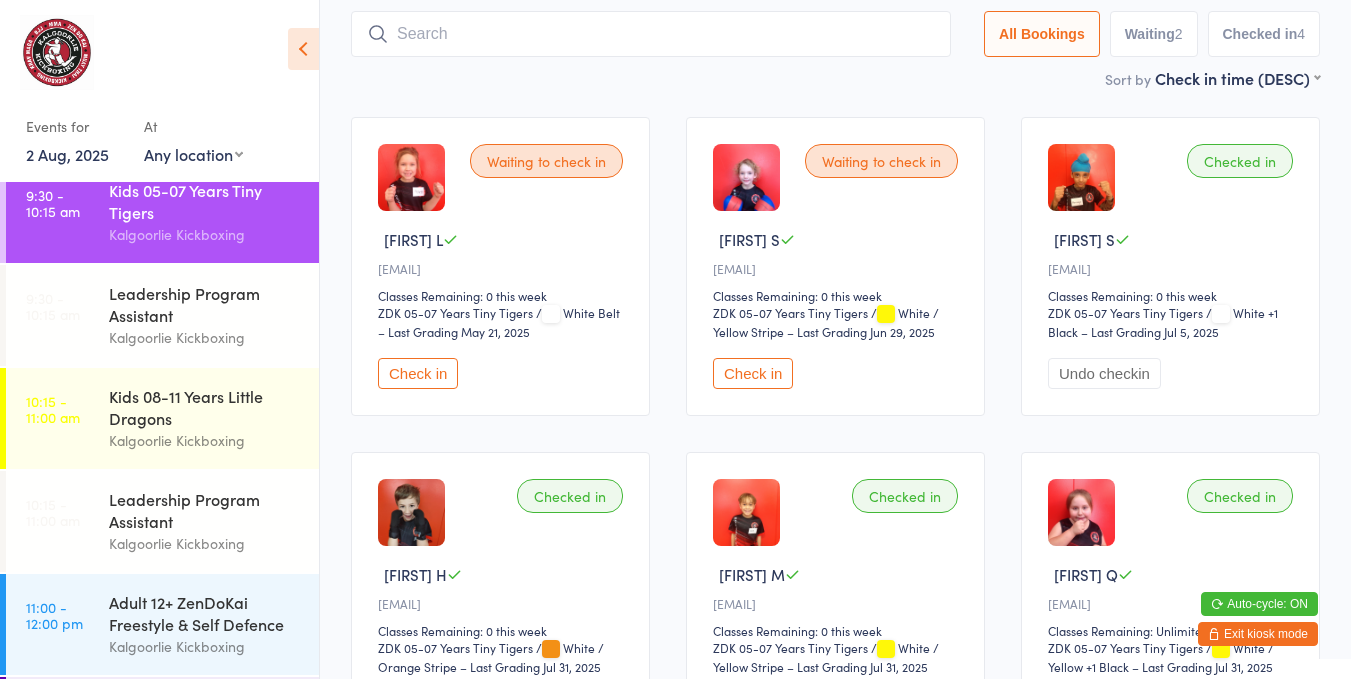 scroll, scrollTop: 122, scrollLeft: 0, axis: vertical 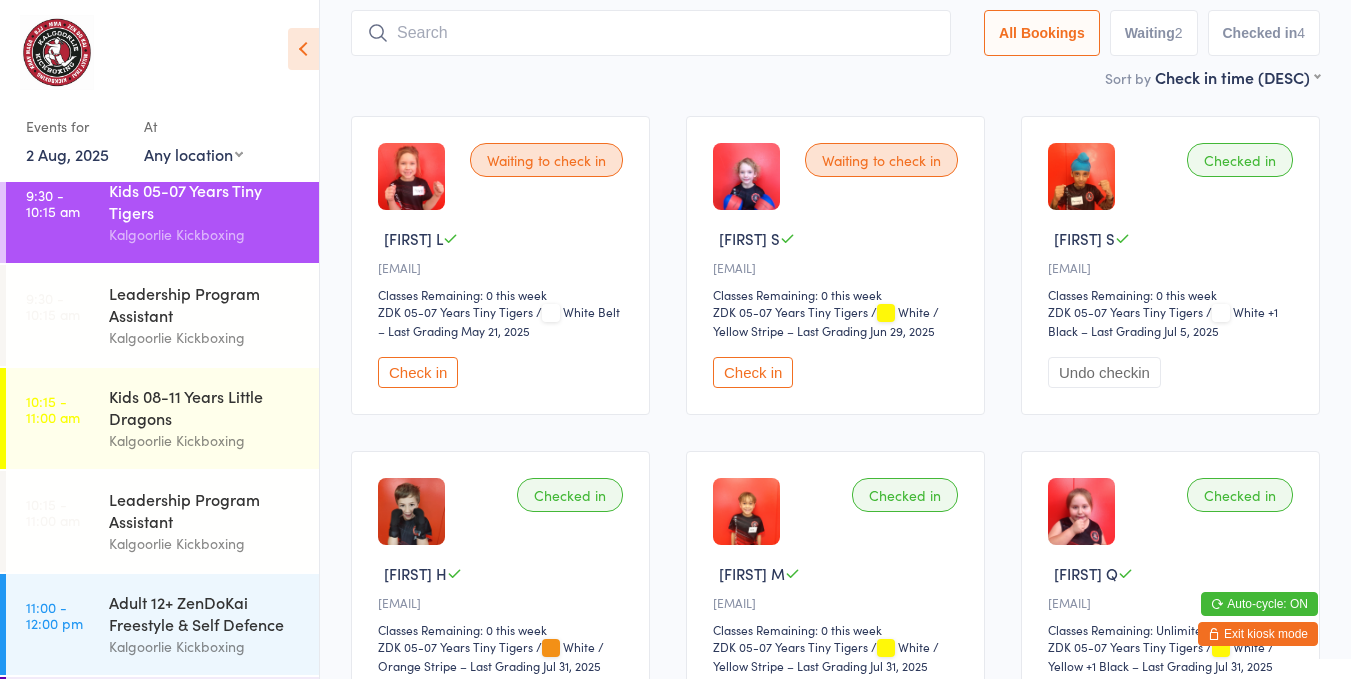 click on "Check in" at bounding box center [418, 372] 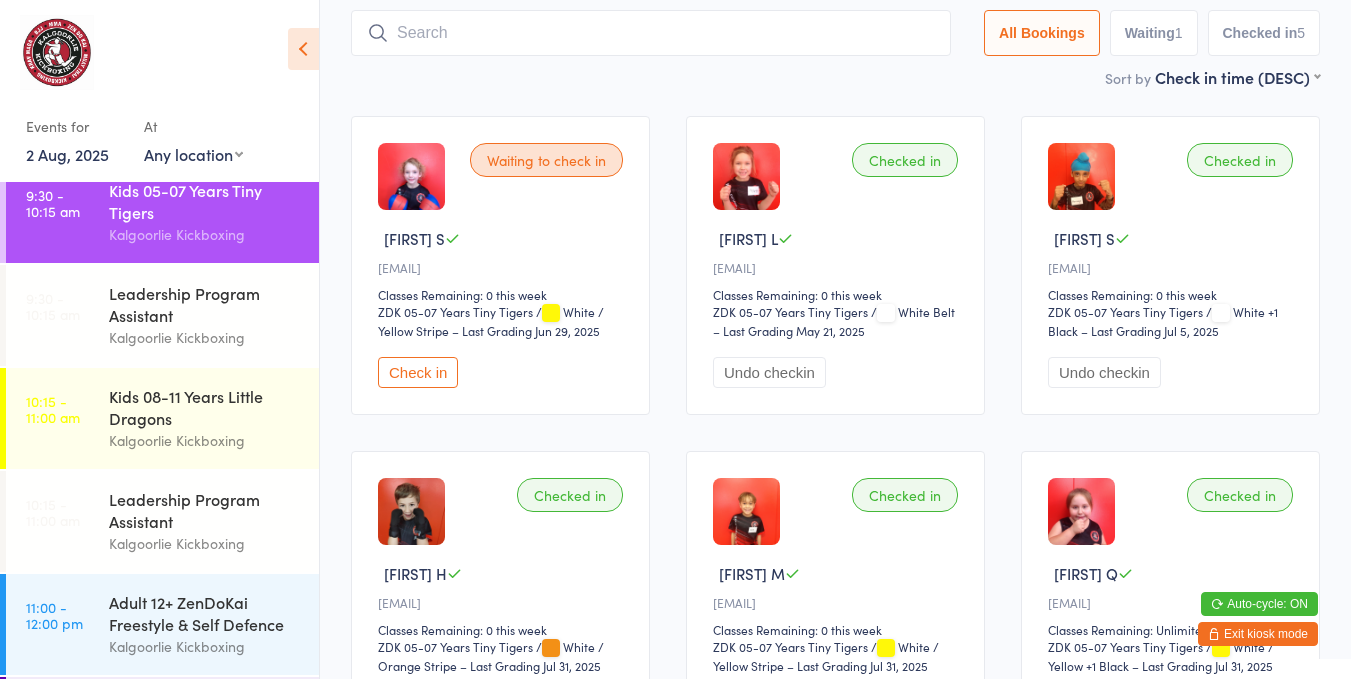 click on "Check in" at bounding box center (418, 372) 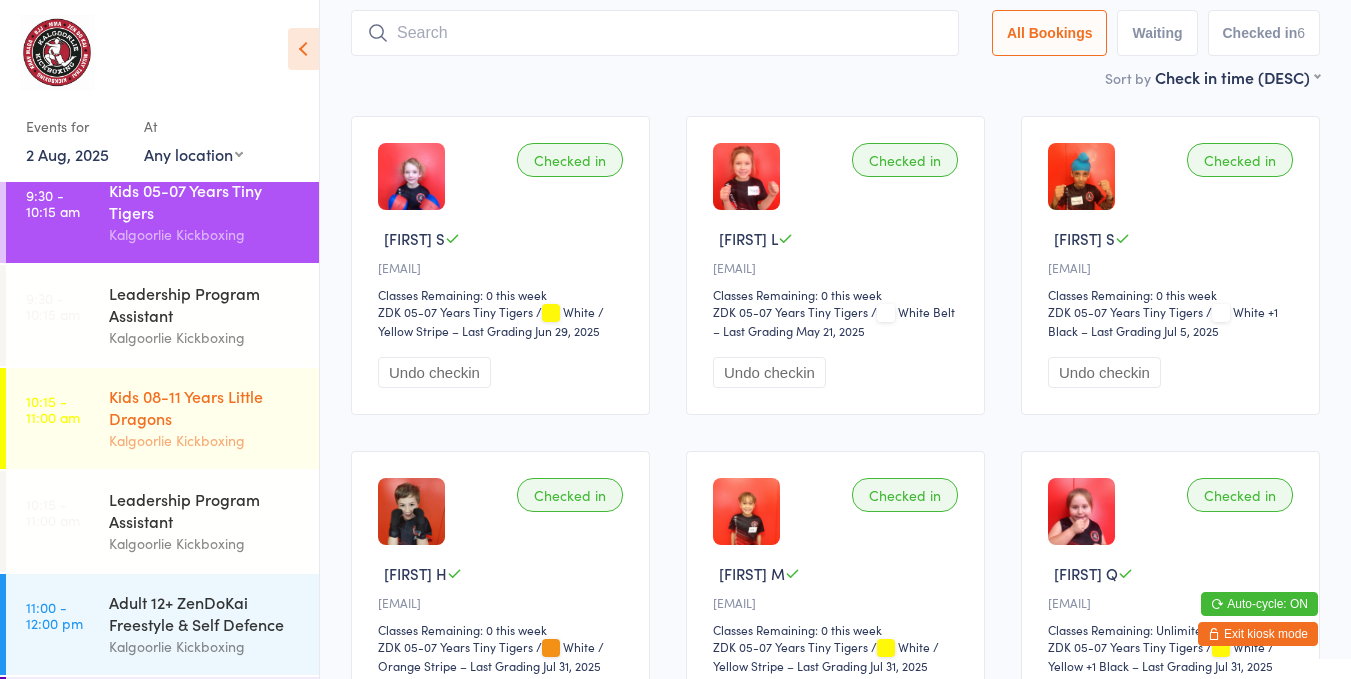 click on "Kids 08-11 Years Little Dragons" at bounding box center [205, 407] 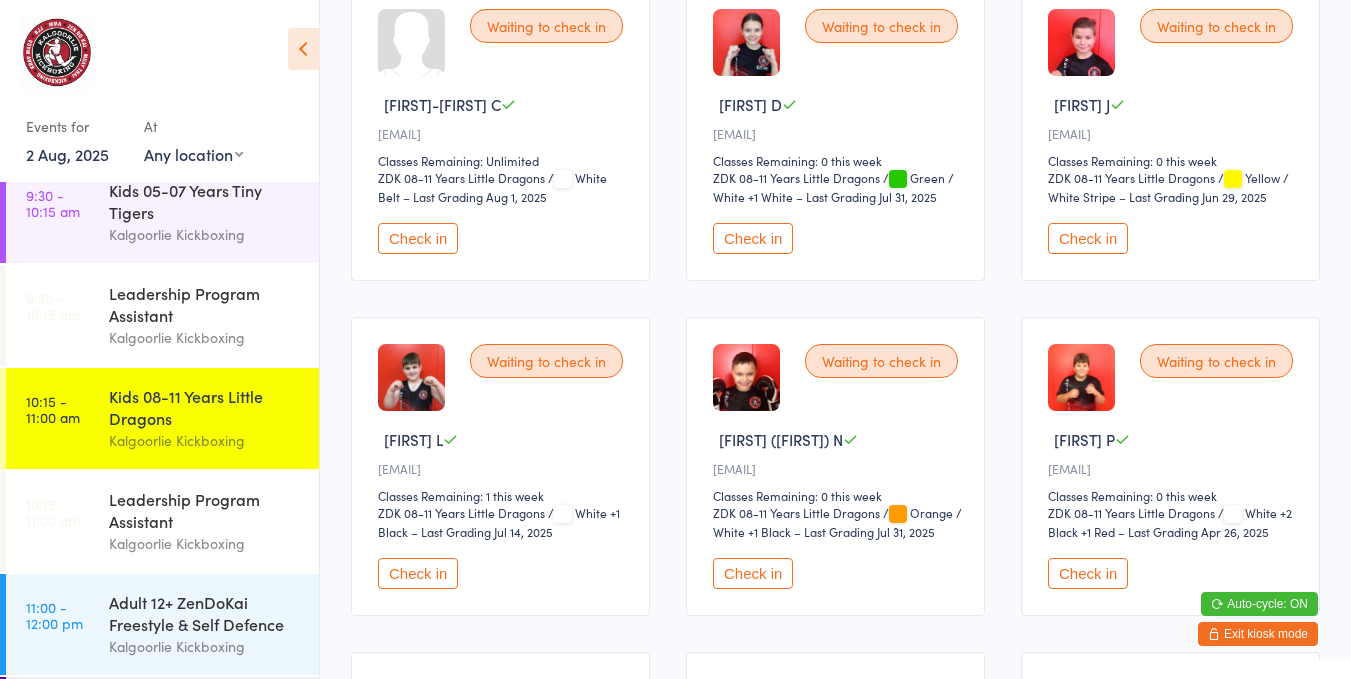 scroll, scrollTop: 271, scrollLeft: 0, axis: vertical 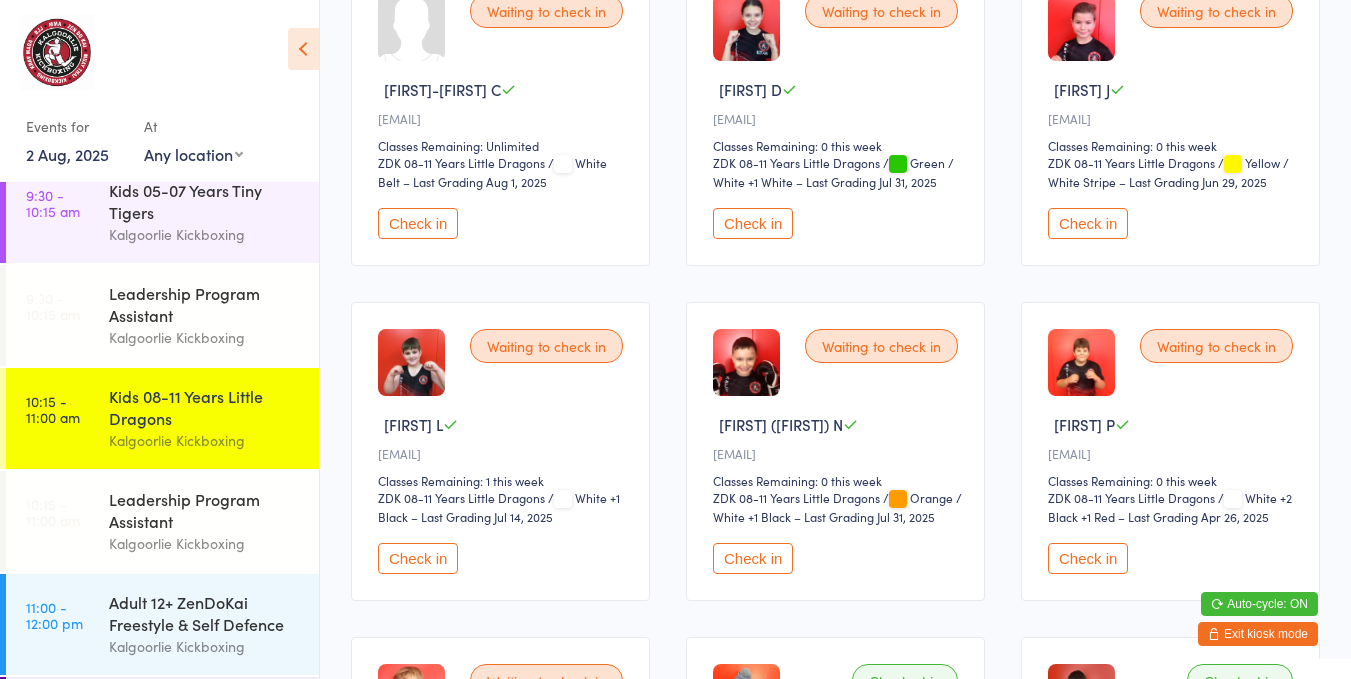 click on "Check in" at bounding box center (753, 558) 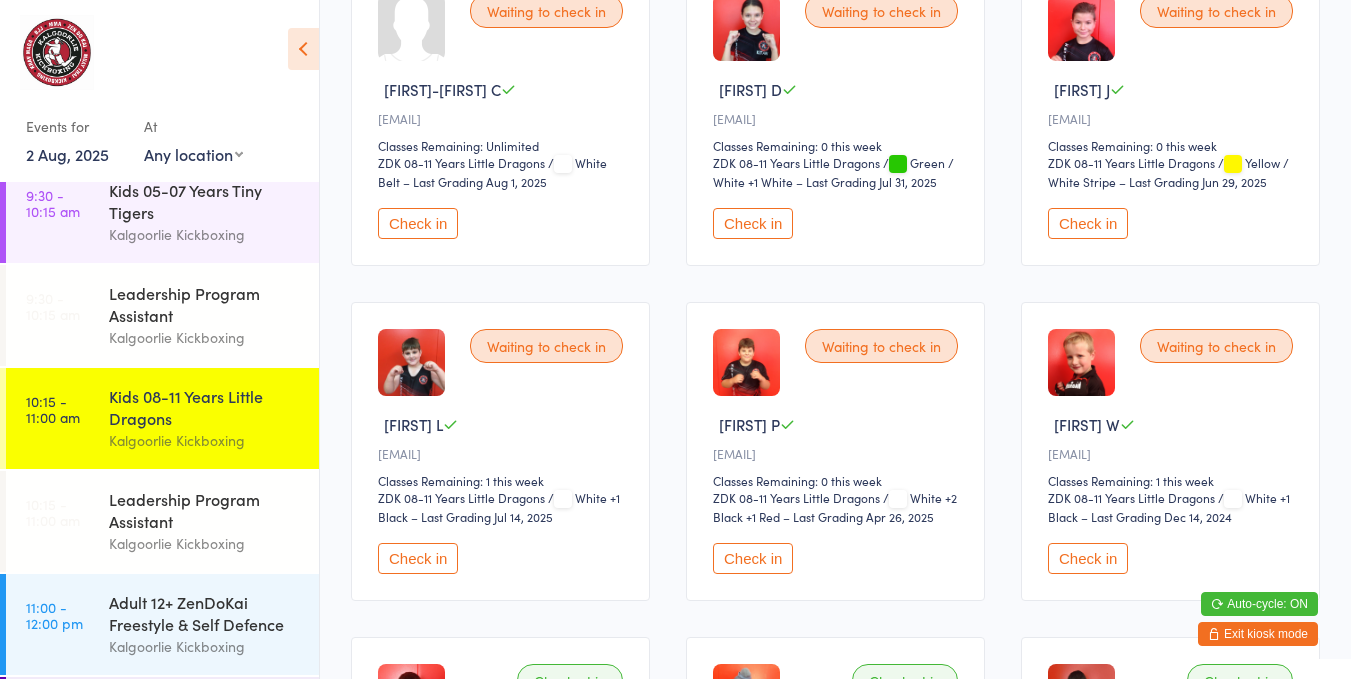 click on "Check in" at bounding box center [503, 223] 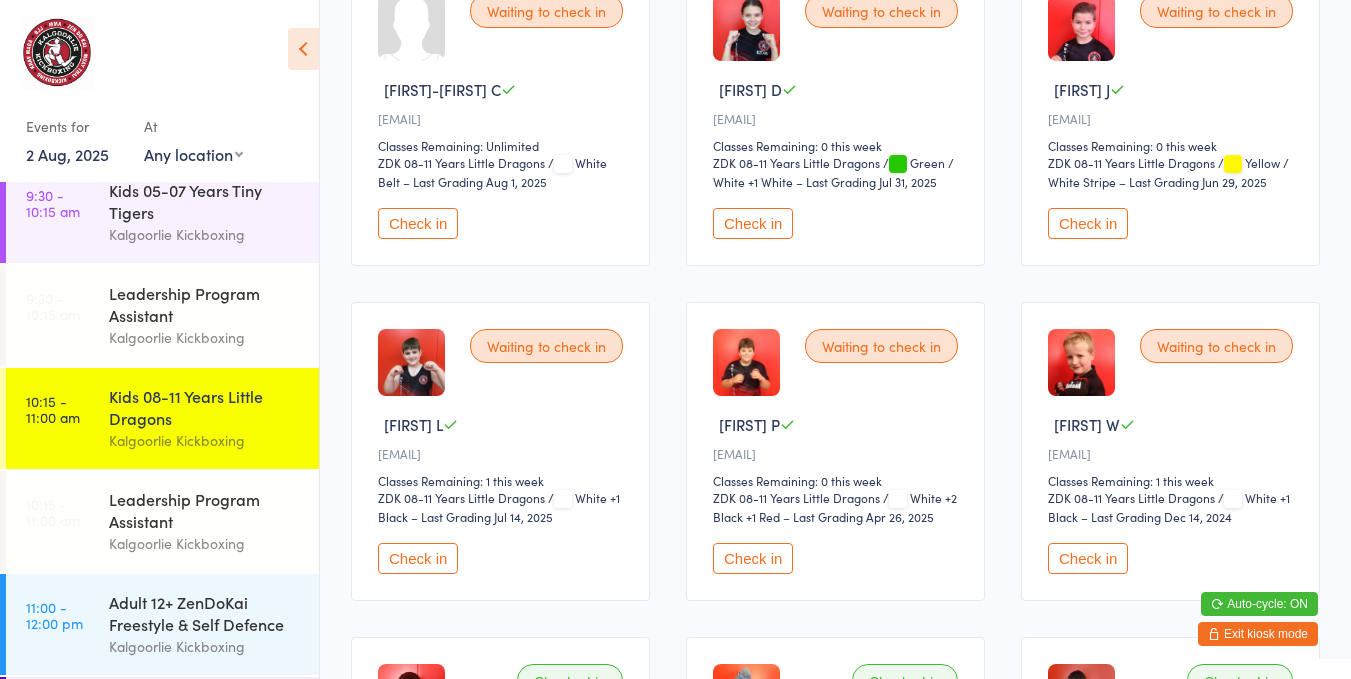 click on "Check in" at bounding box center [418, 223] 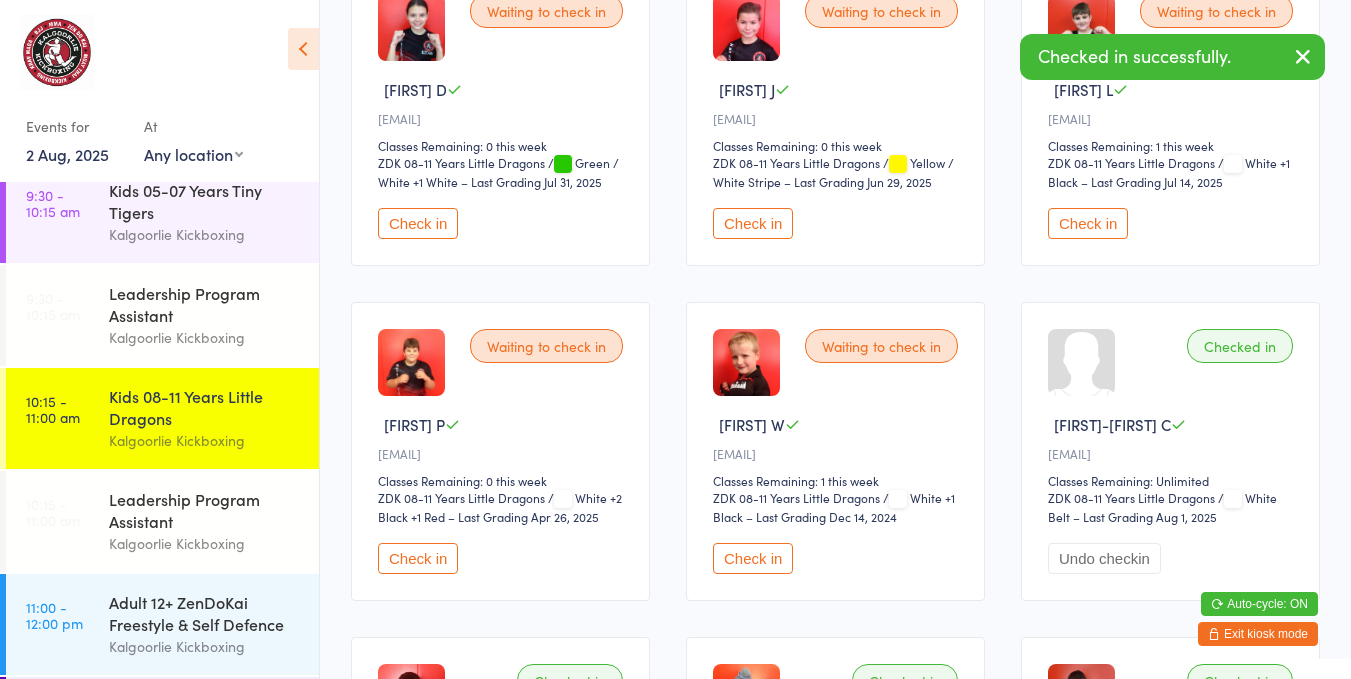 scroll, scrollTop: 606, scrollLeft: 0, axis: vertical 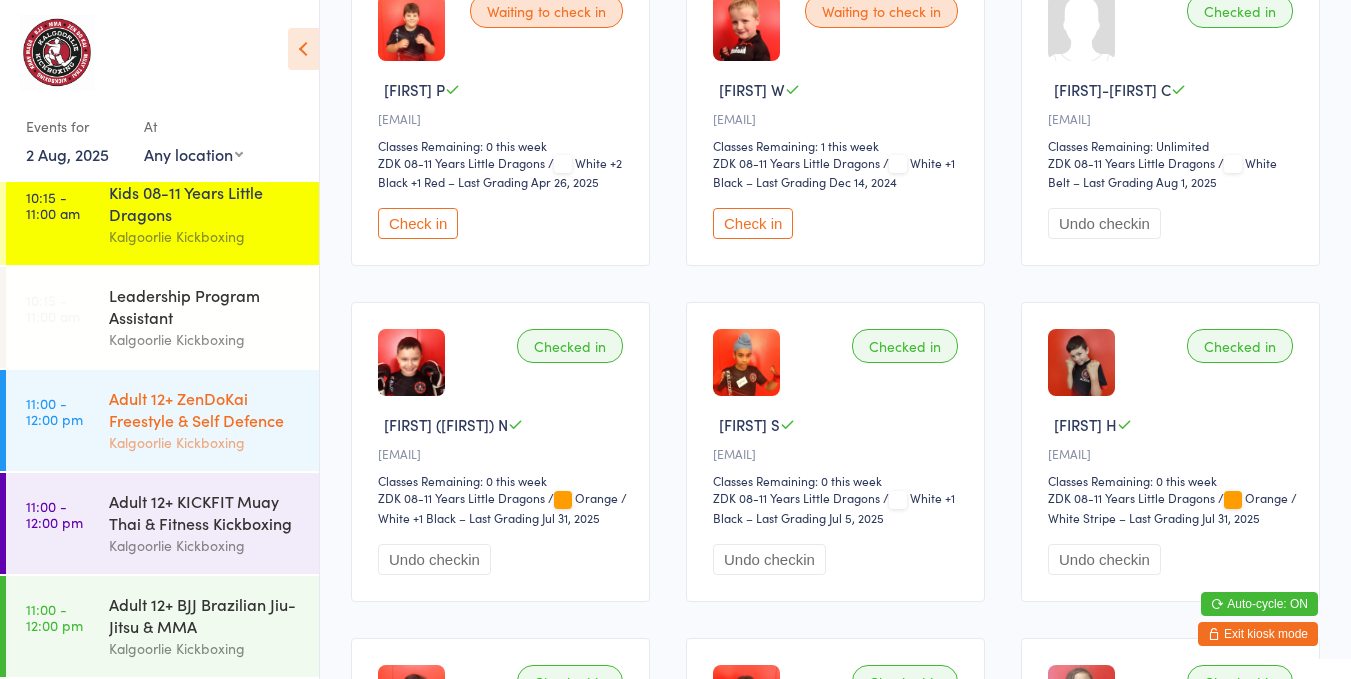 click on "Adult 12+ ZenDoKai Freestyle & Self Defence" at bounding box center [205, 409] 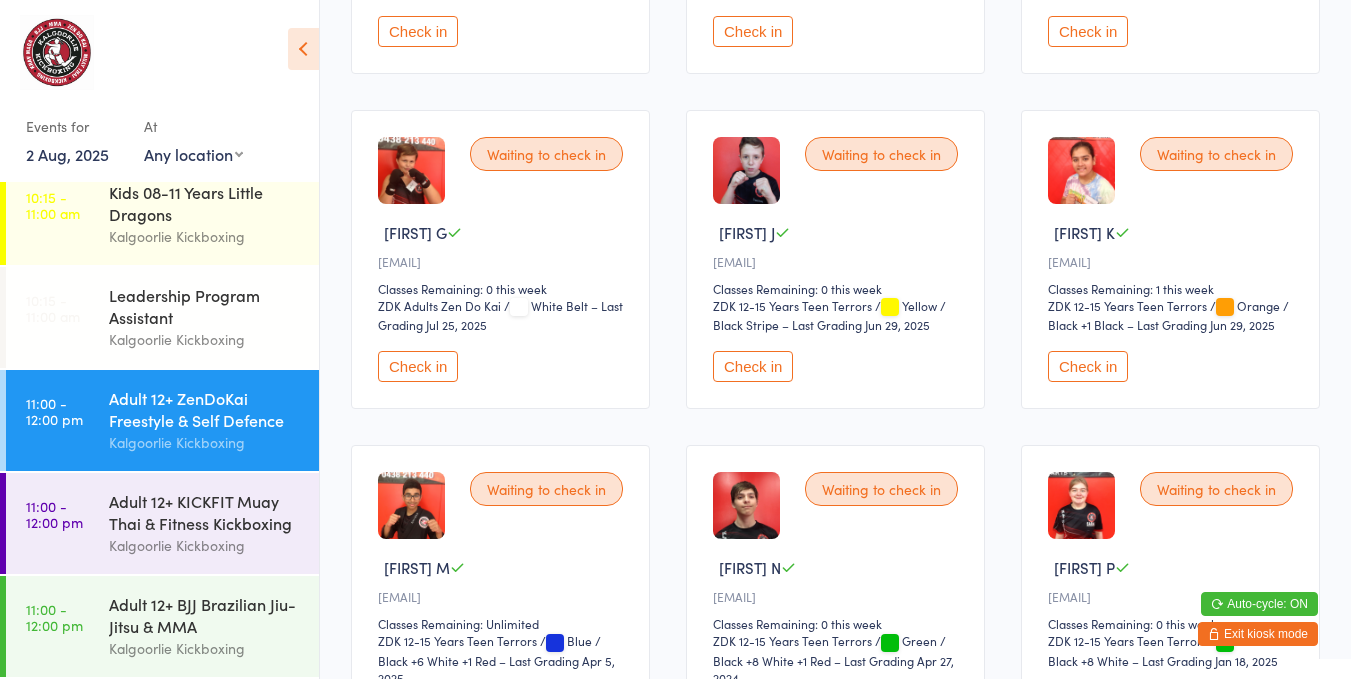 scroll, scrollTop: 483, scrollLeft: 0, axis: vertical 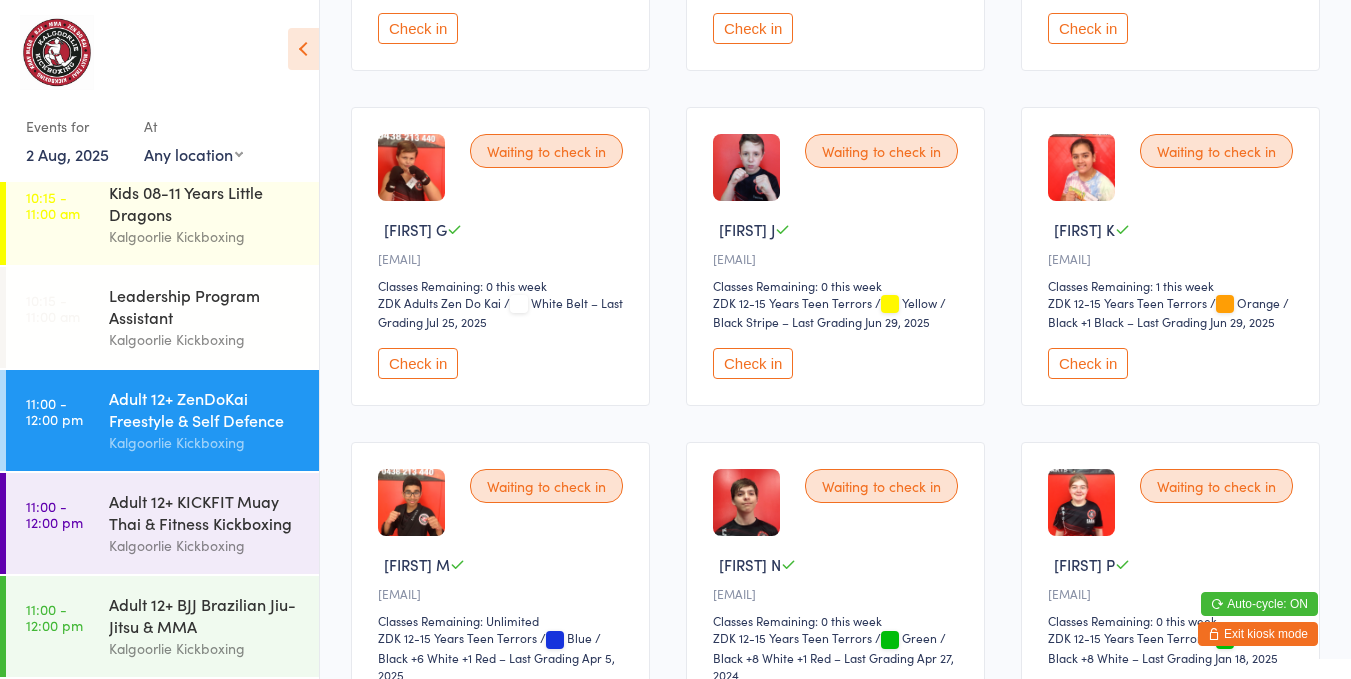 click on "Check in" at bounding box center [1088, 363] 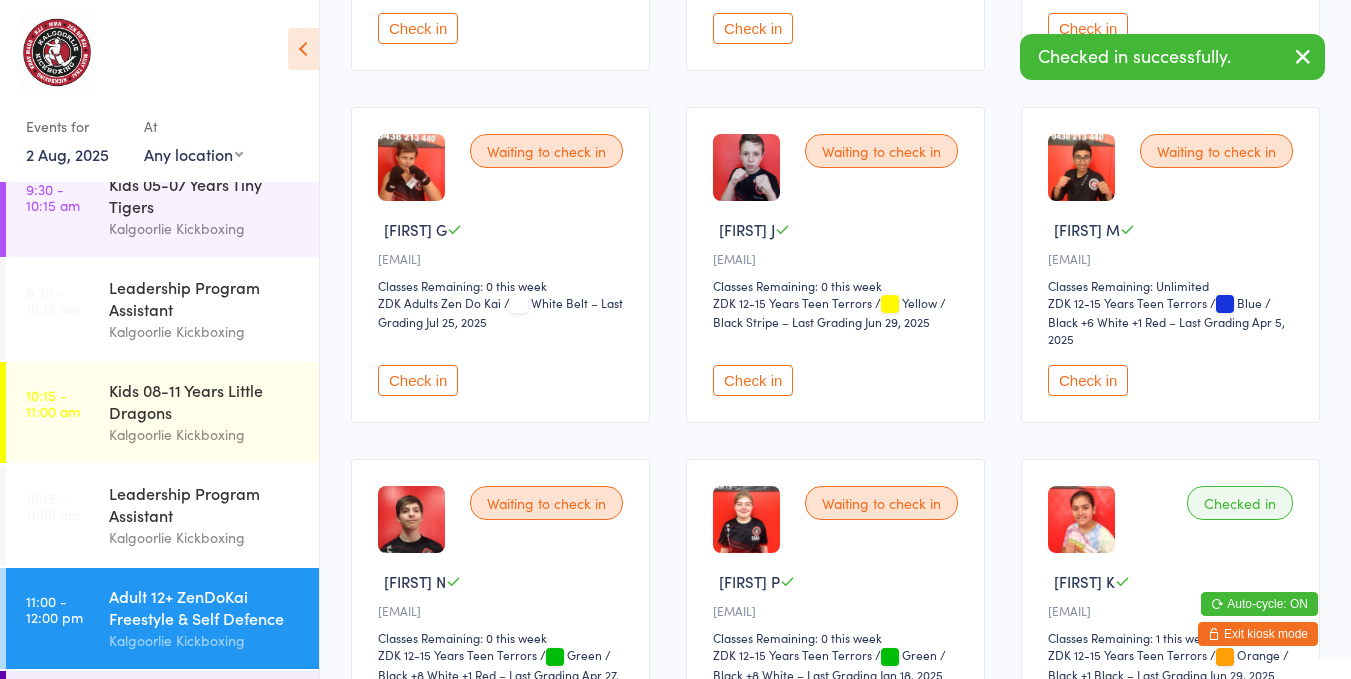 scroll, scrollTop: 230, scrollLeft: 0, axis: vertical 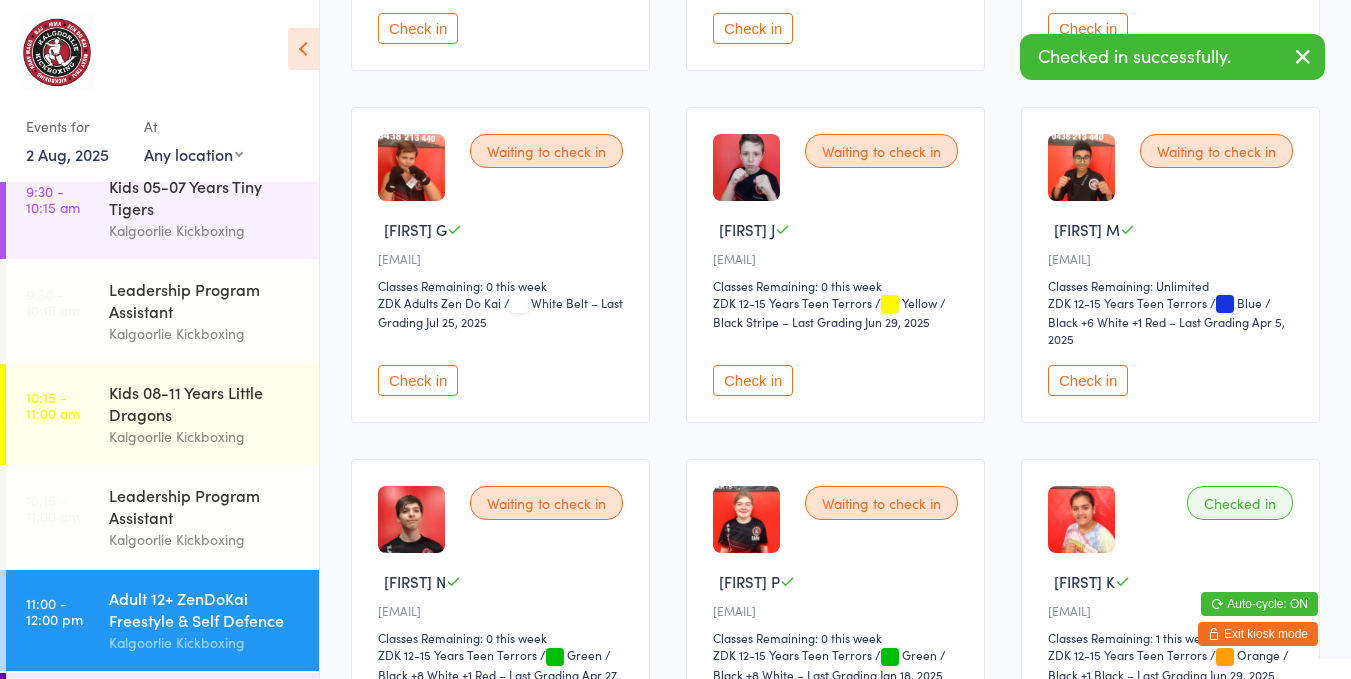 click on "Kids 08-11 Years Little Dragons" at bounding box center (205, 403) 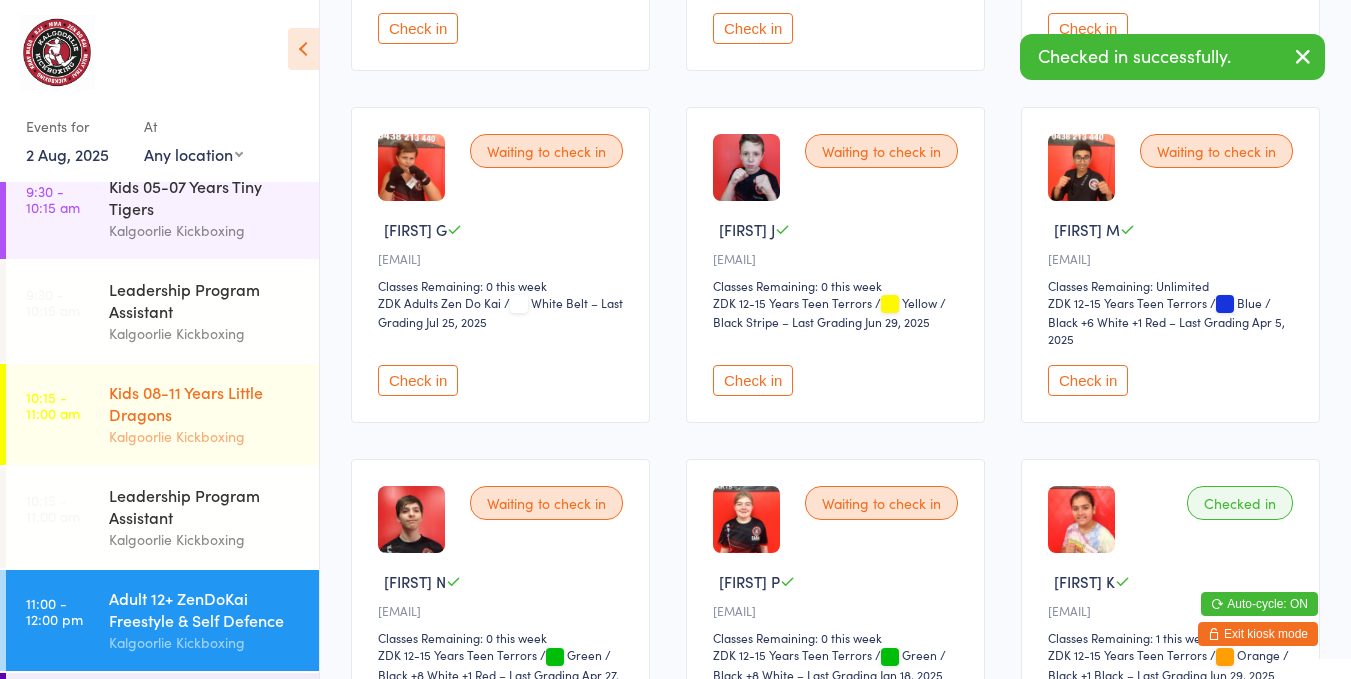 scroll, scrollTop: 0, scrollLeft: 0, axis: both 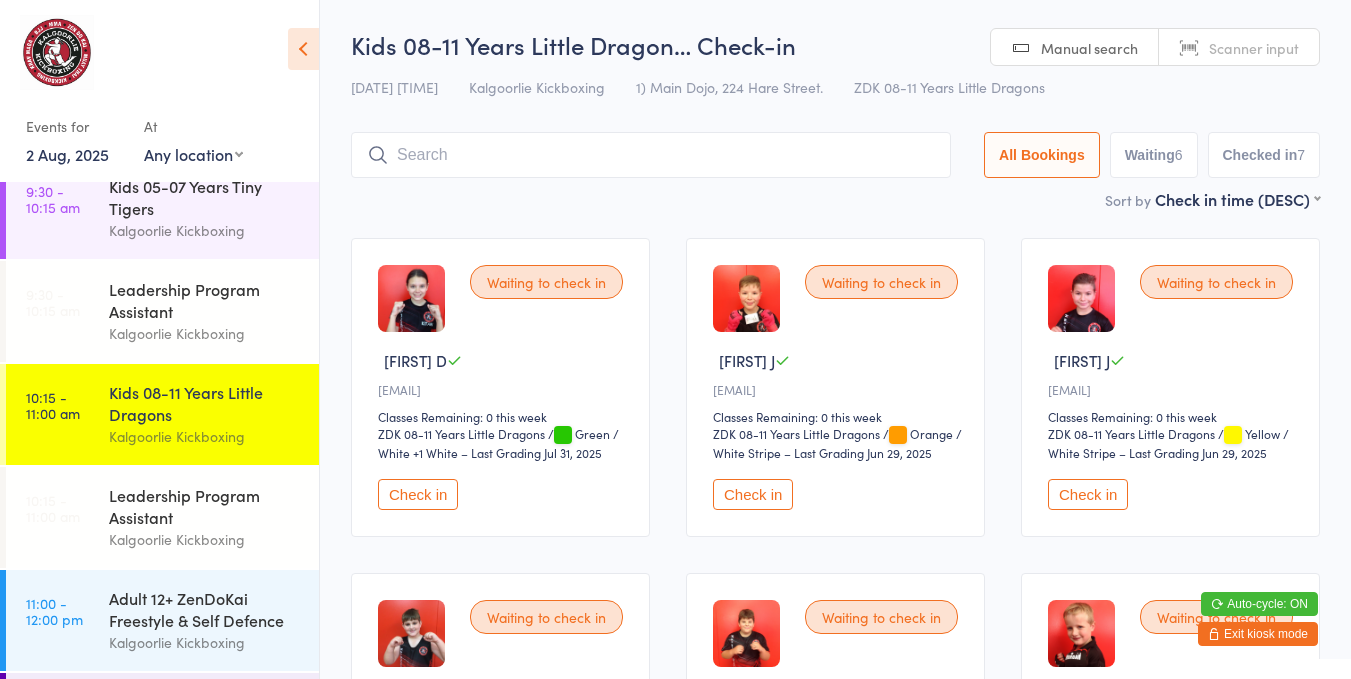 click on "Check in" at bounding box center [753, 494] 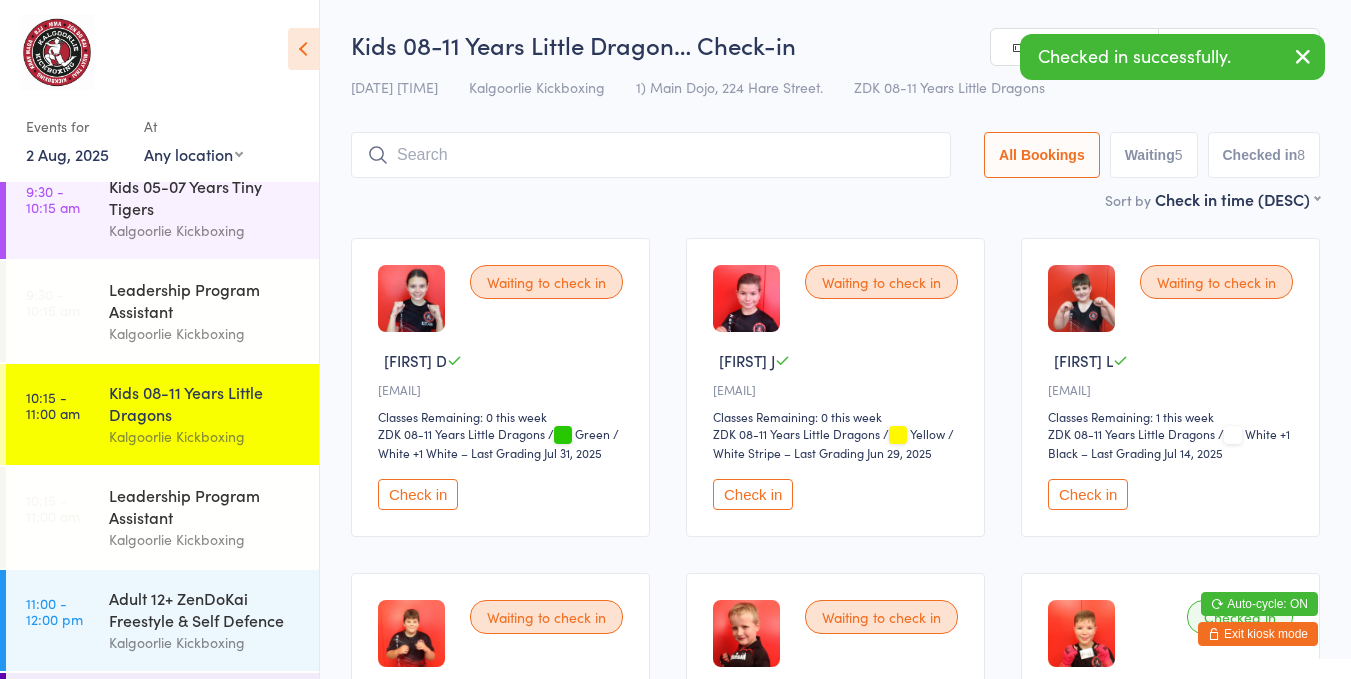 click on "Check in" at bounding box center (753, 494) 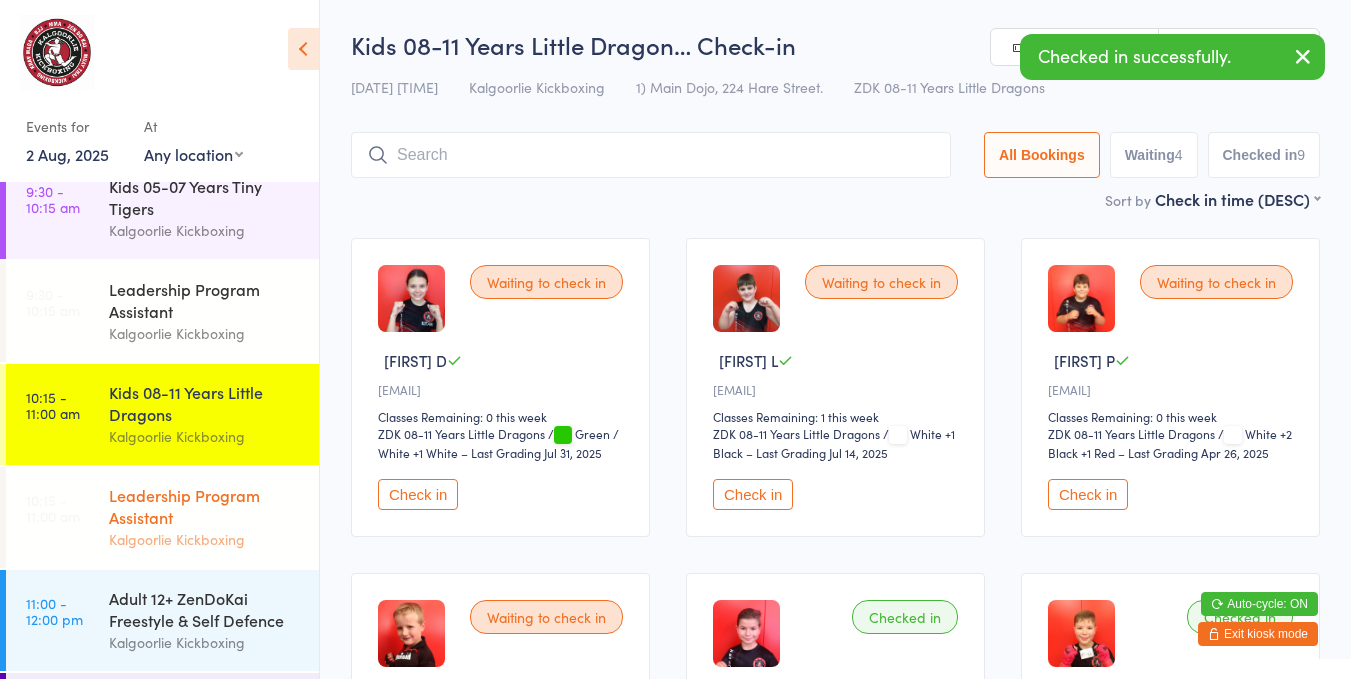click on "Leadership Program Assistant" at bounding box center (205, 506) 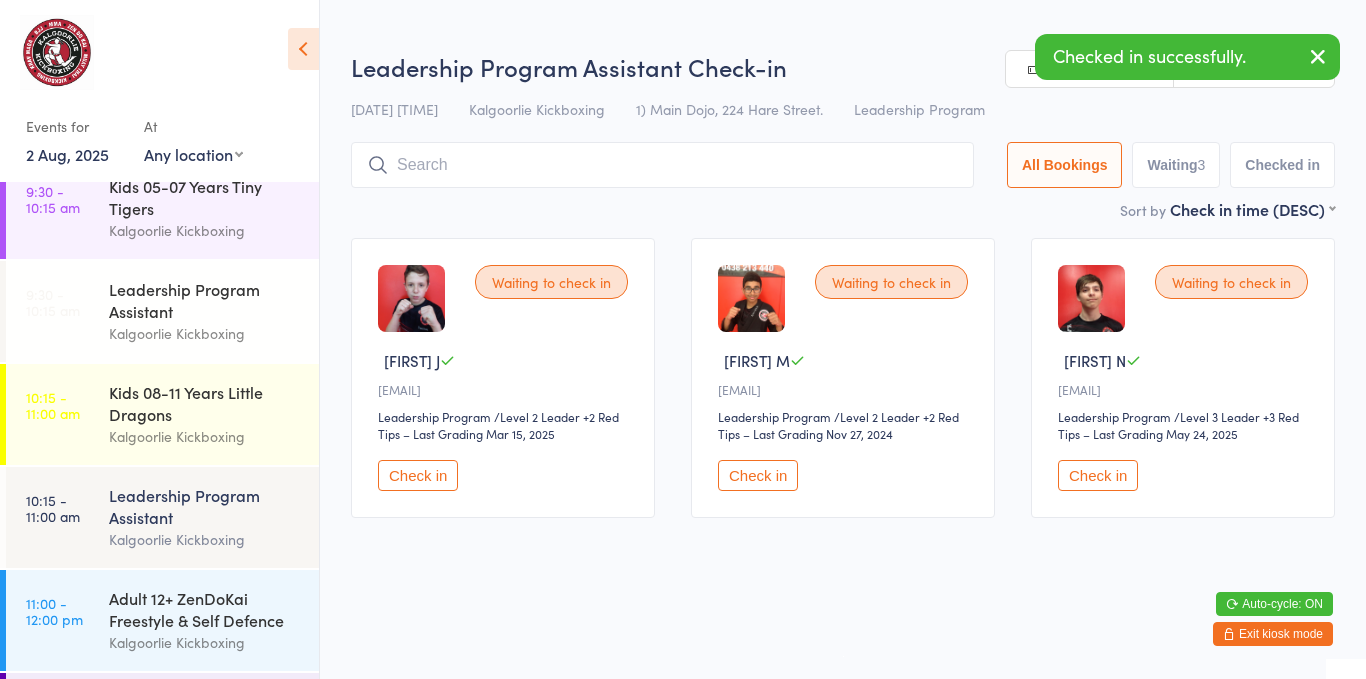 click on "Check in" at bounding box center [418, 475] 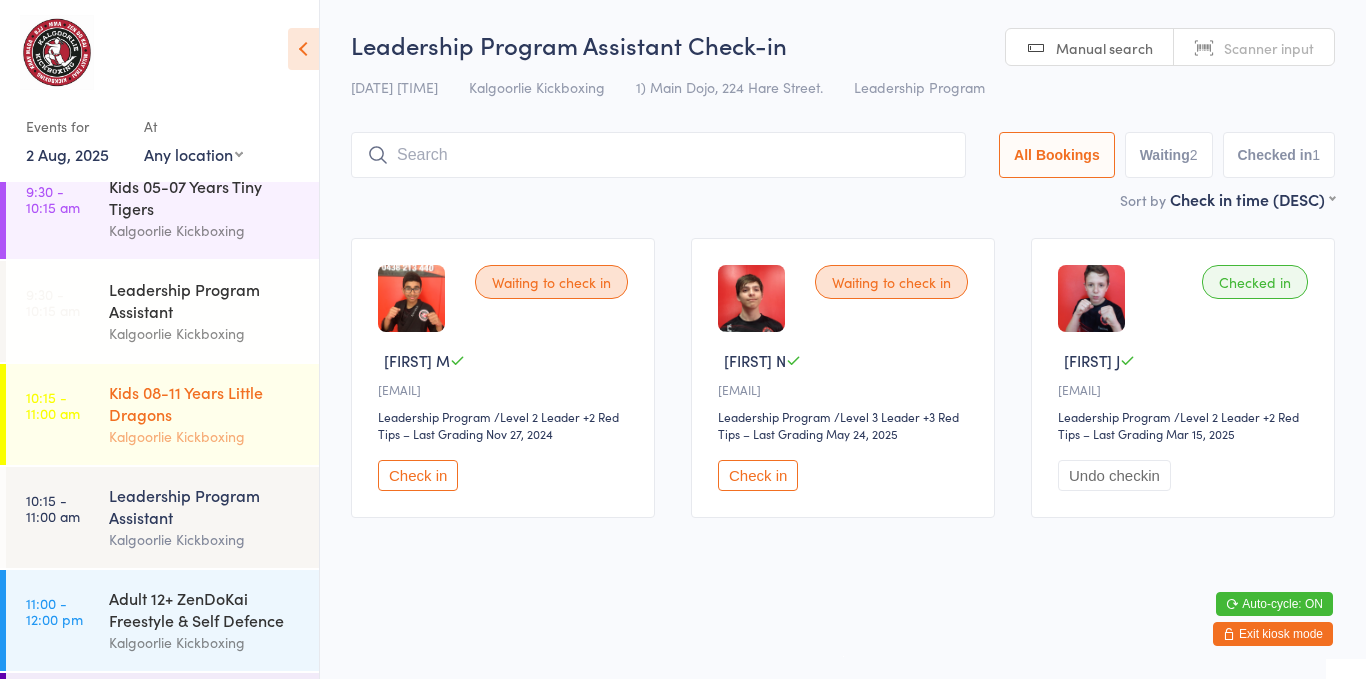 click on "Kids 08-11 Years Little Dragons Kalgoorlie Kickboxing" at bounding box center [214, 414] 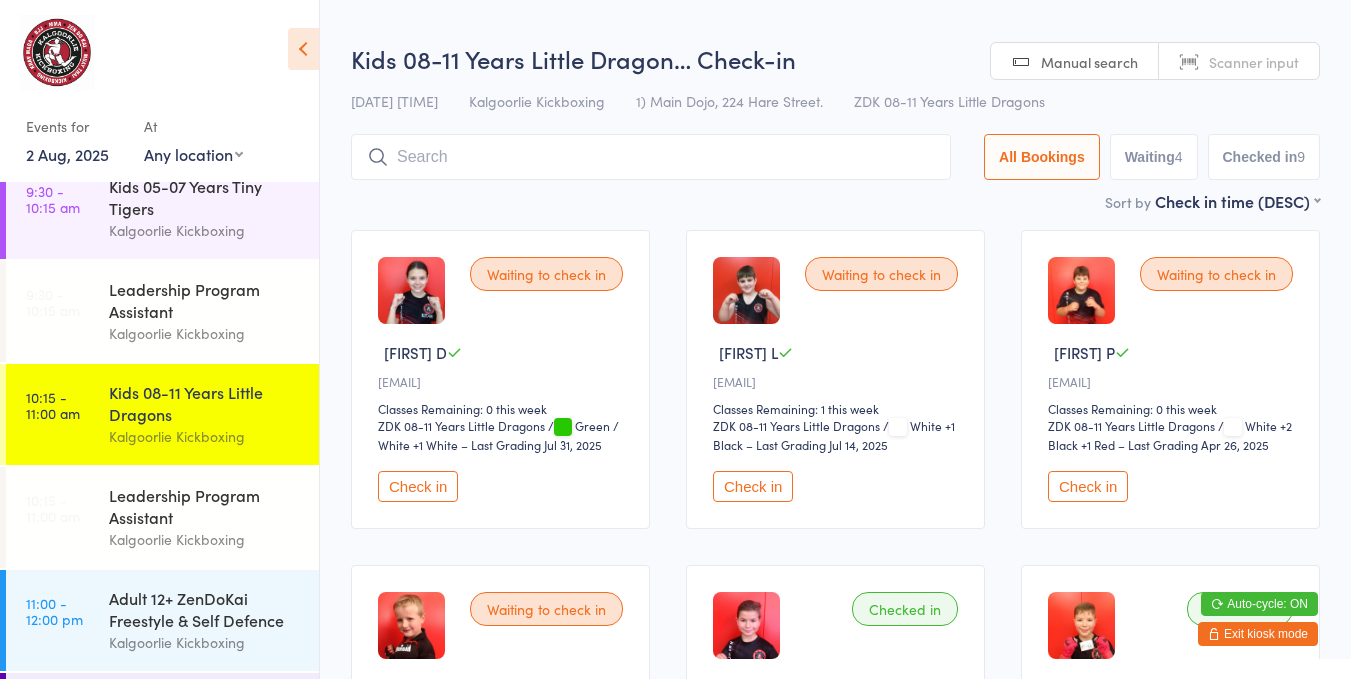 scroll, scrollTop: 0, scrollLeft: 0, axis: both 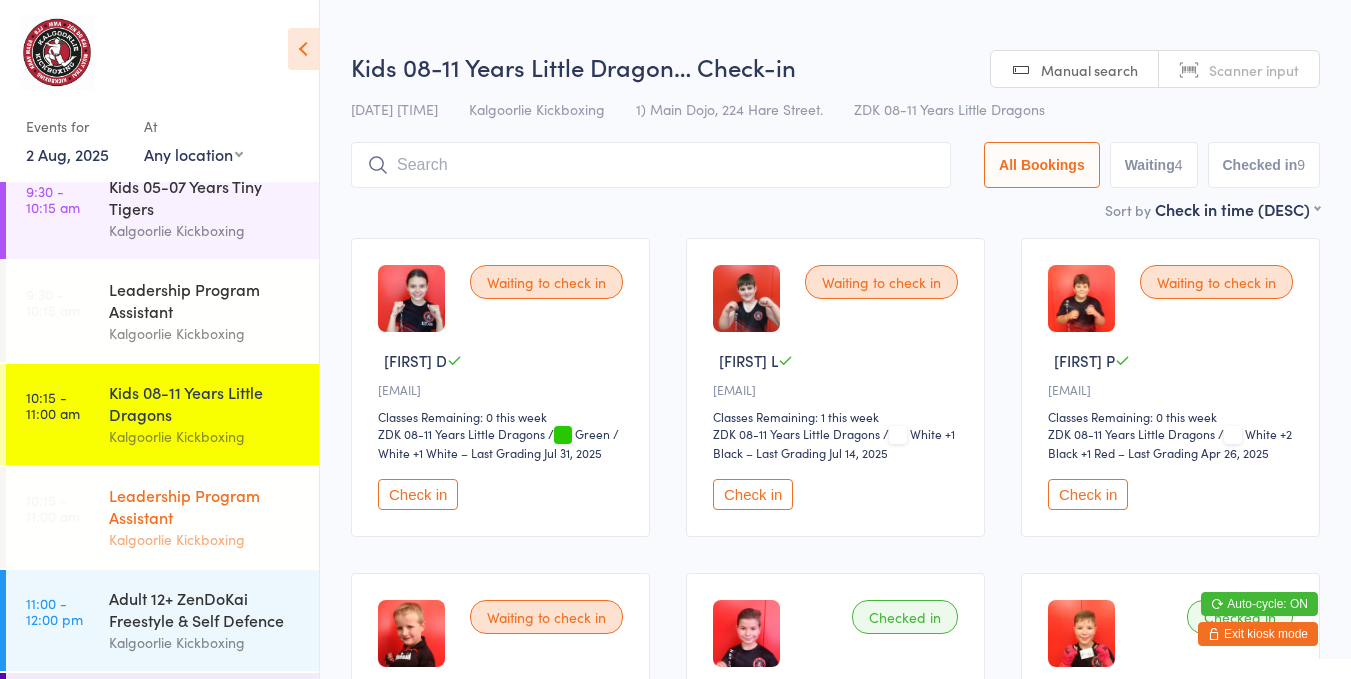 click on "Leadership Program Assistant" at bounding box center (205, 506) 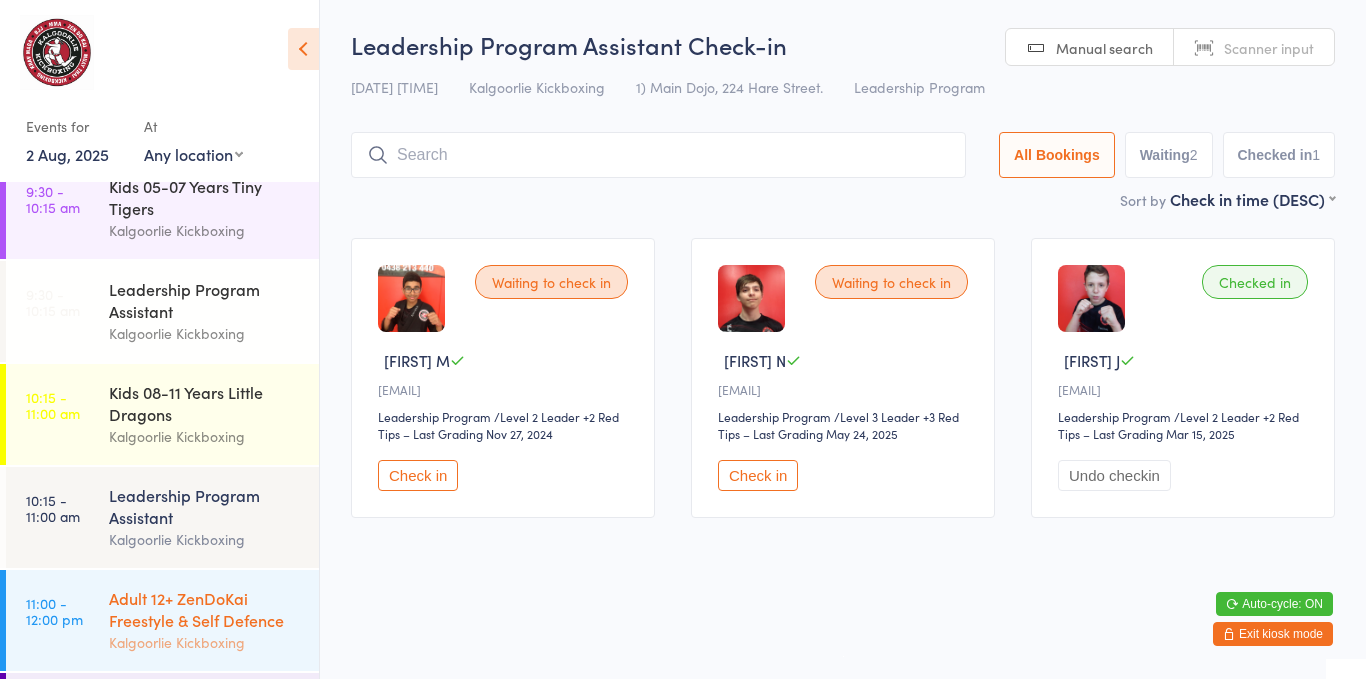 click on "Adult 12+ ZenDoKai Freestyle & Self Defence" at bounding box center [205, 609] 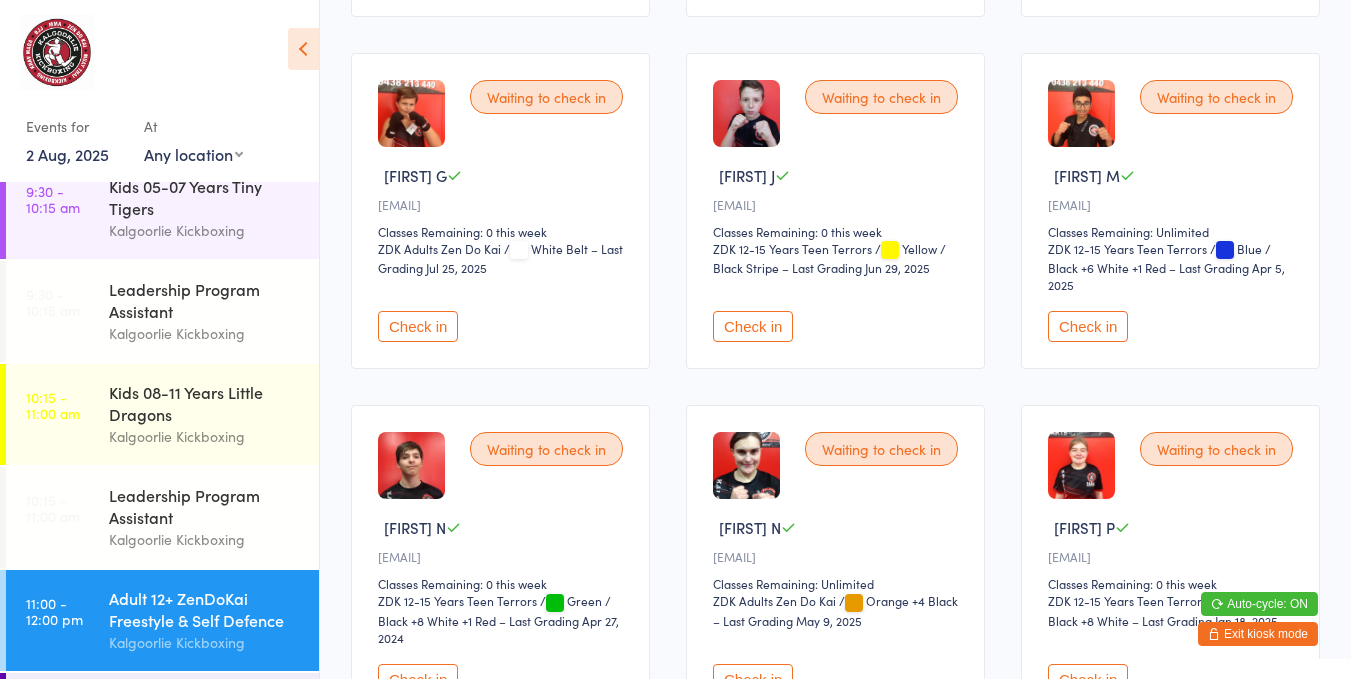 scroll, scrollTop: 546, scrollLeft: 0, axis: vertical 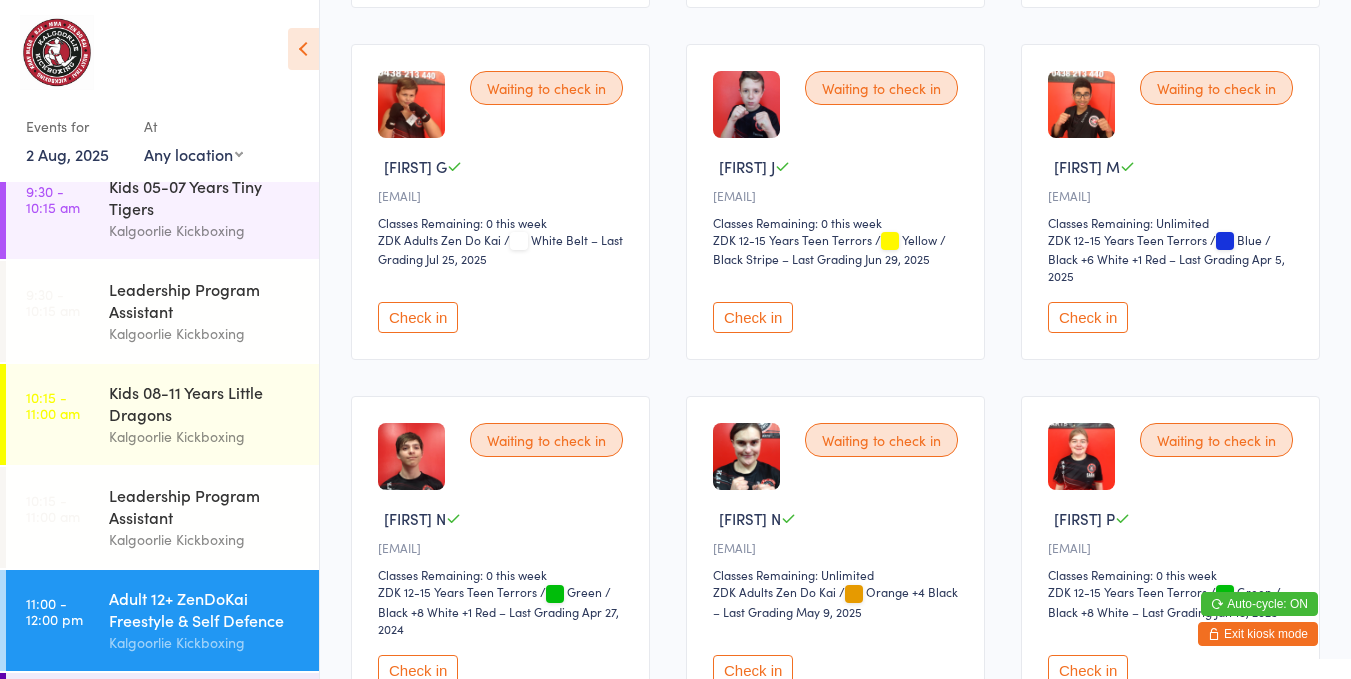 click on "Check in" at bounding box center (753, 317) 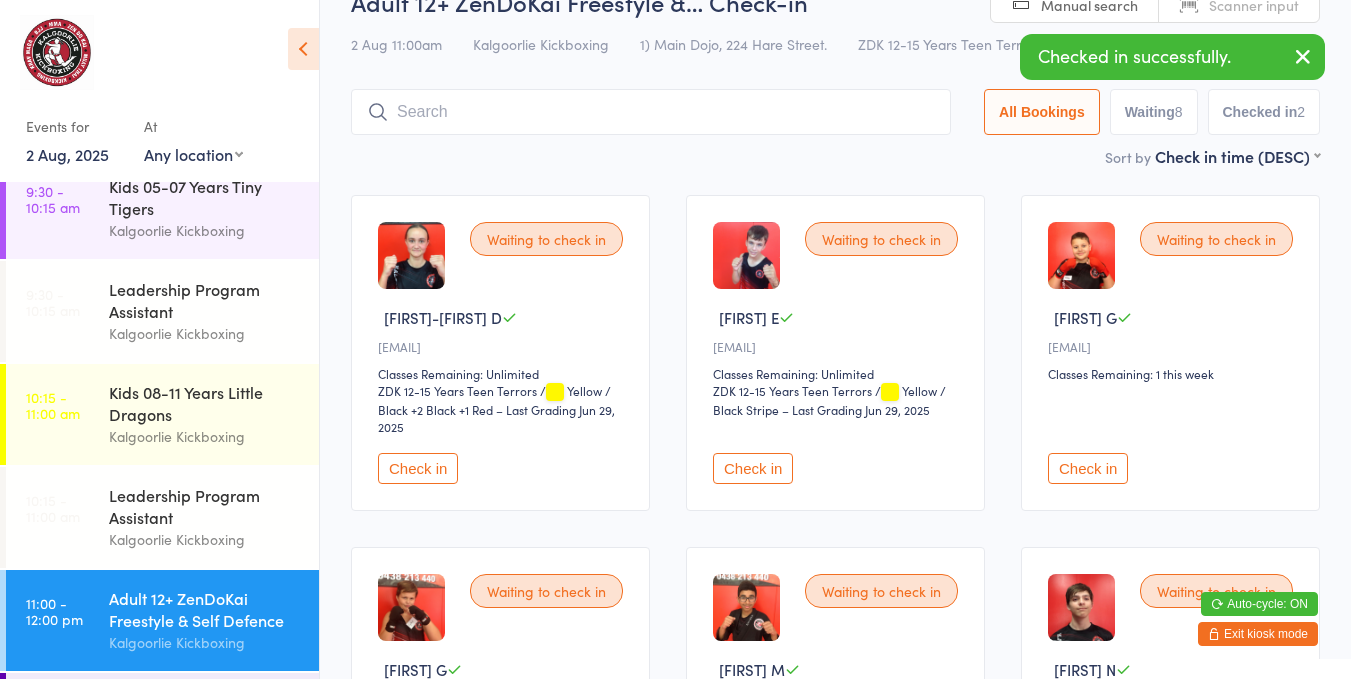 scroll, scrollTop: 0, scrollLeft: 0, axis: both 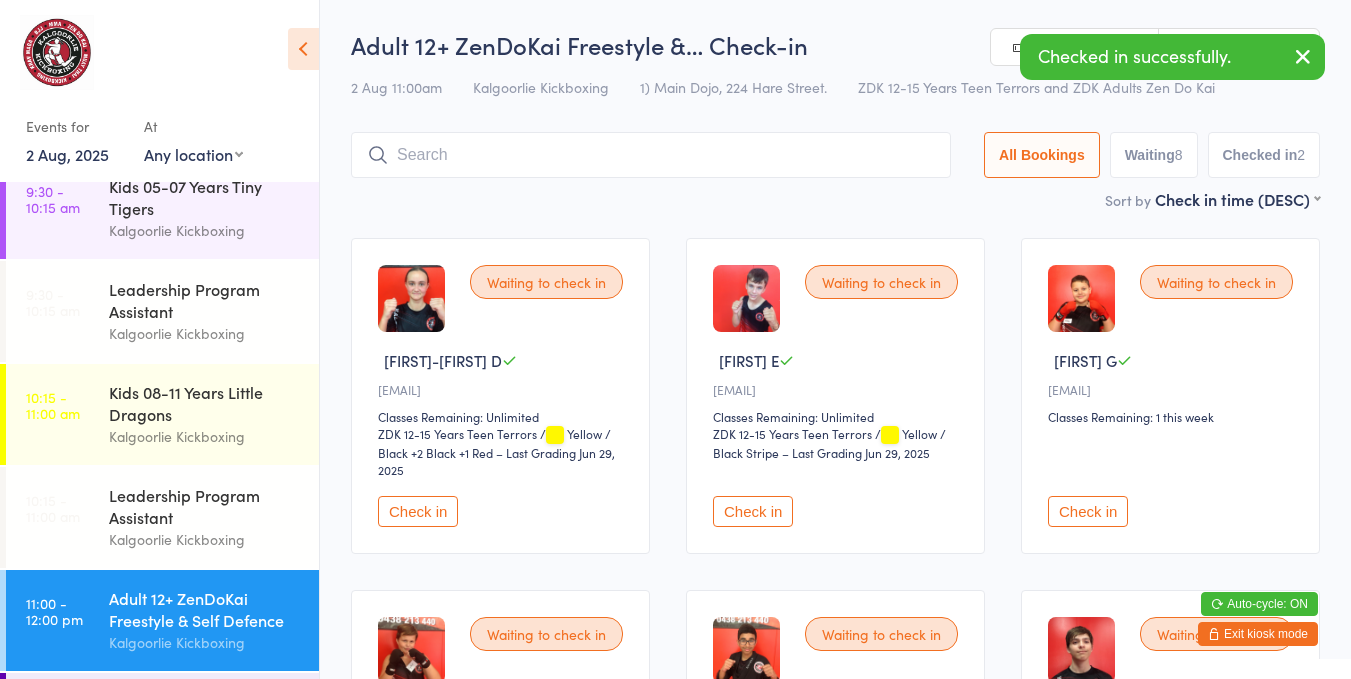 click on "Leadership Program Assistant" at bounding box center [205, 506] 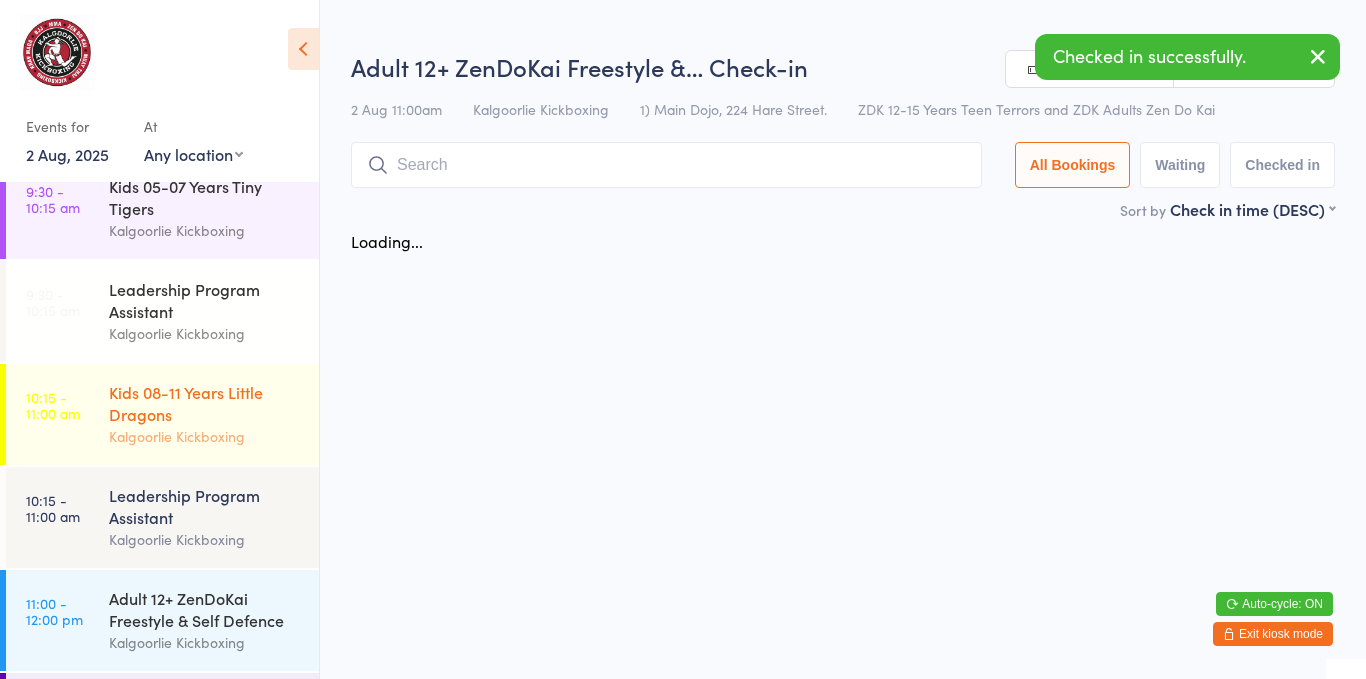click on "Kids 08-11 Years Little Dragons" at bounding box center [205, 403] 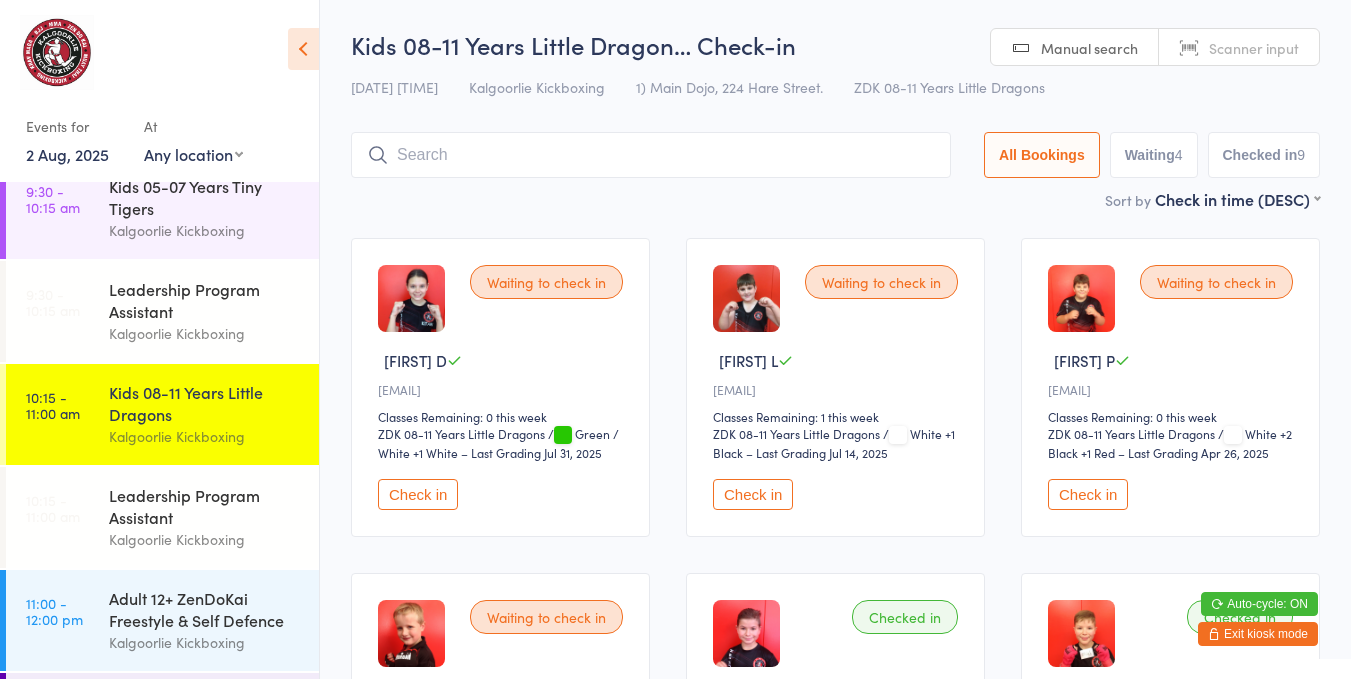 click on "Check in" at bounding box center [753, 494] 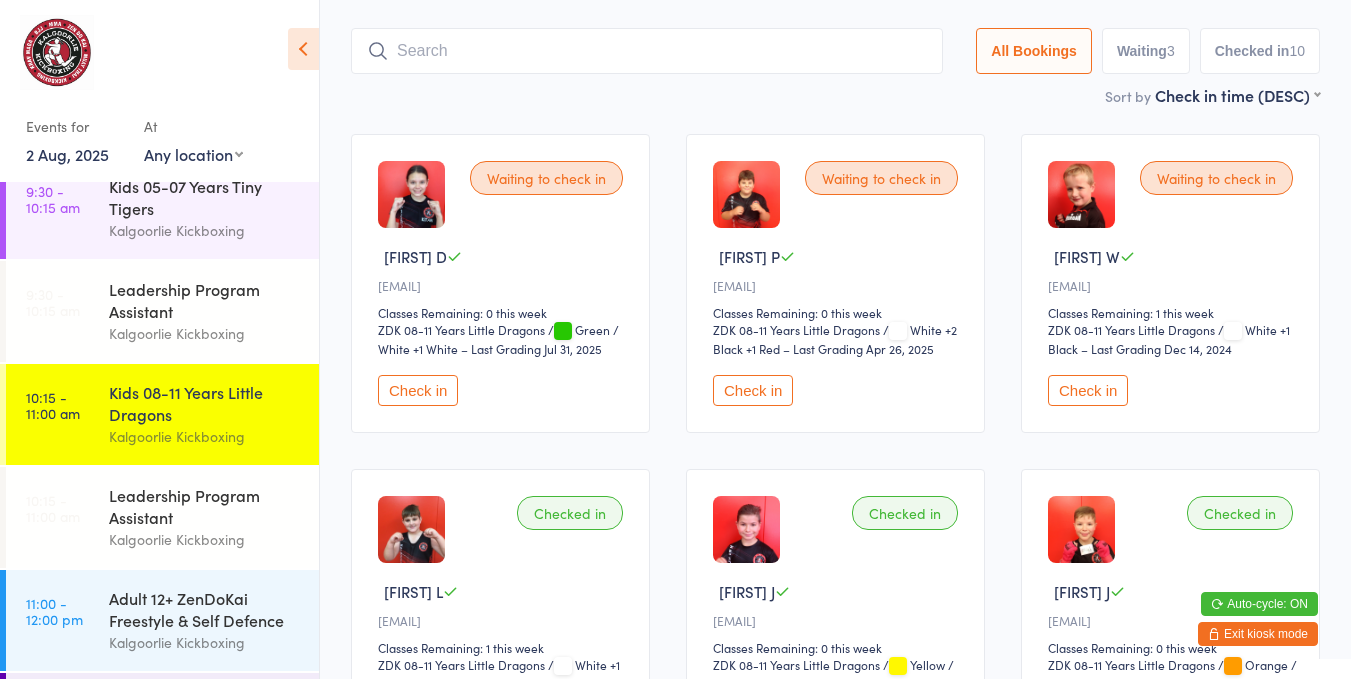 scroll, scrollTop: 132, scrollLeft: 0, axis: vertical 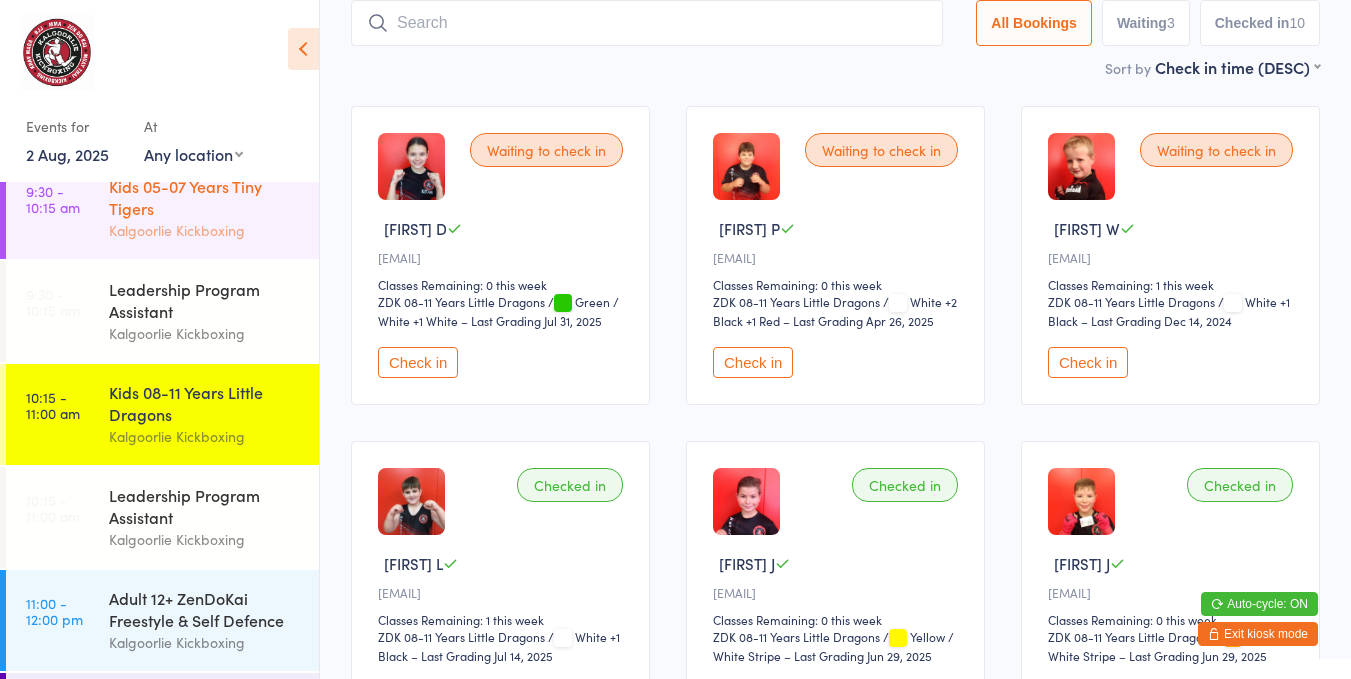 click on "Kids 05-07 Years Tiny Tigers" at bounding box center (205, 197) 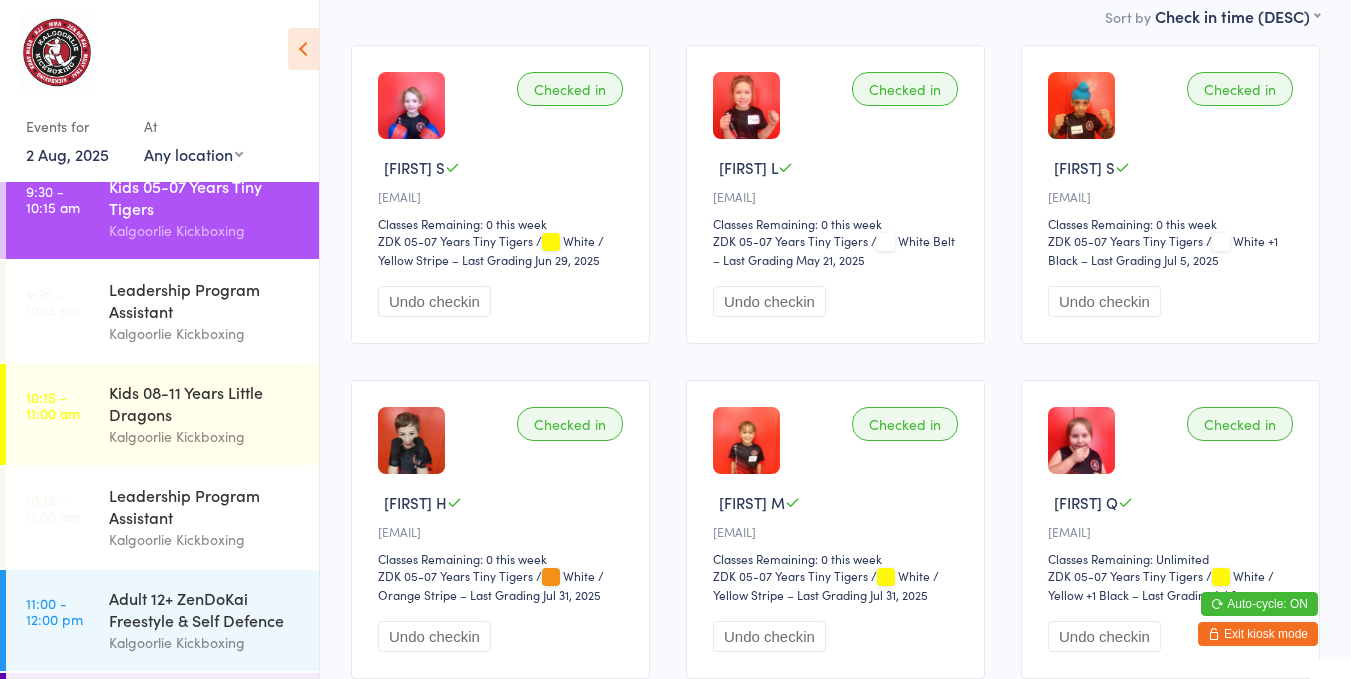 scroll, scrollTop: 187, scrollLeft: 0, axis: vertical 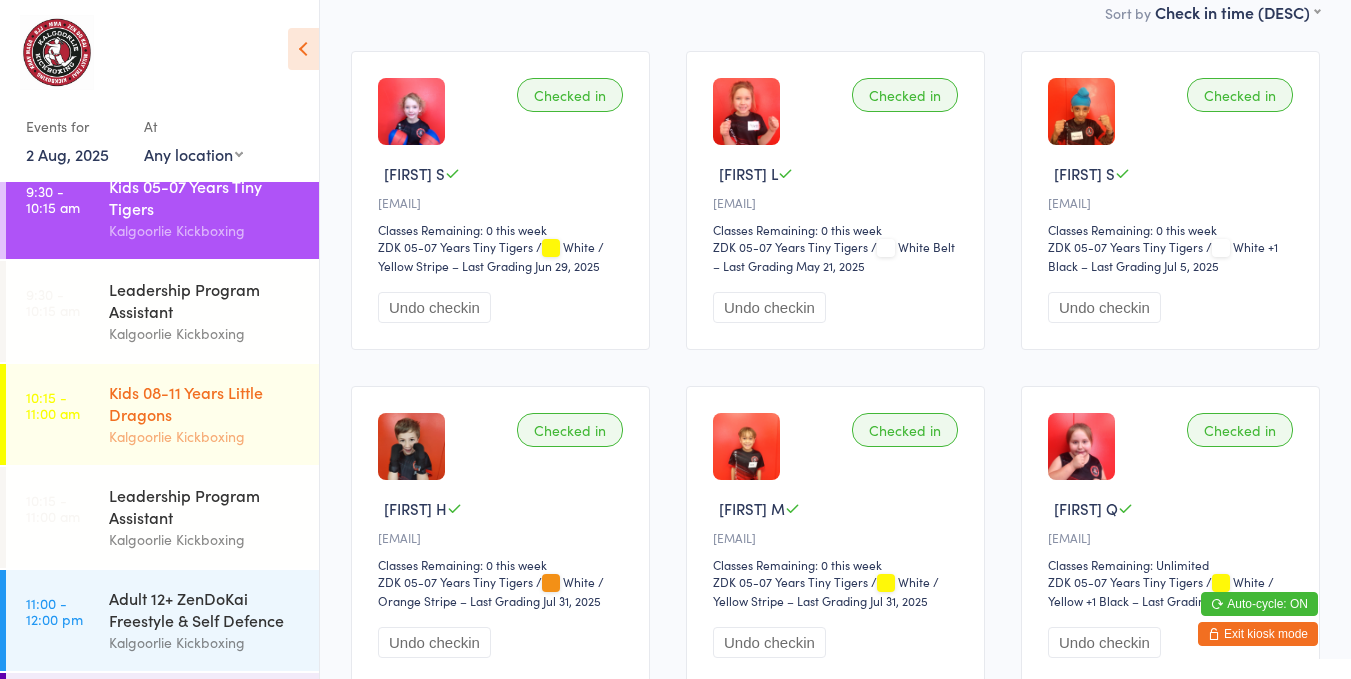 click on "Kids 08-11 Years Little Dragons" at bounding box center (205, 403) 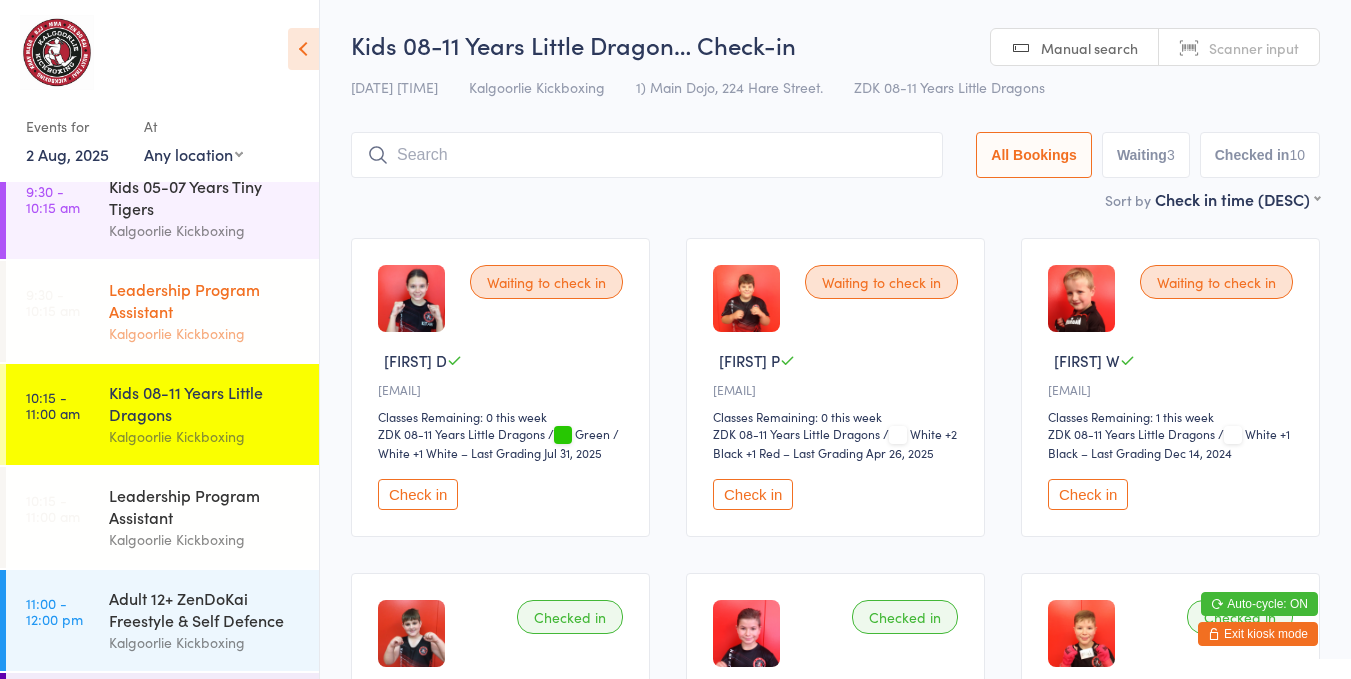 click on "Leadership Program Assistant" at bounding box center [205, 300] 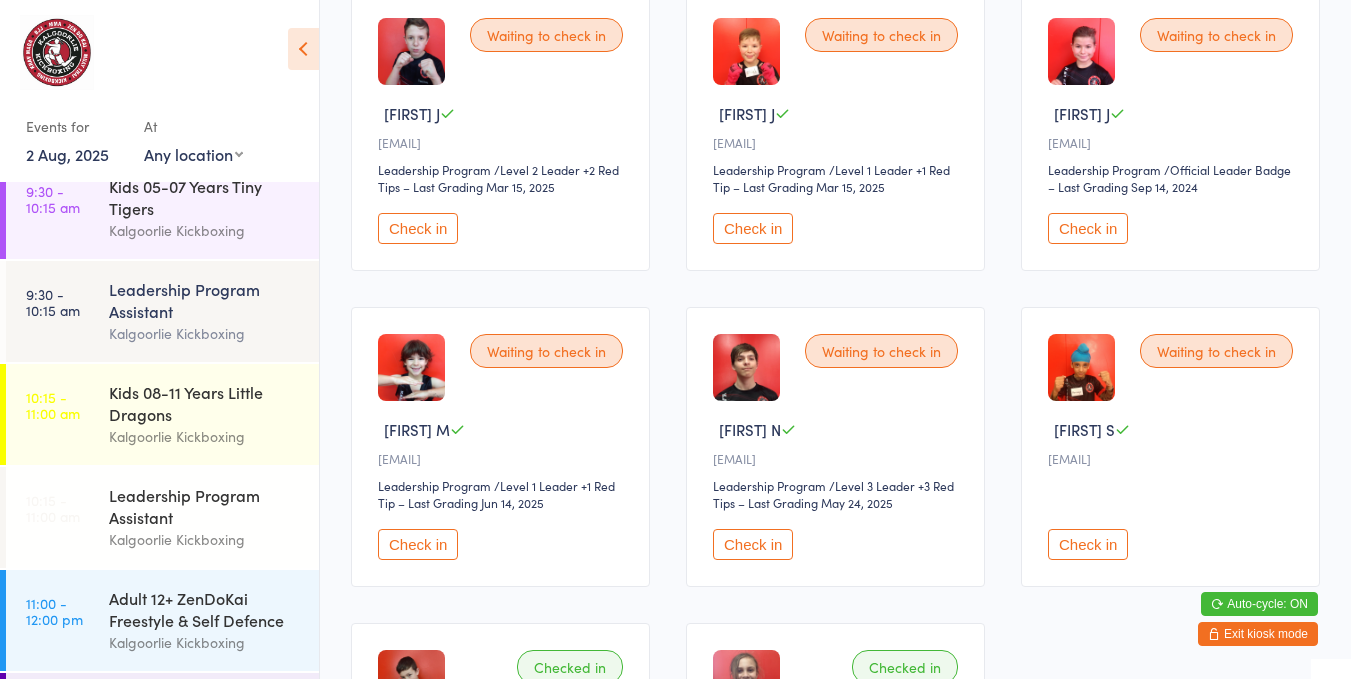 scroll, scrollTop: 248, scrollLeft: 0, axis: vertical 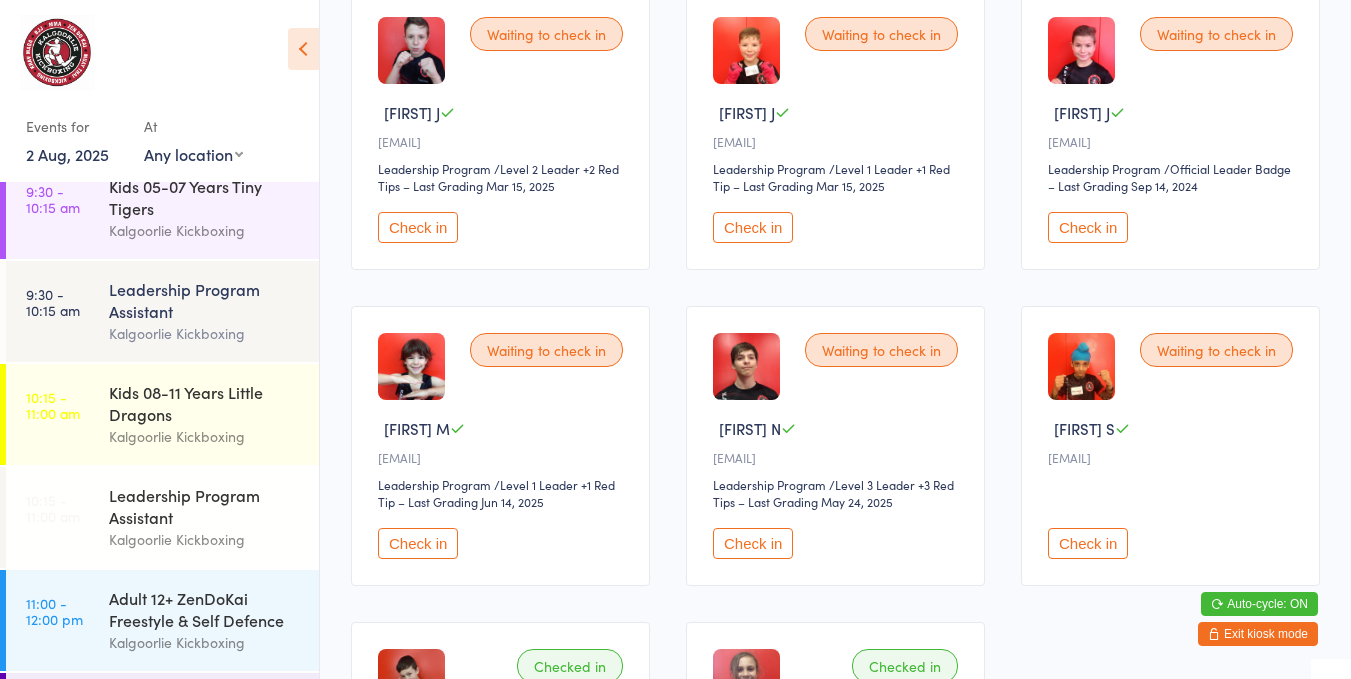 click on "Check in" at bounding box center (753, 543) 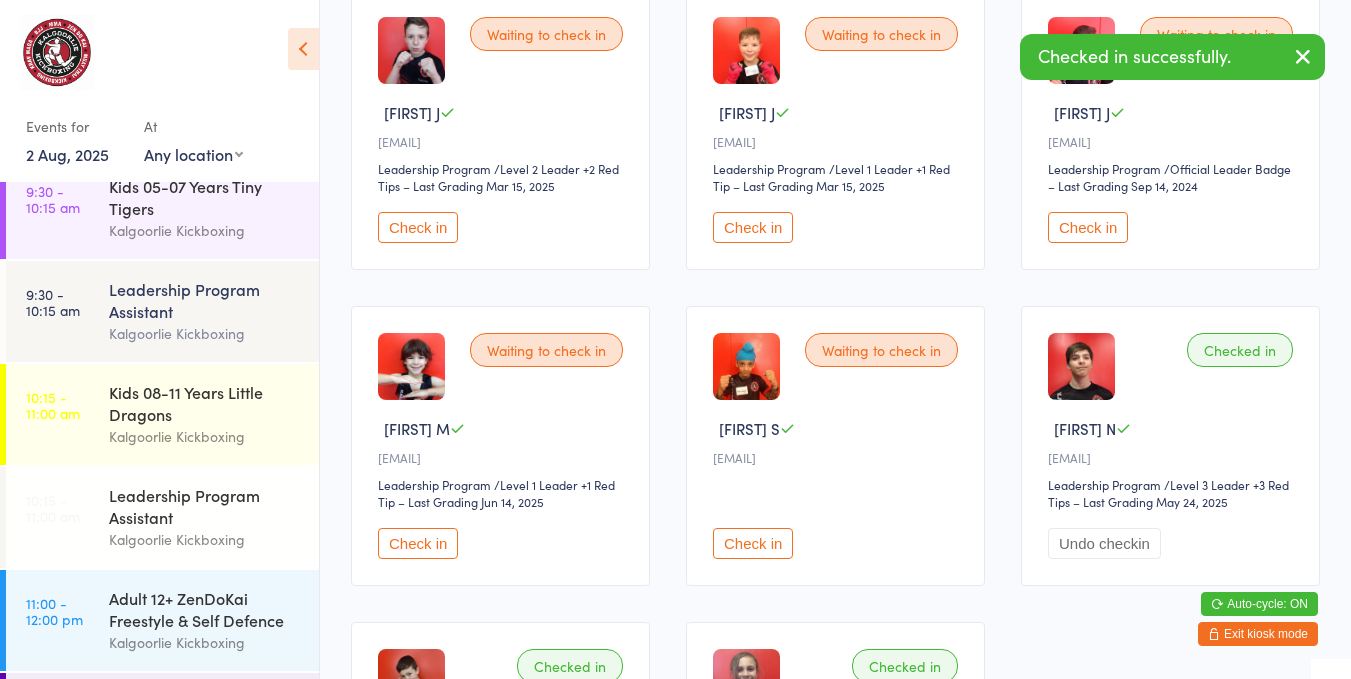 click on "Leadership Program Assistant" at bounding box center [205, 506] 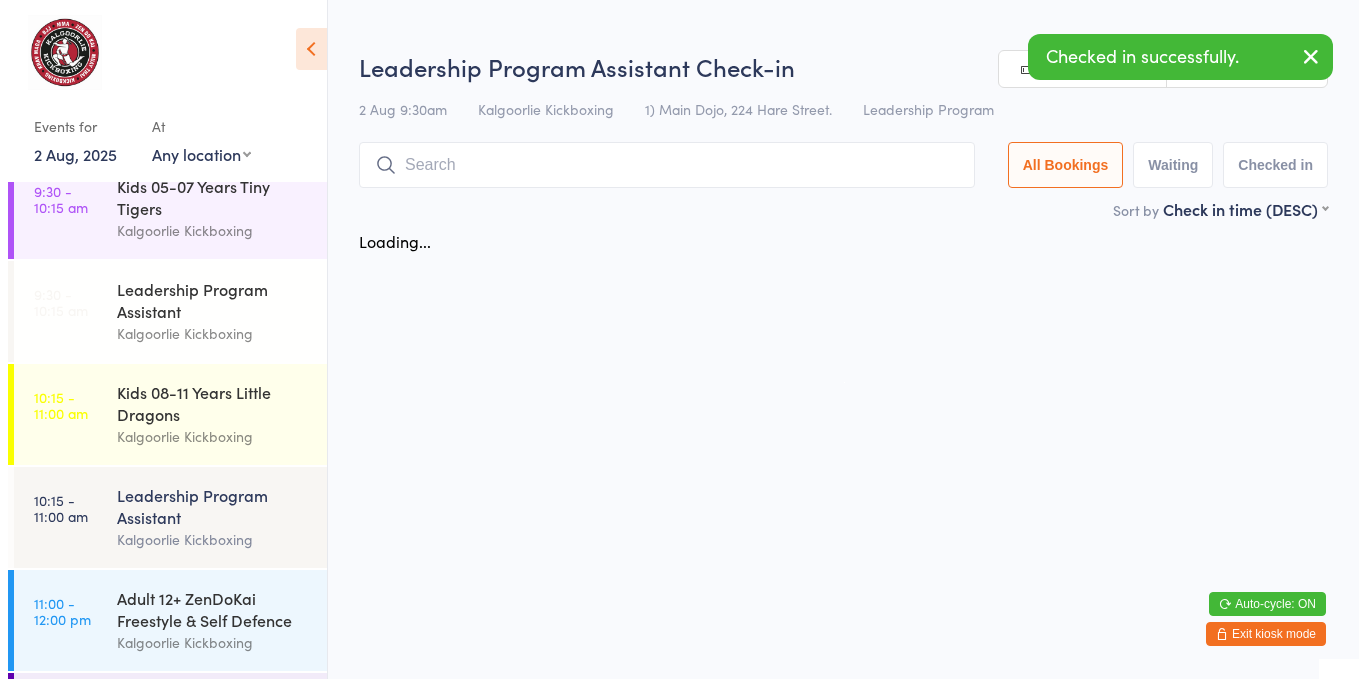 scroll, scrollTop: 0, scrollLeft: 0, axis: both 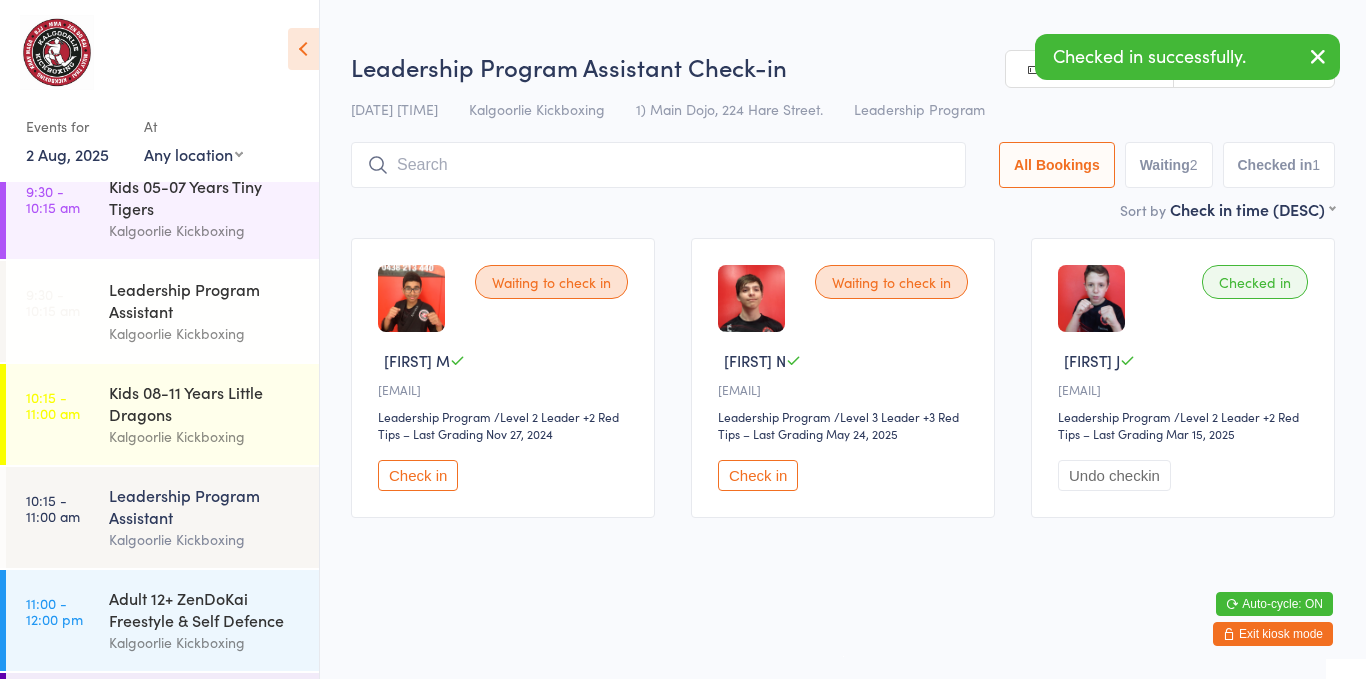 click on "Check in" at bounding box center (758, 475) 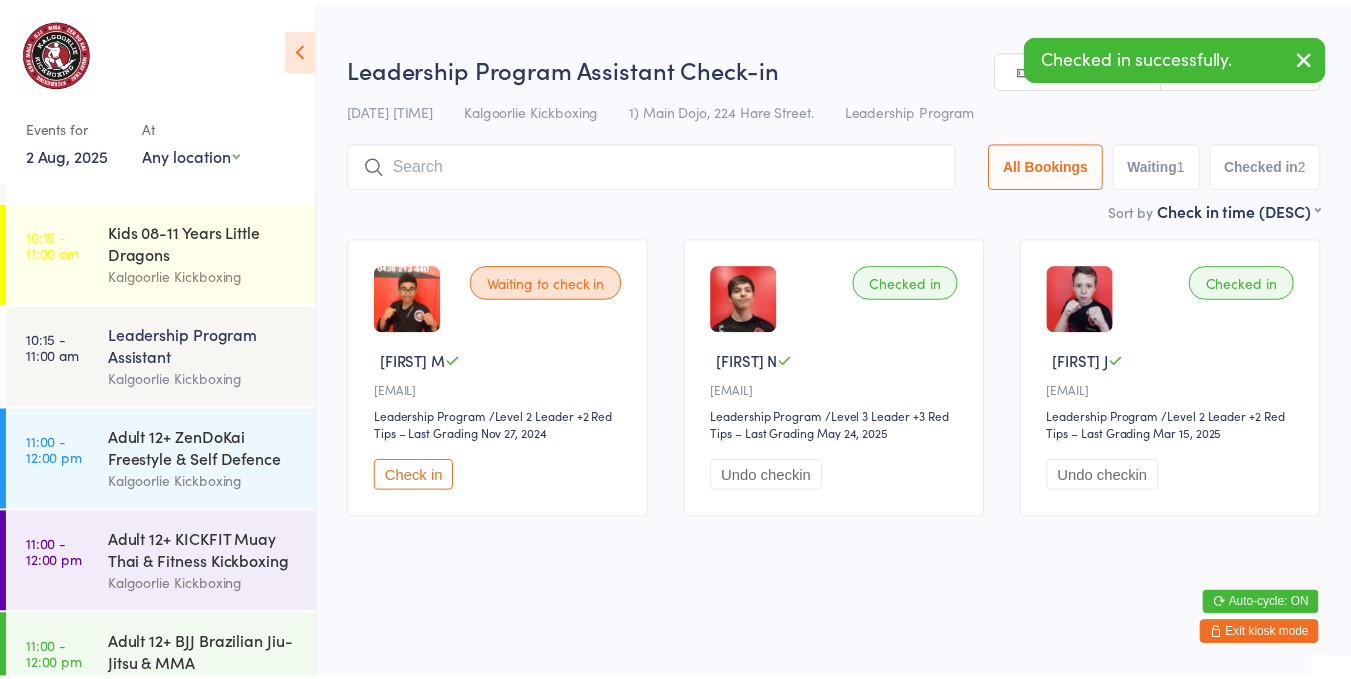 scroll, scrollTop: 435, scrollLeft: 0, axis: vertical 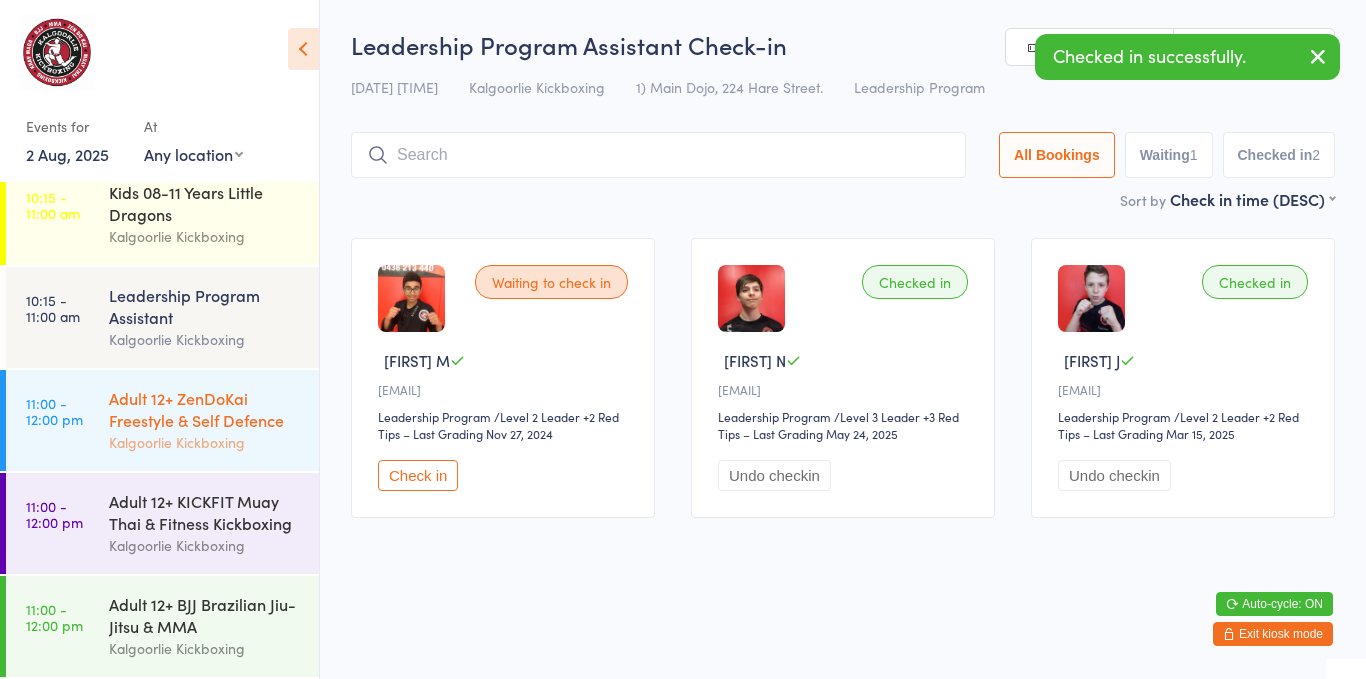 click on "Adult 12+ ZenDoKai Freestyle & Self Defence" at bounding box center [205, 409] 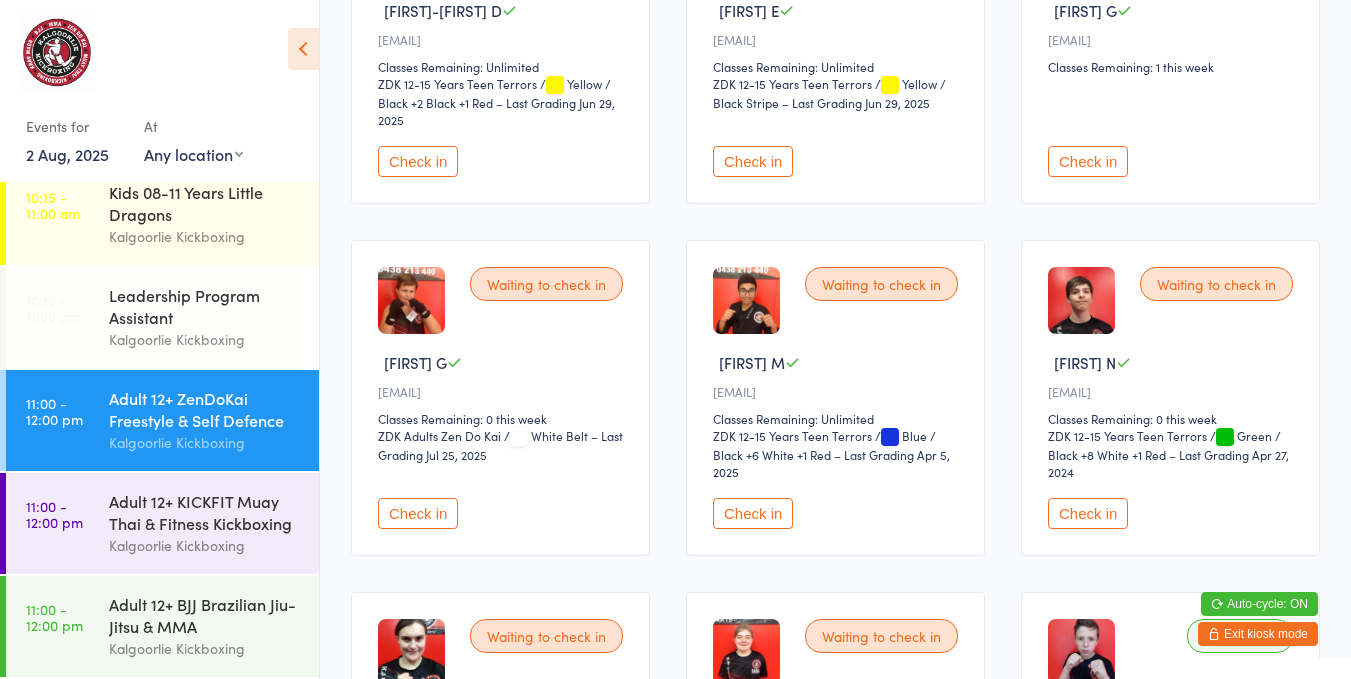 scroll, scrollTop: 358, scrollLeft: 0, axis: vertical 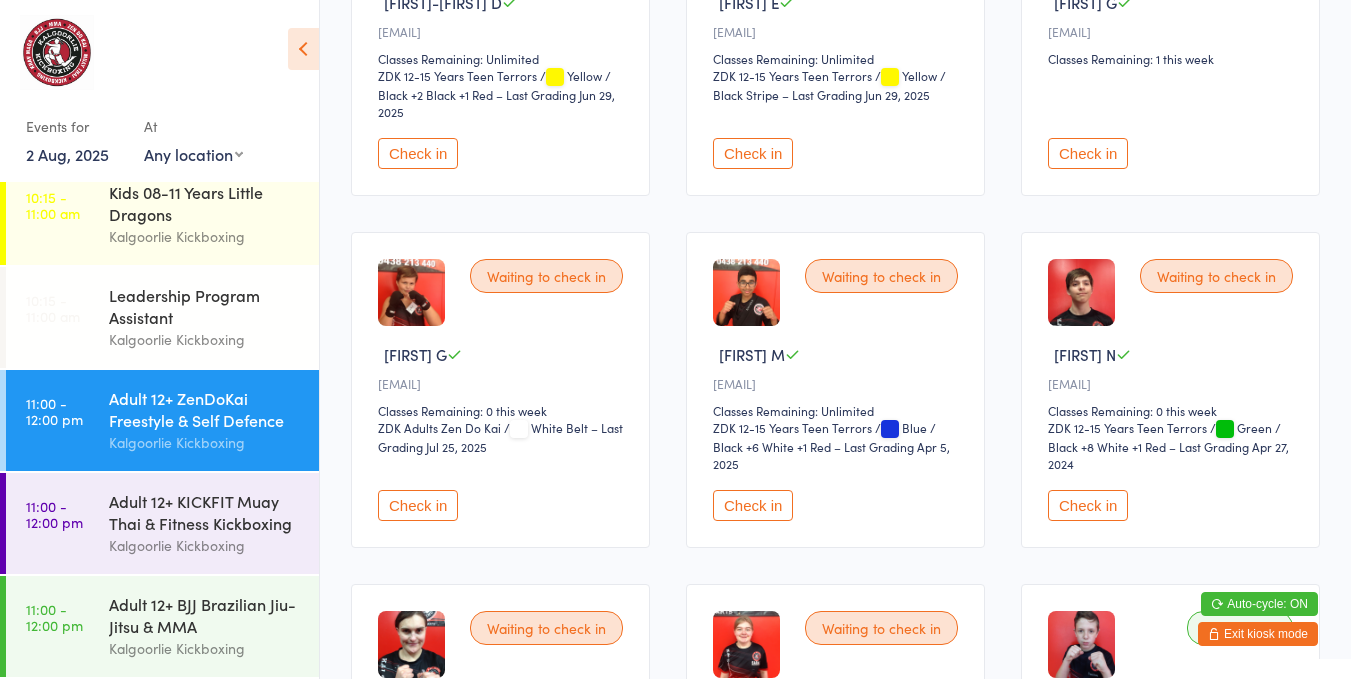 click on "Check in" at bounding box center (1088, 505) 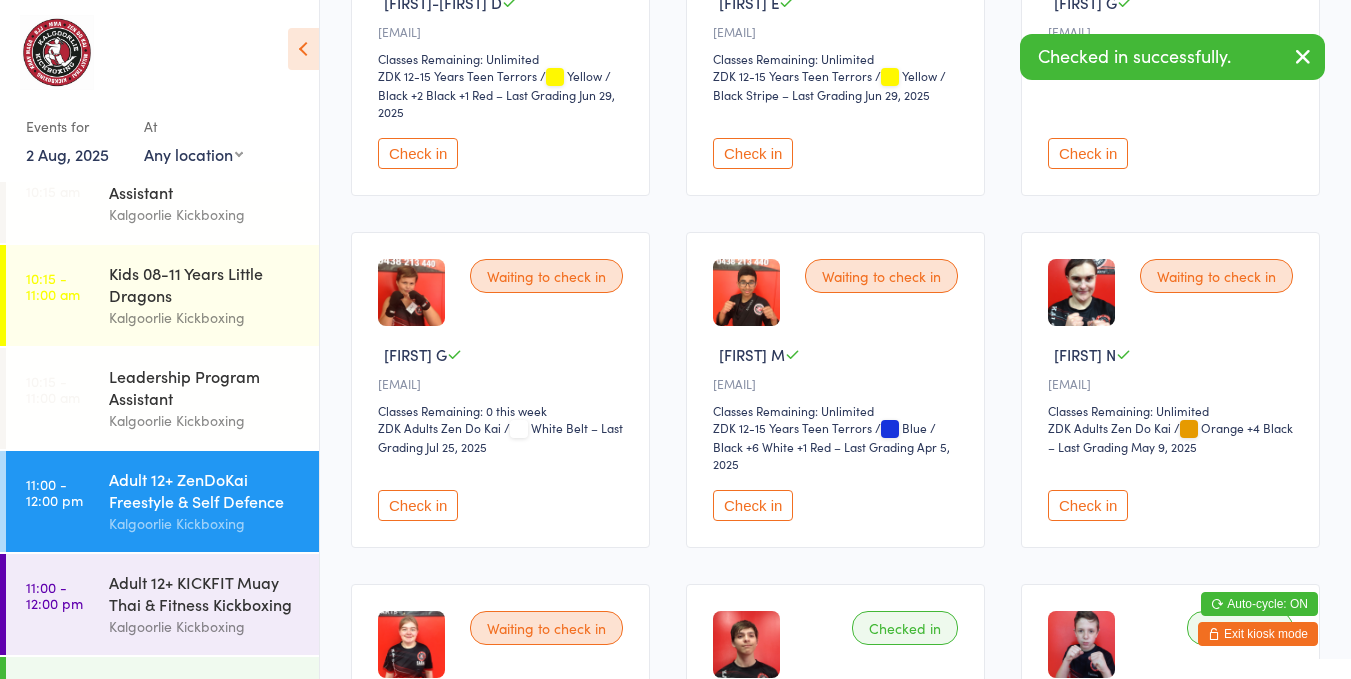 scroll, scrollTop: 303, scrollLeft: 0, axis: vertical 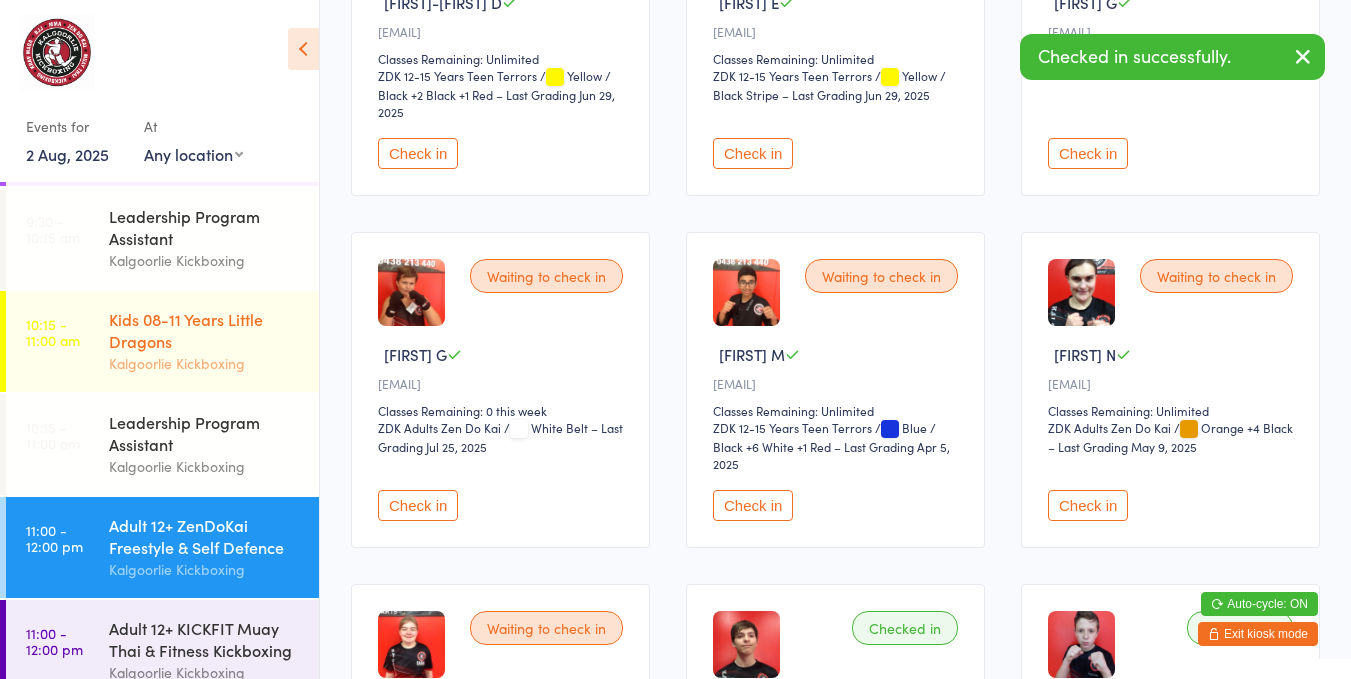 click on "Kids 08-11 Years Little Dragons Kalgoorlie Kickboxing" at bounding box center (214, 341) 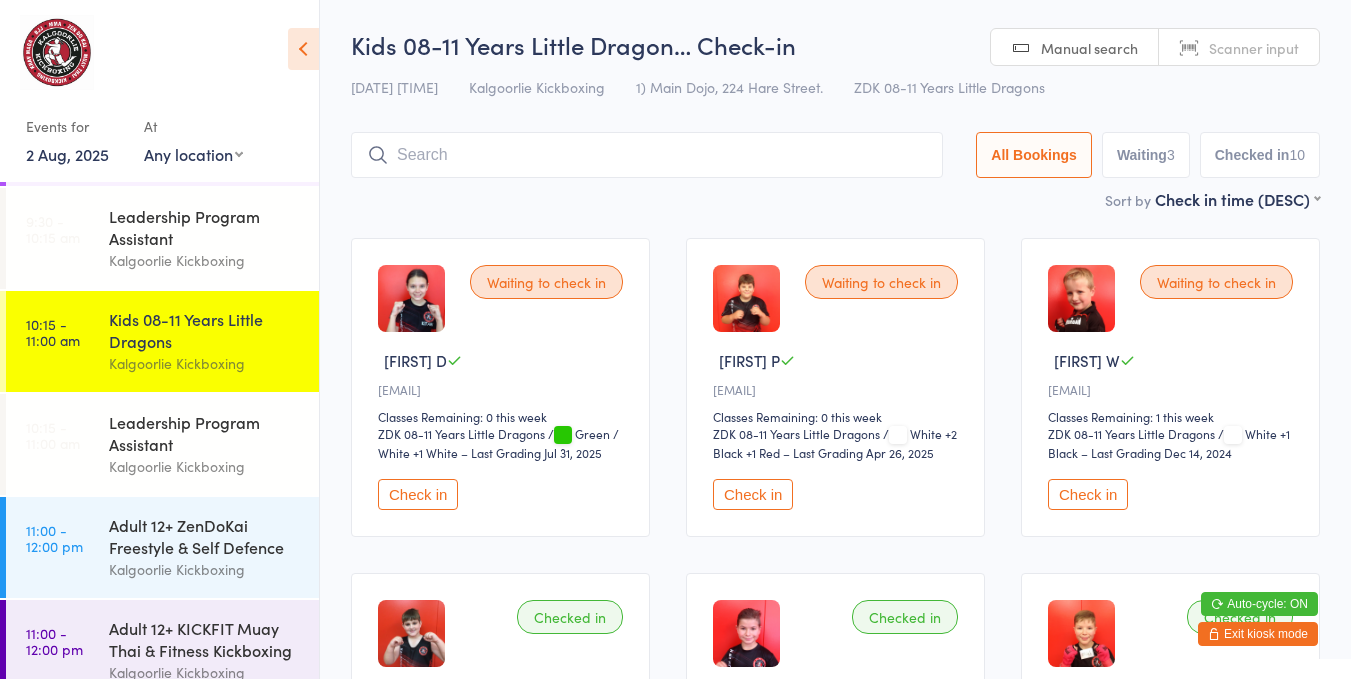scroll, scrollTop: 435, scrollLeft: 0, axis: vertical 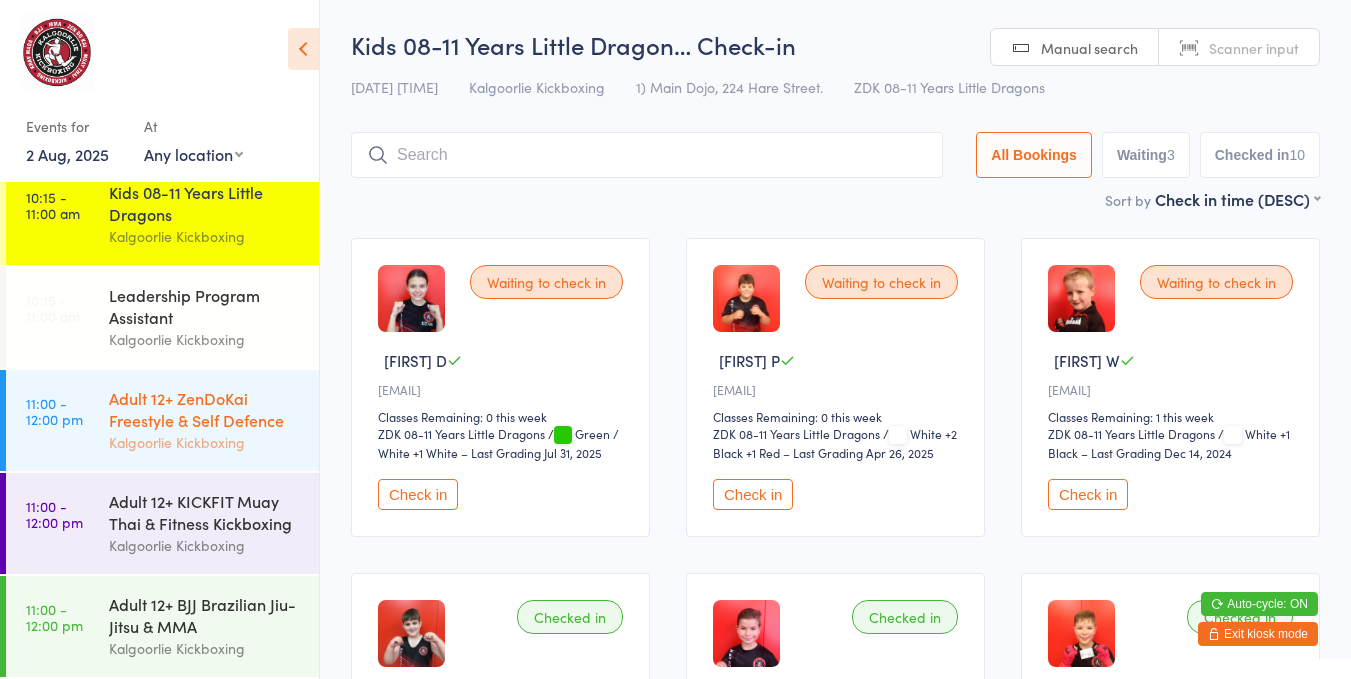click on "Adult 12+ ZenDoKai Freestyle & Self Defence Kalgoorlie Kickboxing" at bounding box center (214, 420) 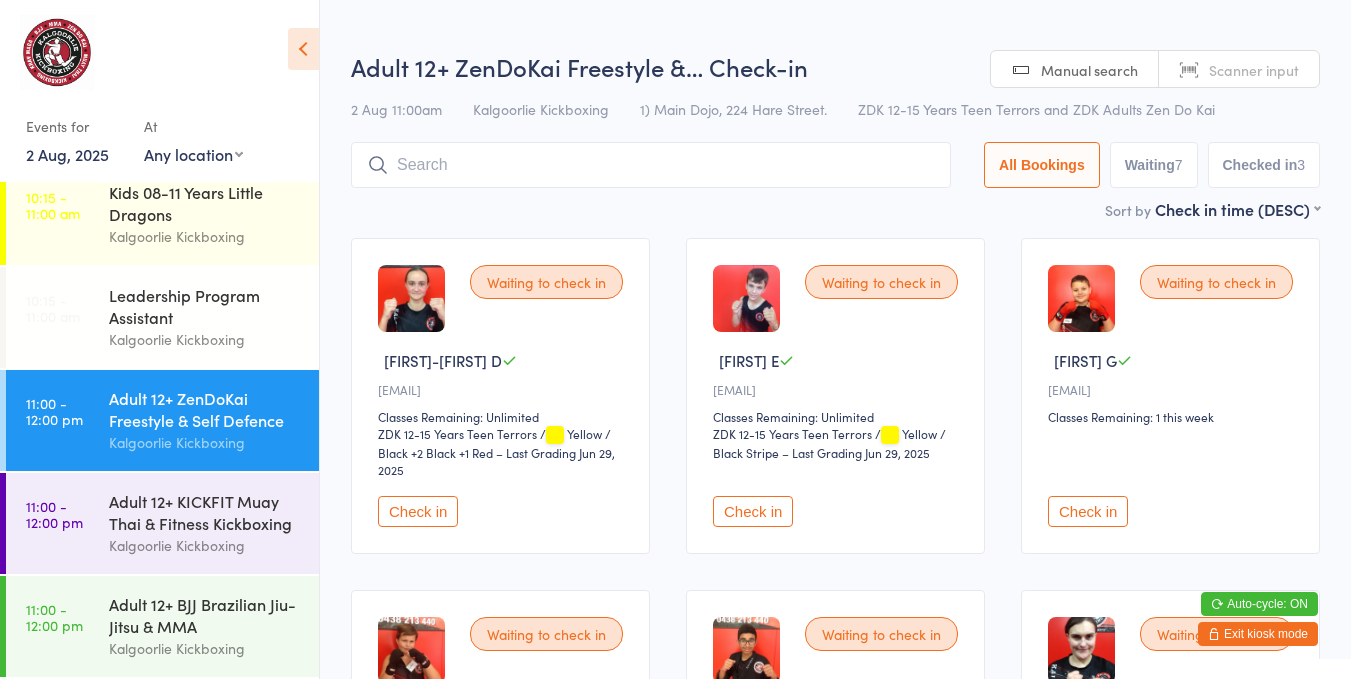 click on "Check in" at bounding box center (753, 511) 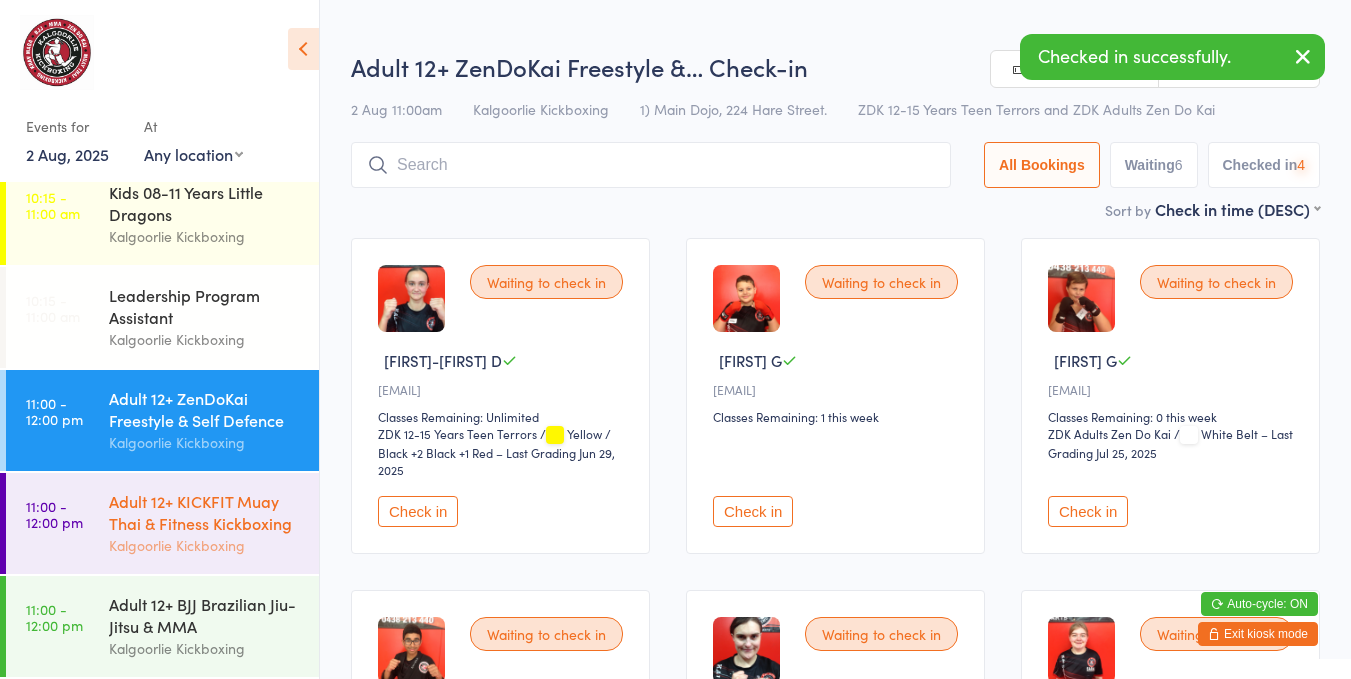 click on "Adult 12+ KICKFIT Muay Thai & Fitness Kickboxing" at bounding box center (205, 512) 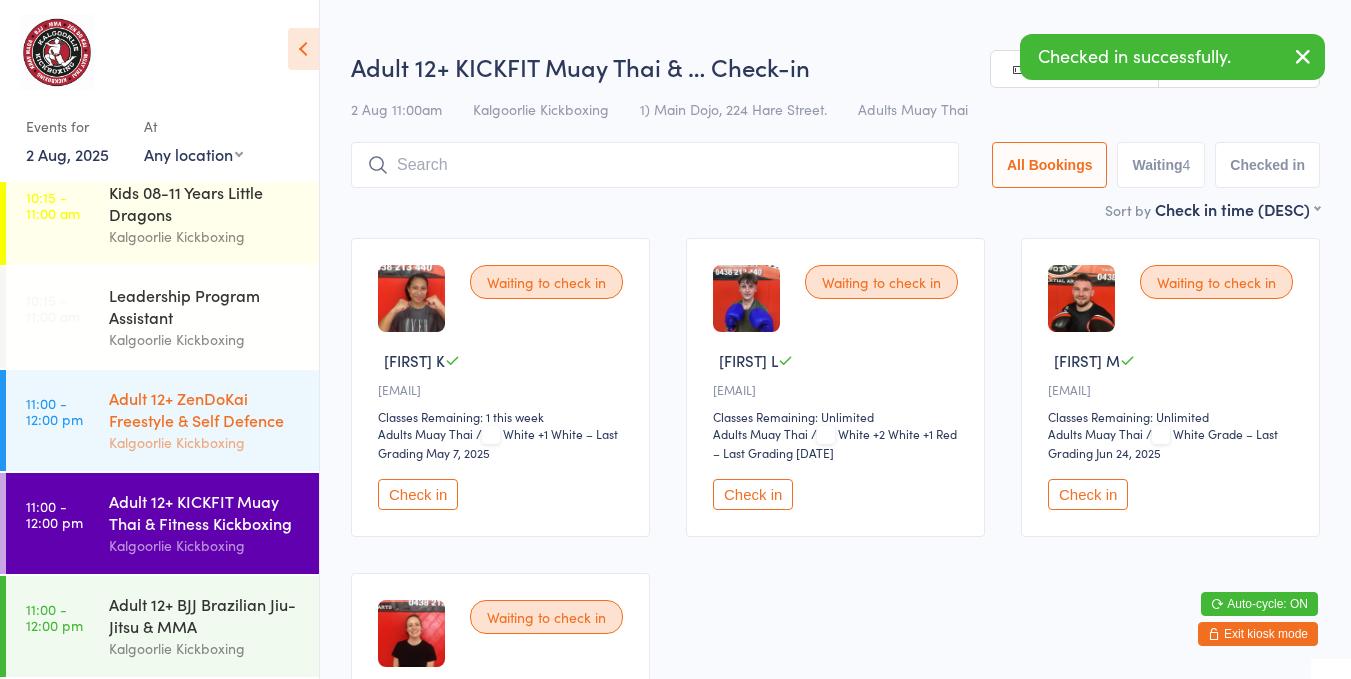 click on "Kalgoorlie Kickboxing" at bounding box center (205, 442) 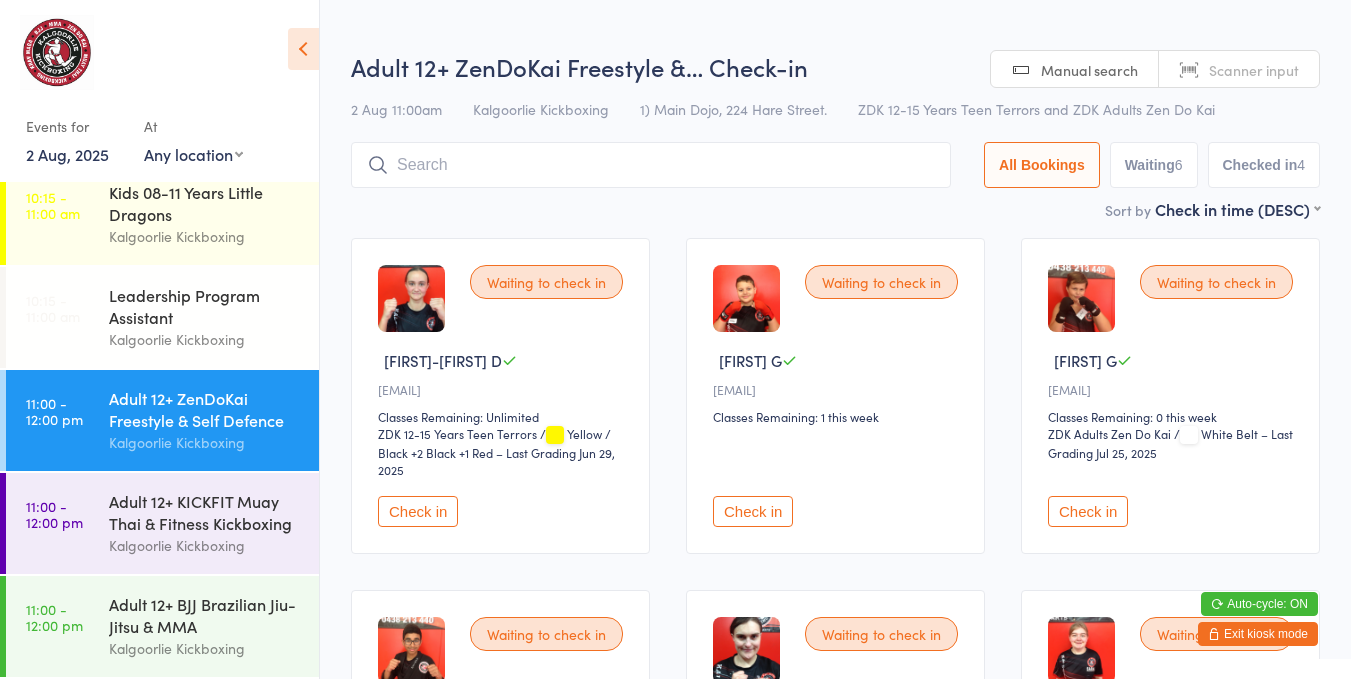 click on "Check in" at bounding box center (753, 511) 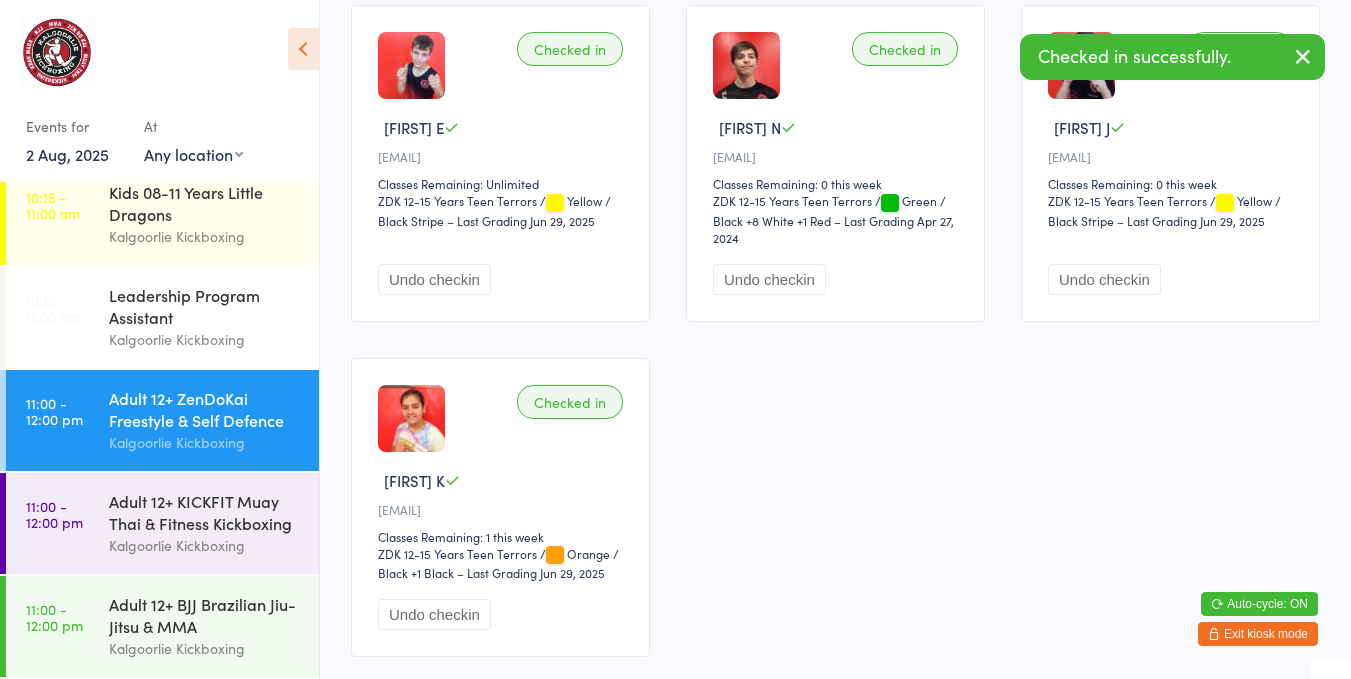 scroll, scrollTop: 845, scrollLeft: 0, axis: vertical 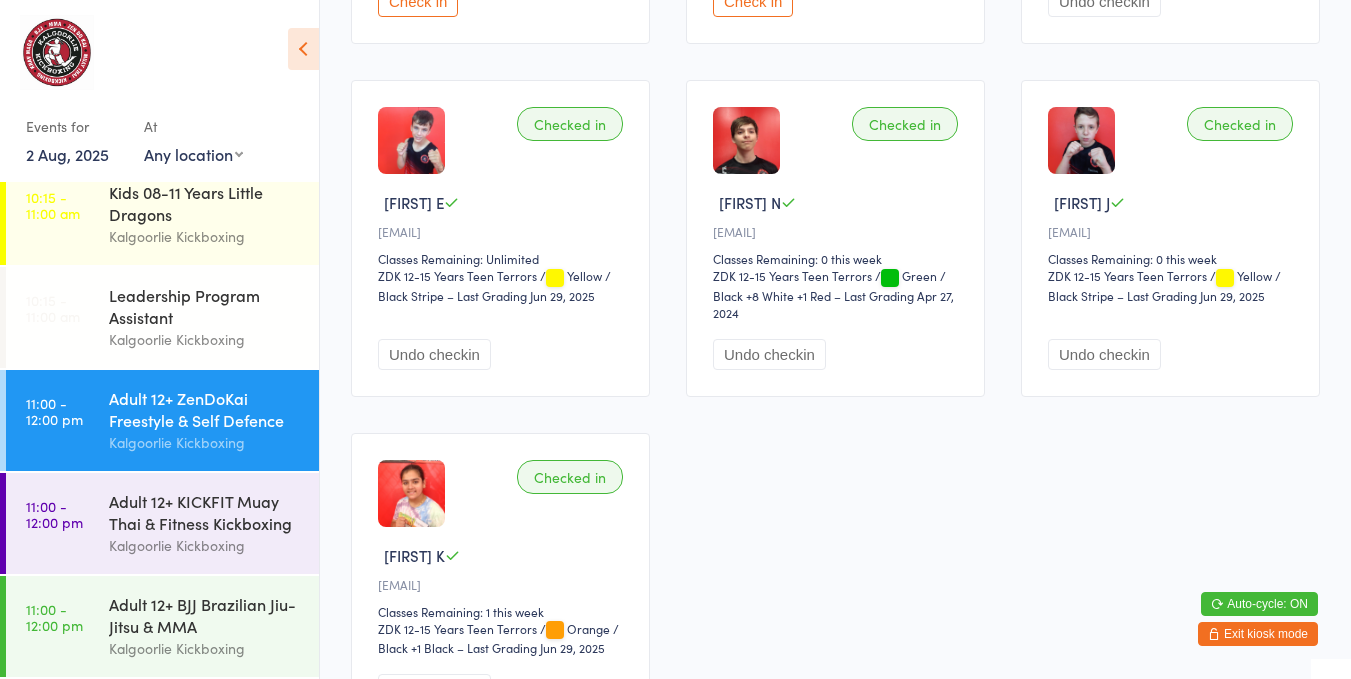 click on "Adult 12+ KICKFIT Muay Thai & Fitness Kickboxing" at bounding box center [205, 512] 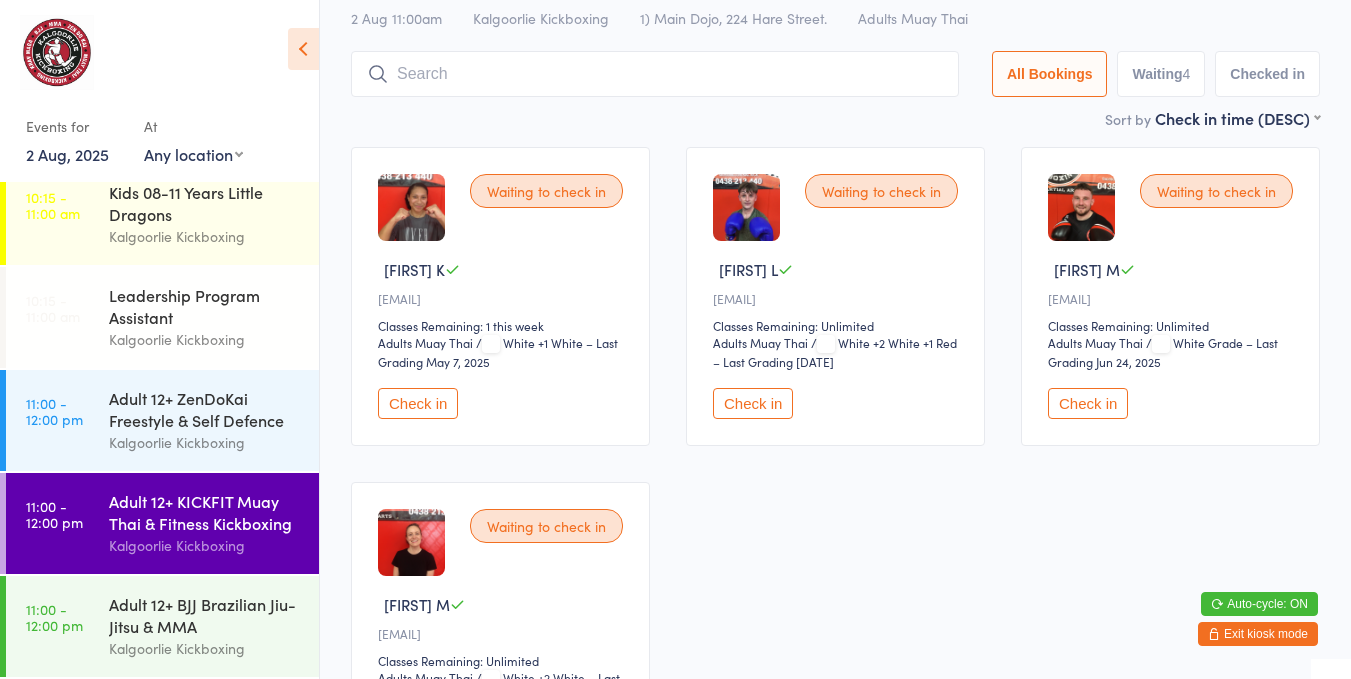 scroll, scrollTop: 111, scrollLeft: 0, axis: vertical 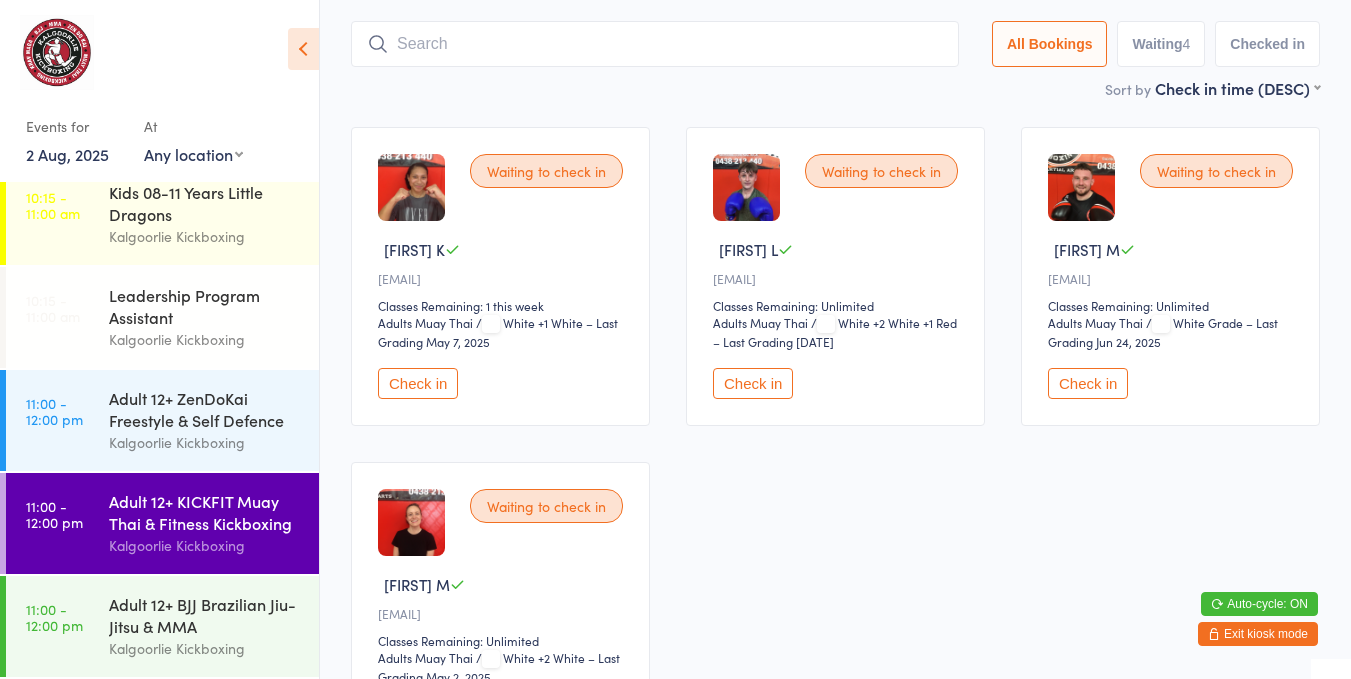 click on "Check in" at bounding box center [1088, 383] 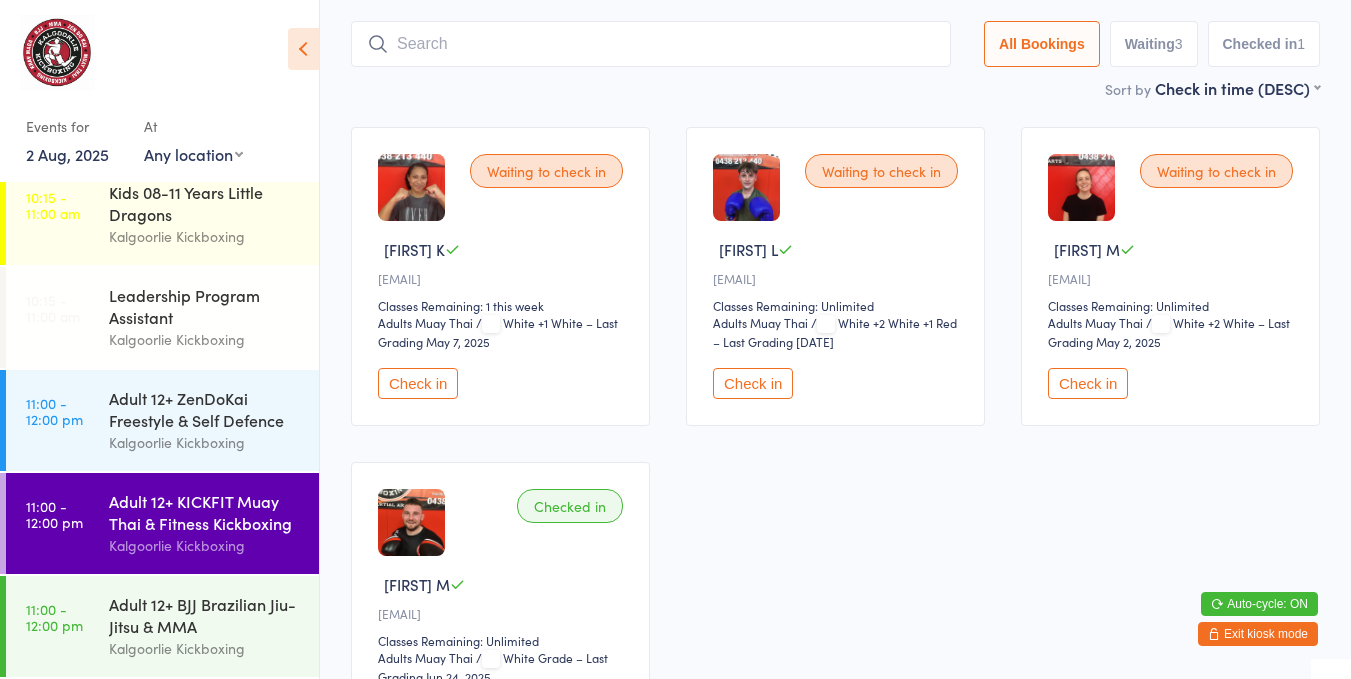 click on "Check in" at bounding box center (753, 383) 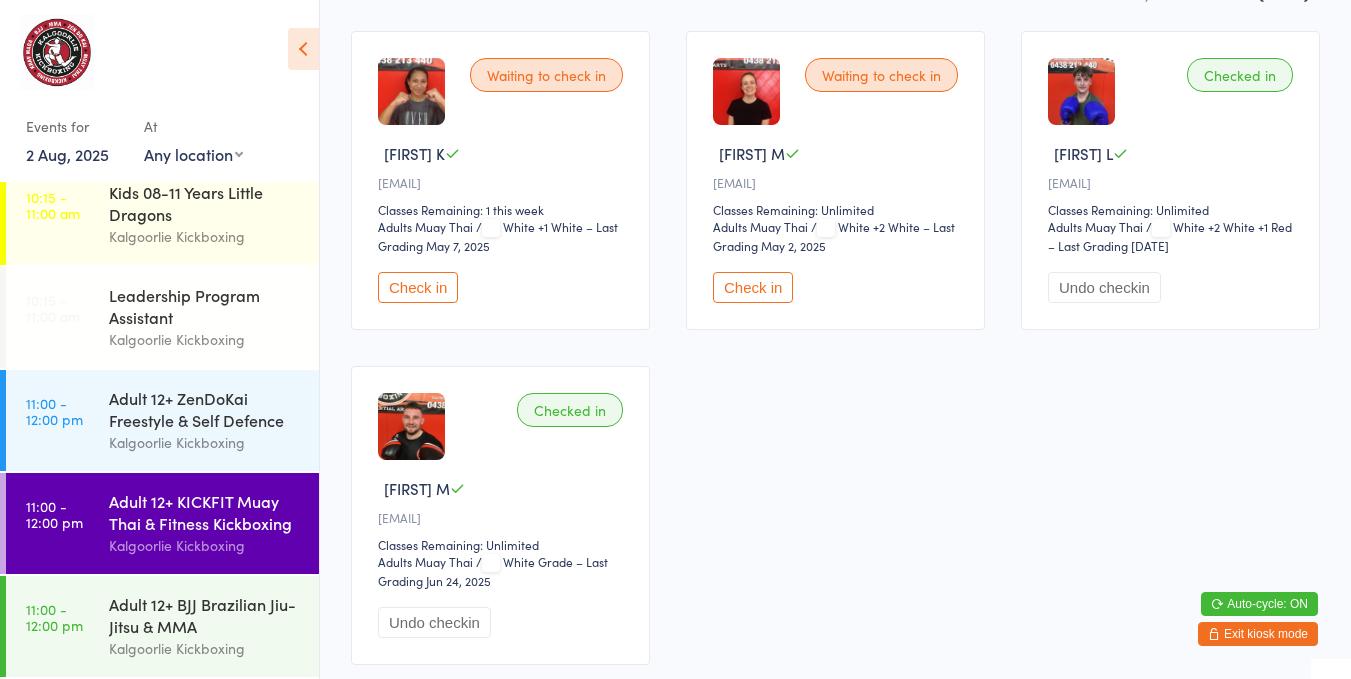 scroll, scrollTop: 332, scrollLeft: 0, axis: vertical 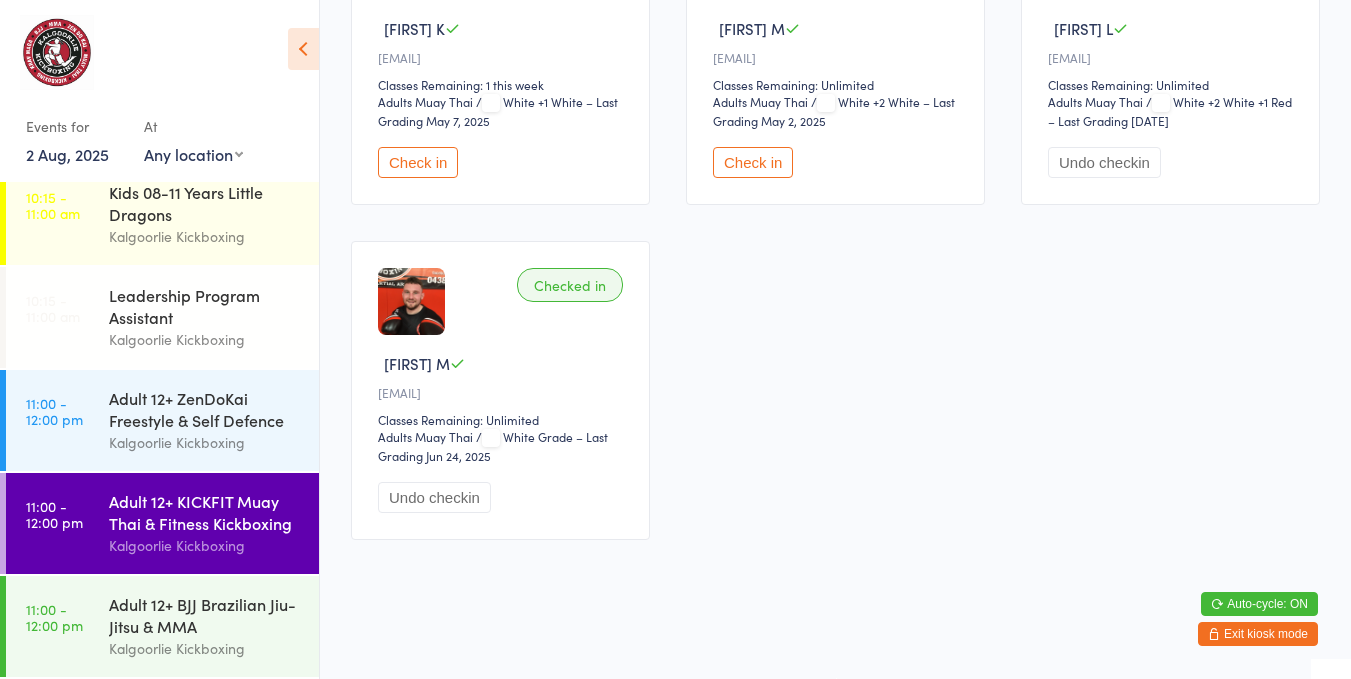 click on "Adult 12+ BJJ Brazilian Jiu-Jitsu & MMA" at bounding box center [205, 615] 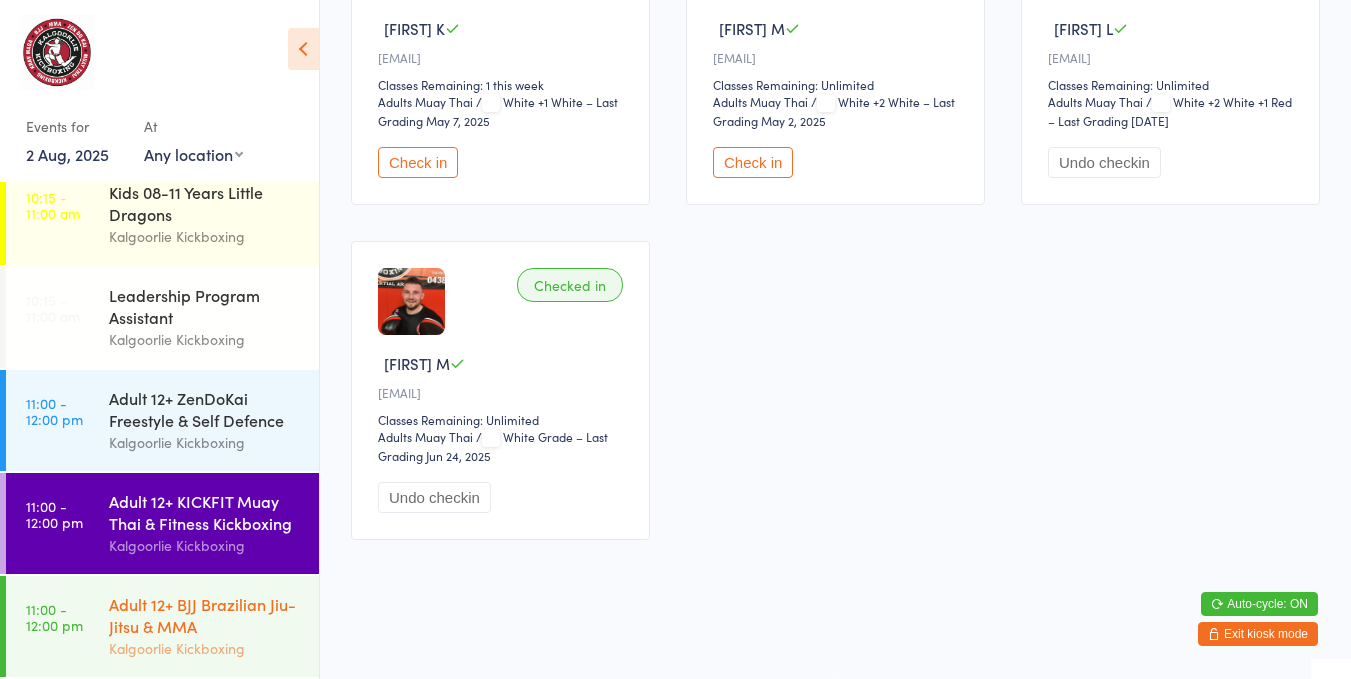 scroll, scrollTop: 0, scrollLeft: 0, axis: both 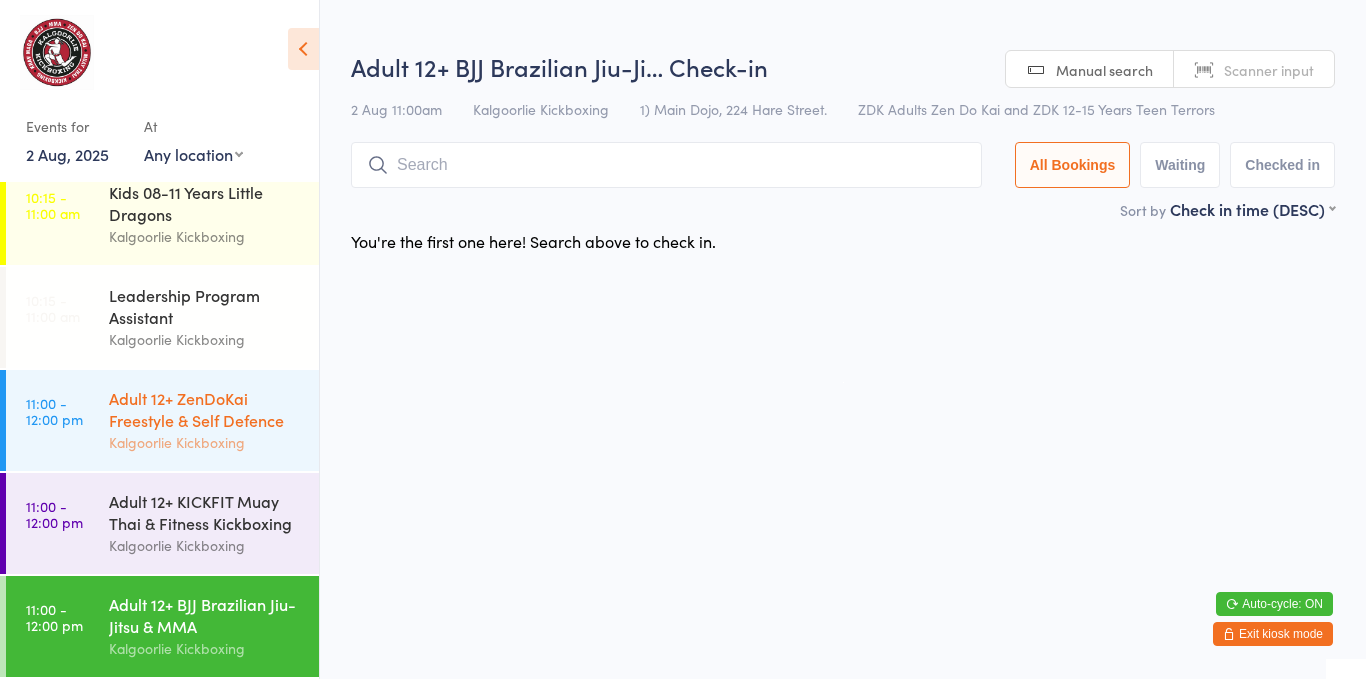 click on "Adult 12+ ZenDoKai Freestyle & Self Defence" at bounding box center (205, 409) 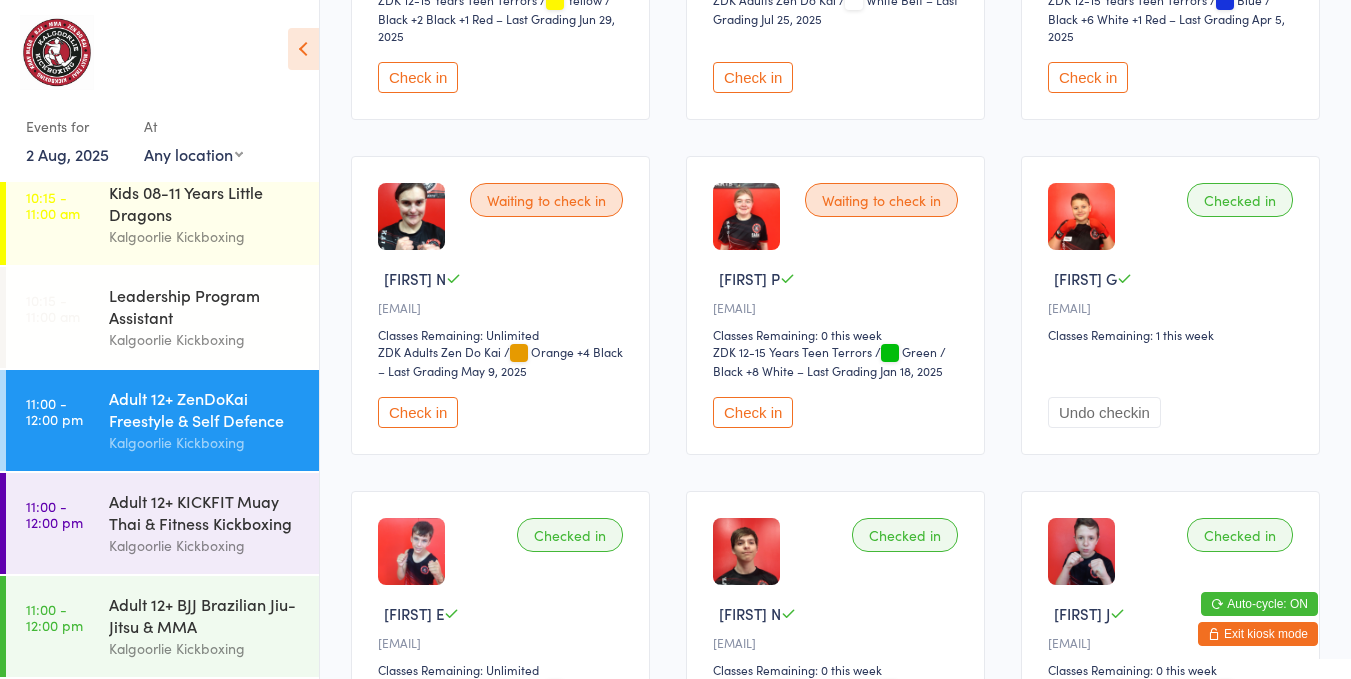 scroll, scrollTop: 450, scrollLeft: 0, axis: vertical 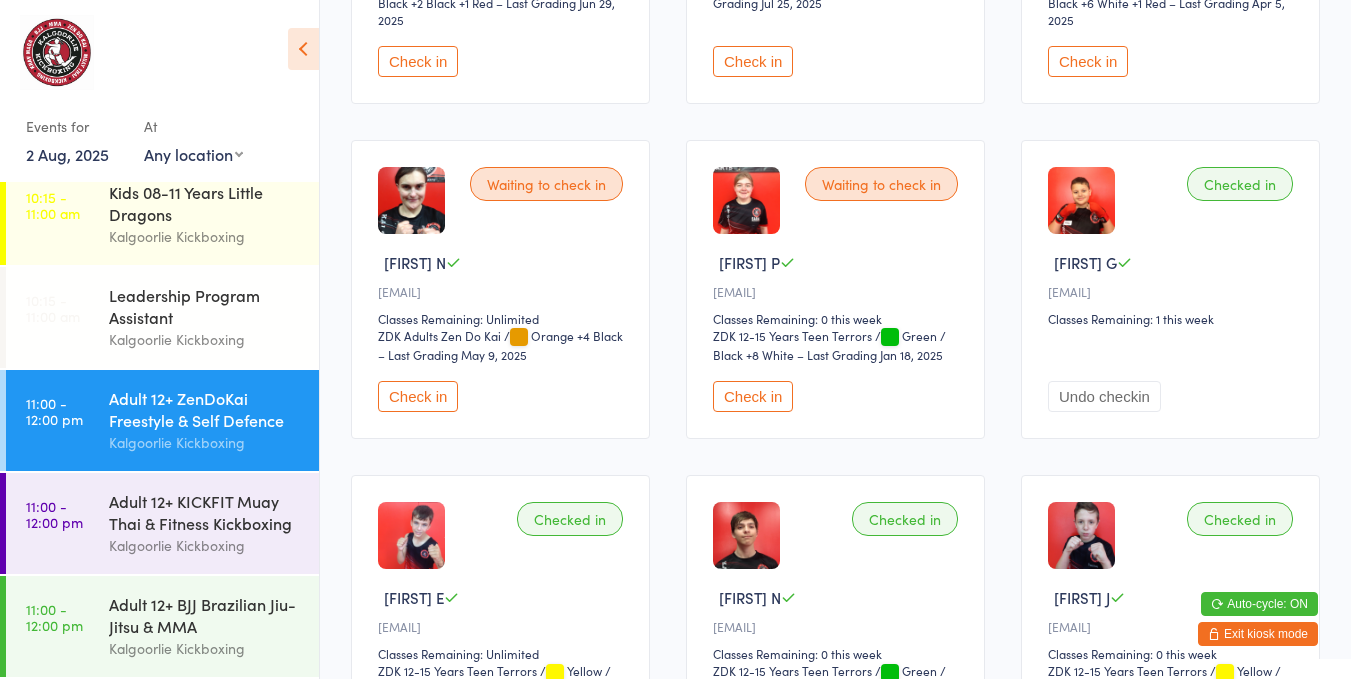 click on "Check in" at bounding box center (753, 396) 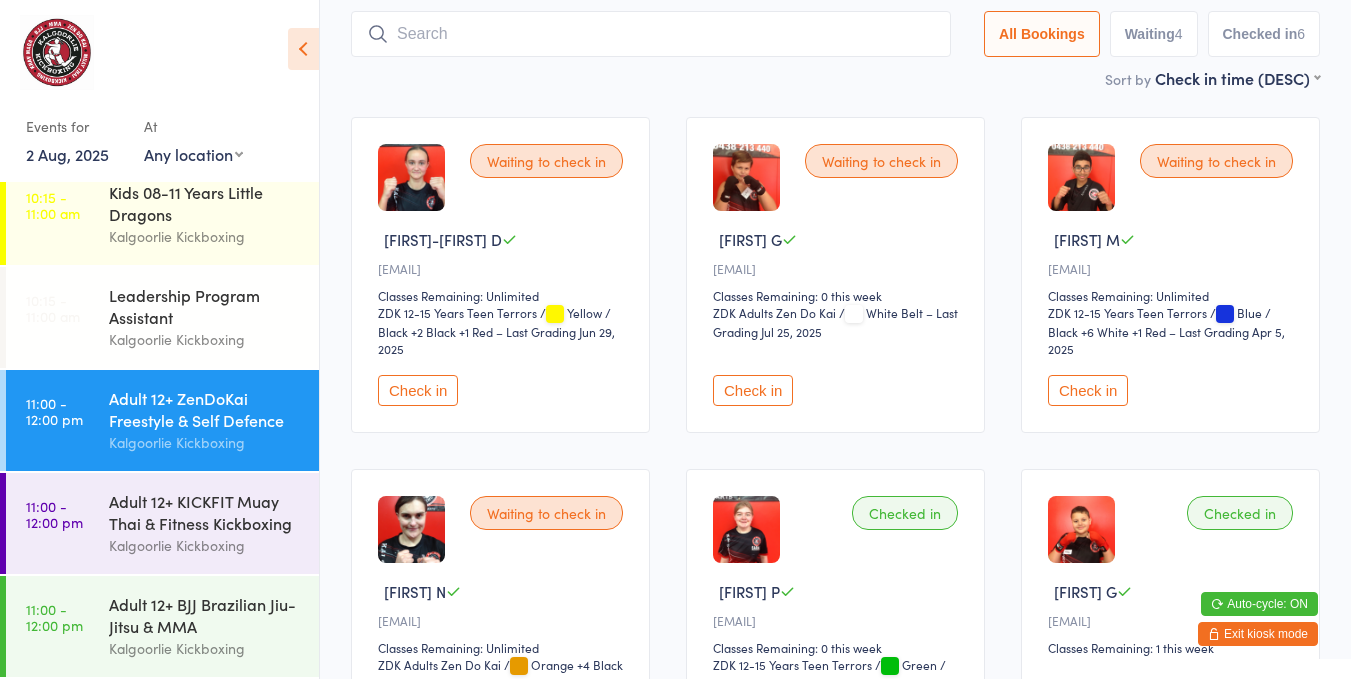 scroll, scrollTop: 119, scrollLeft: 0, axis: vertical 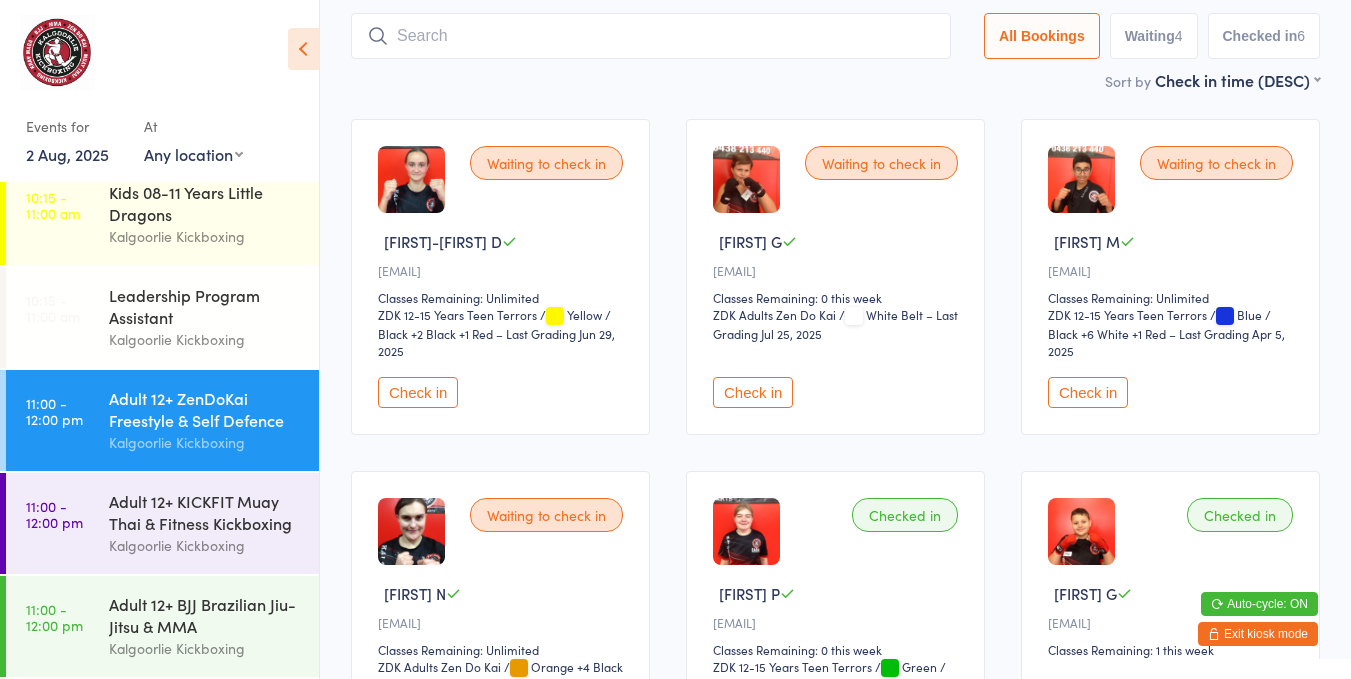 click on "Waiting to check in [FIRST] M [EMAIL] Classes Remaining: Unlimited ZDK 12-15 Years Teen Terrors ZDK 12-15 Years Teen Terrors / Blue / Black +6 White +1 Red – Last Grading [DATE] Check in" at bounding box center (1170, 277) 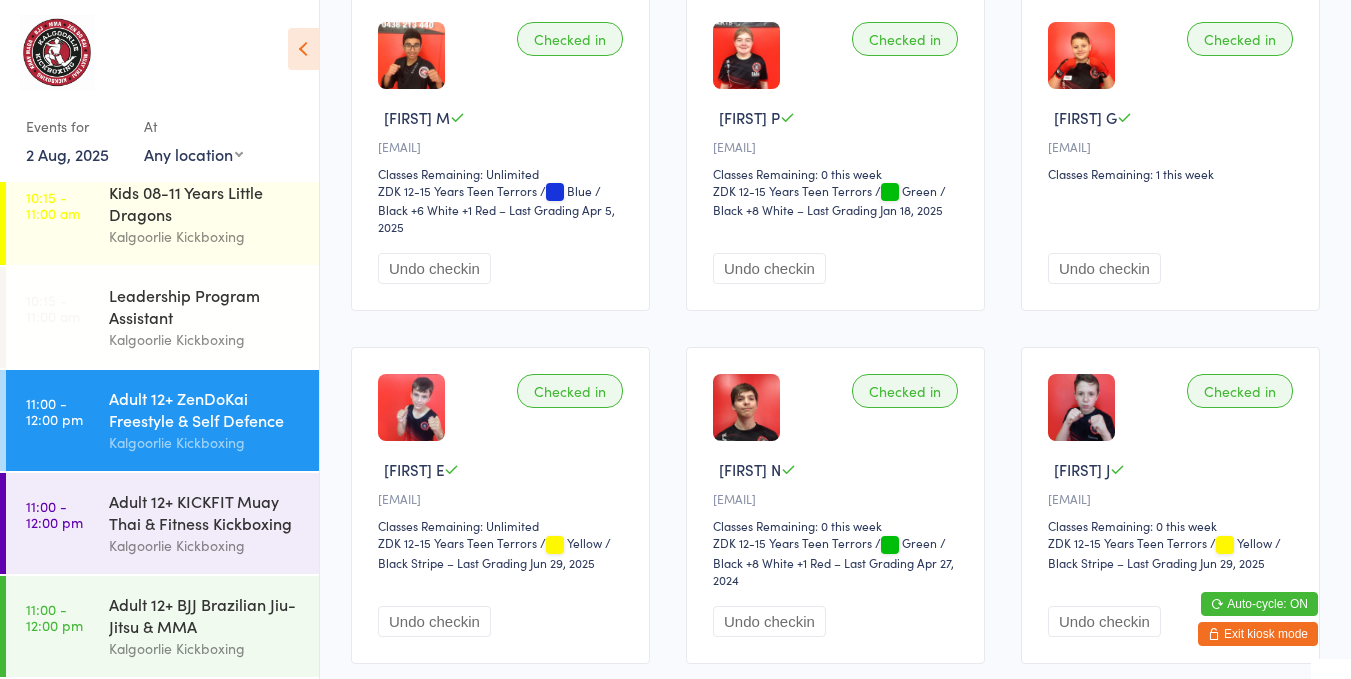 scroll, scrollTop: 607, scrollLeft: 0, axis: vertical 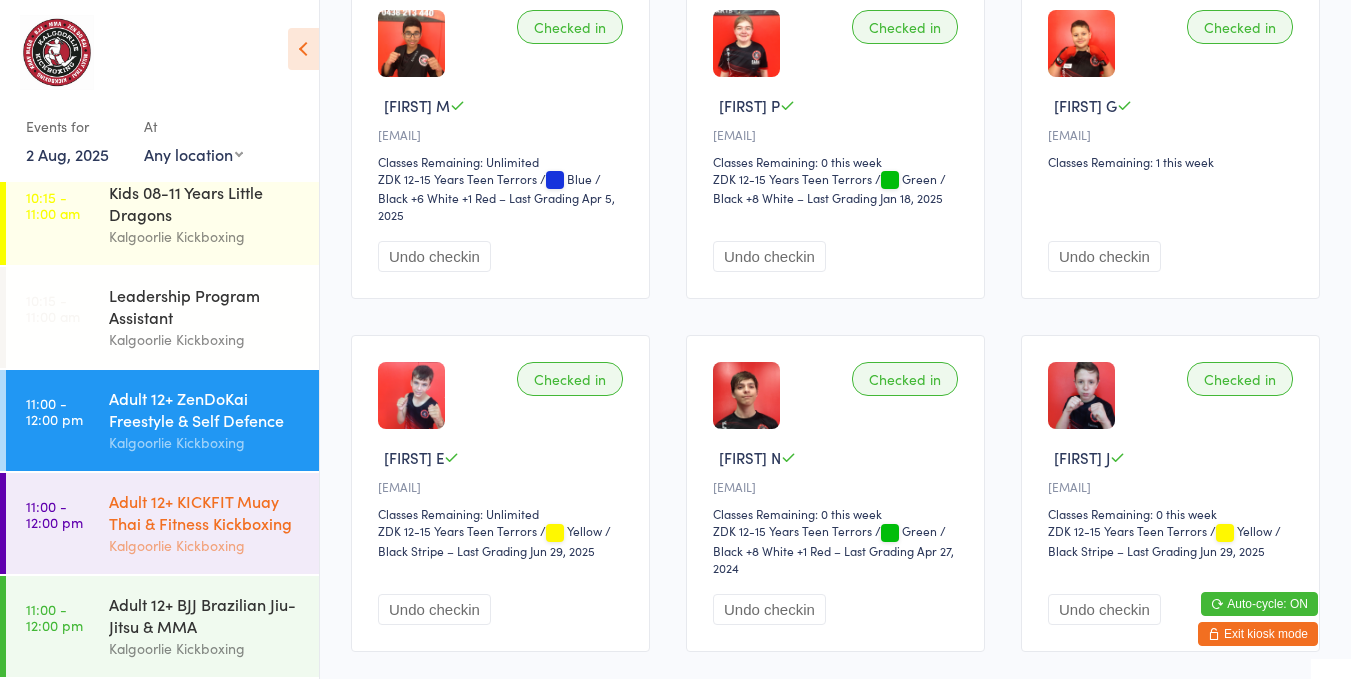 click on "Adult 12+ KICKFIT Muay Thai & Fitness Kickboxing" at bounding box center [205, 512] 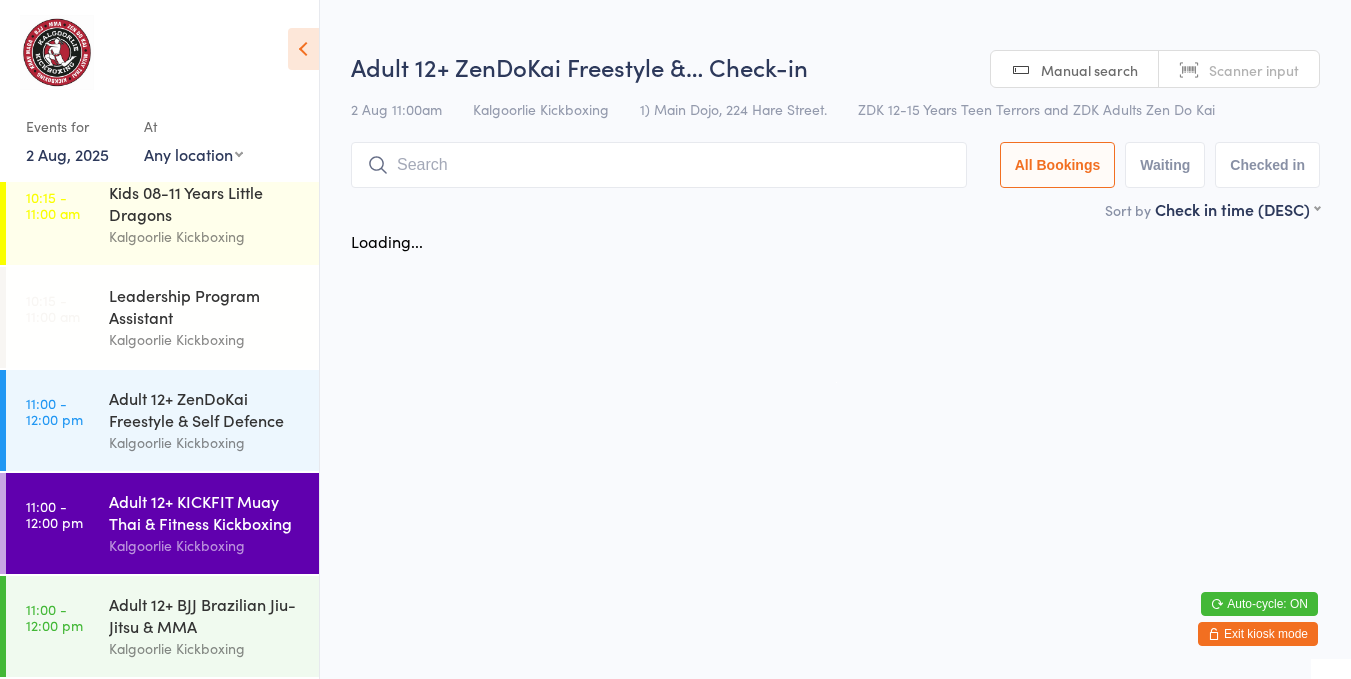 scroll, scrollTop: 0, scrollLeft: 0, axis: both 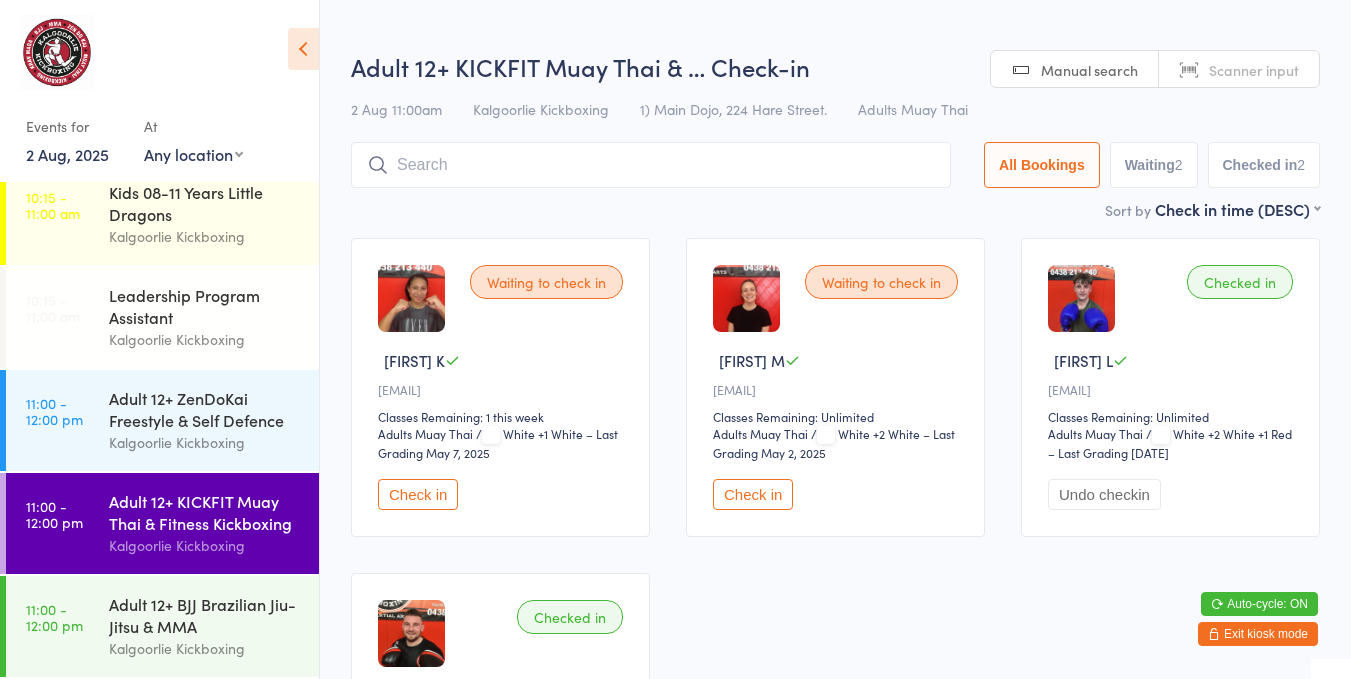 click on "Check in" at bounding box center (418, 494) 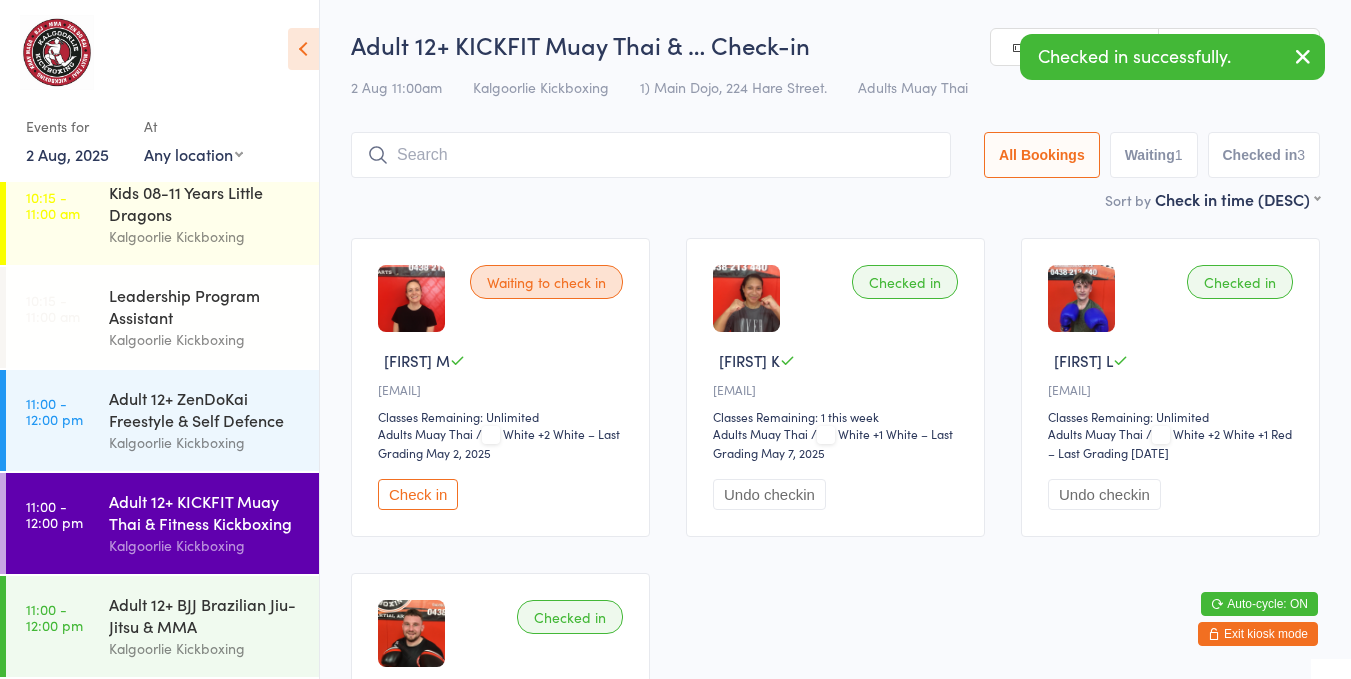 click on "Check in" at bounding box center [418, 494] 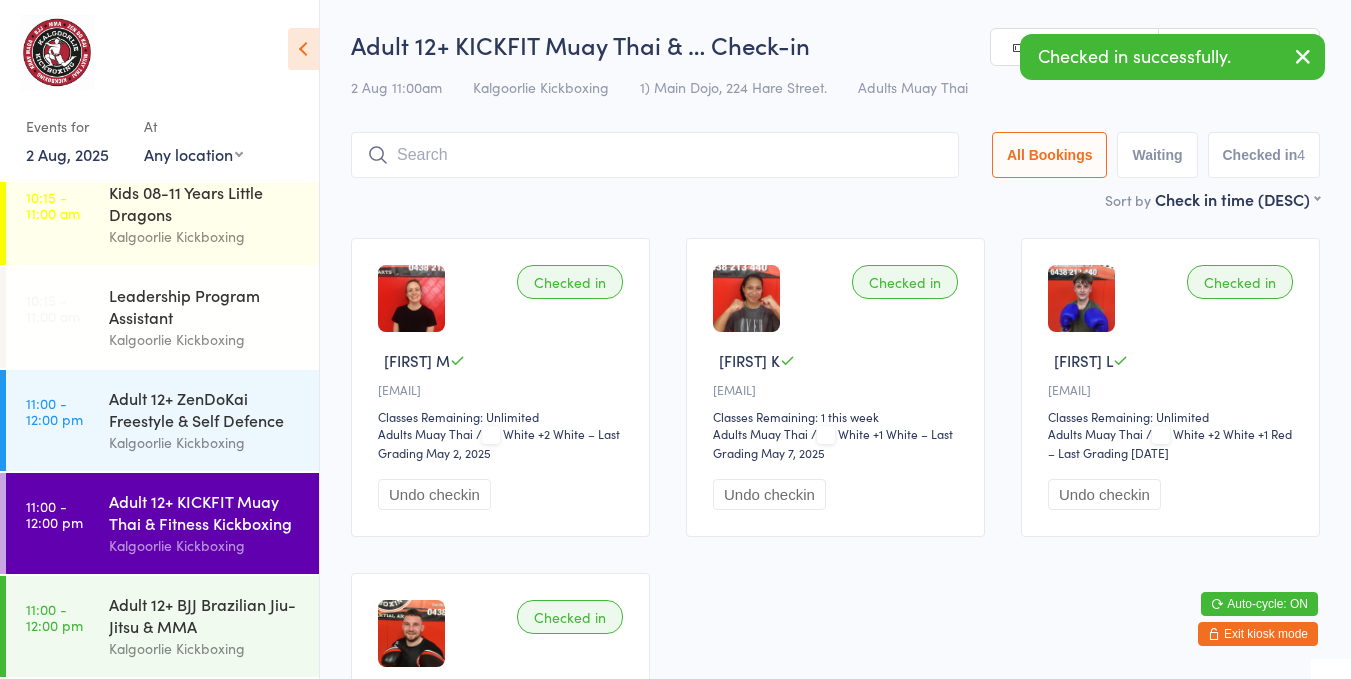 click on "Undo checkin" at bounding box center [434, 494] 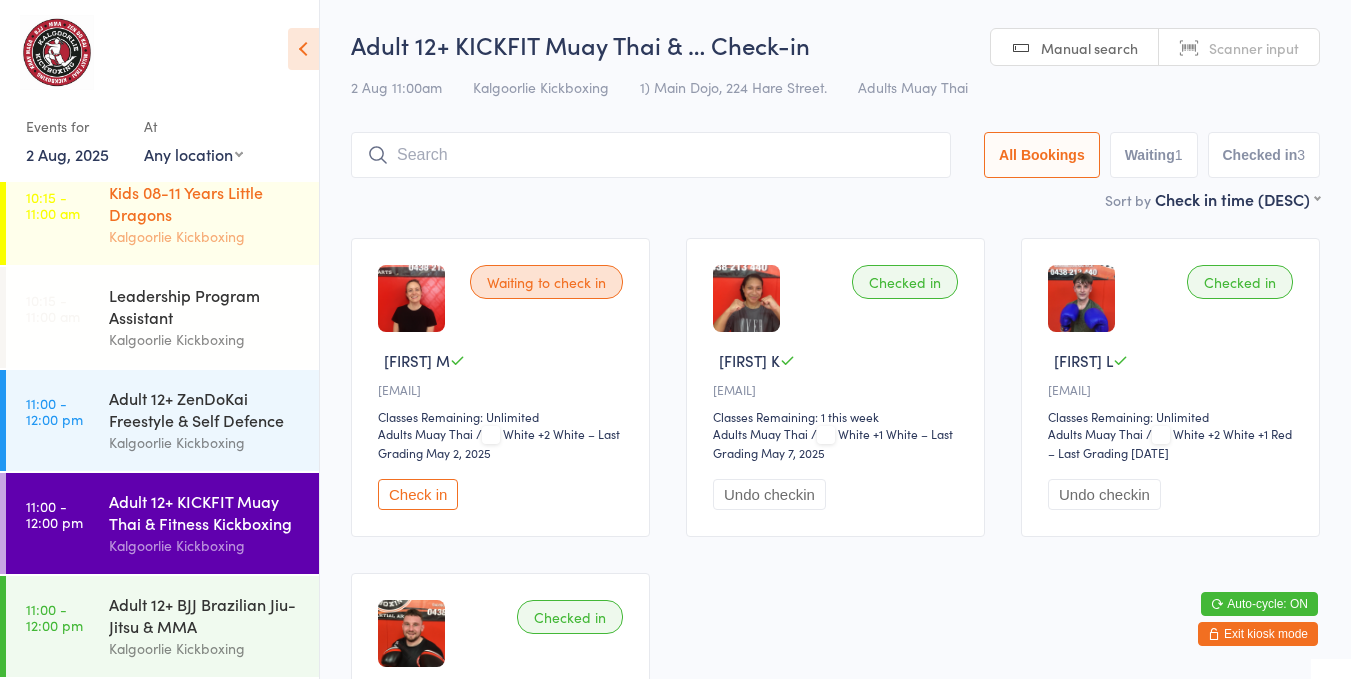 click on "Kalgoorlie Kickboxing" at bounding box center (205, 236) 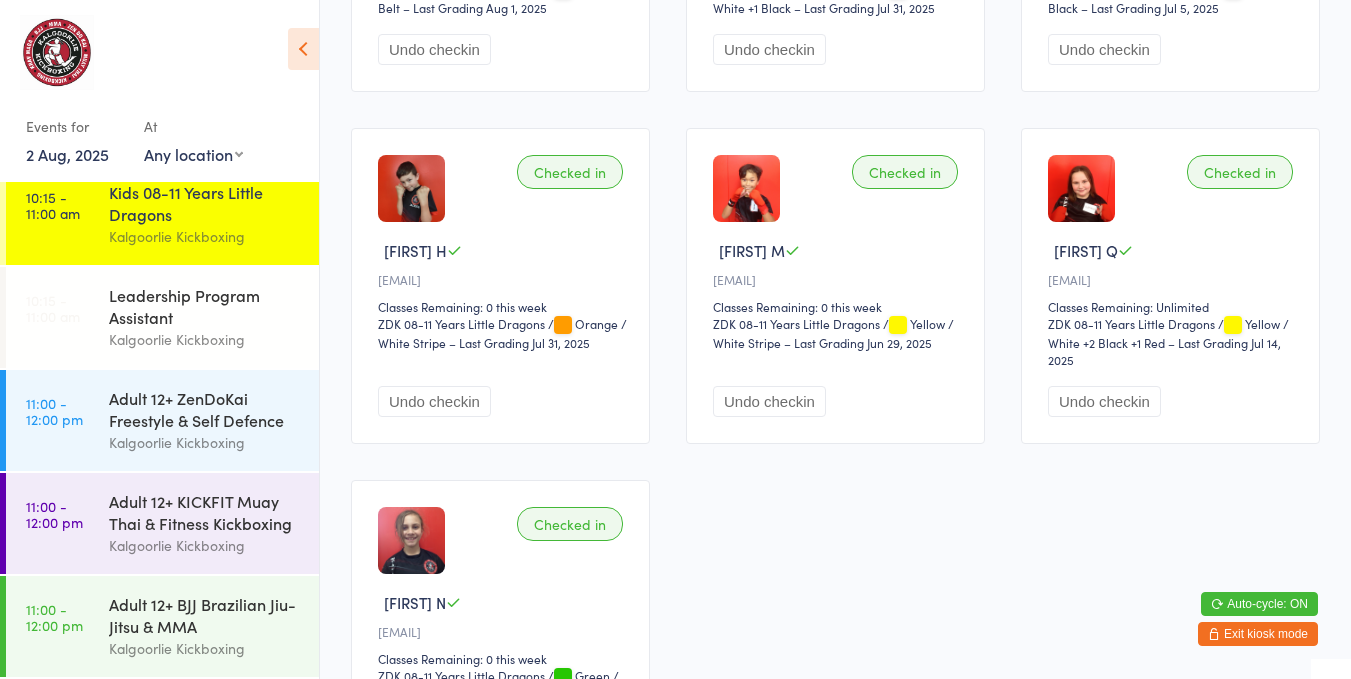 scroll, scrollTop: 1119, scrollLeft: 0, axis: vertical 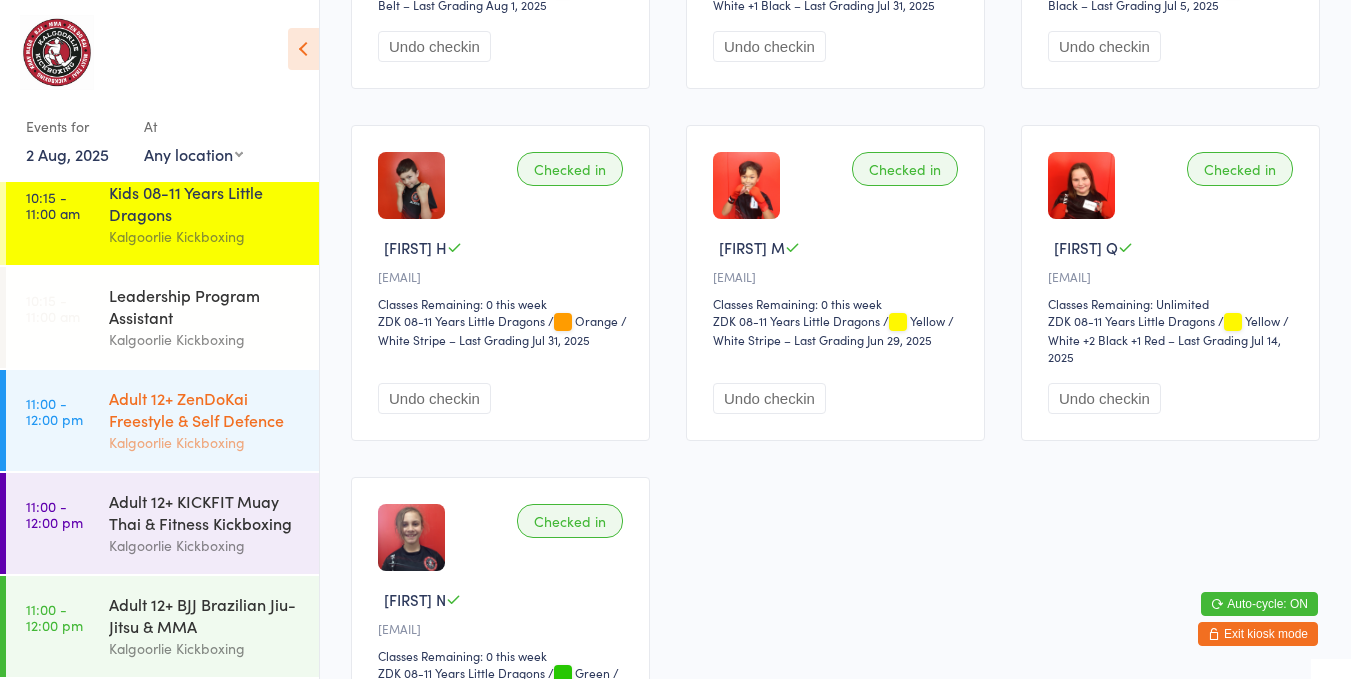 click on "Adult 12+ ZenDoKai Freestyle & Self Defence" at bounding box center (205, 409) 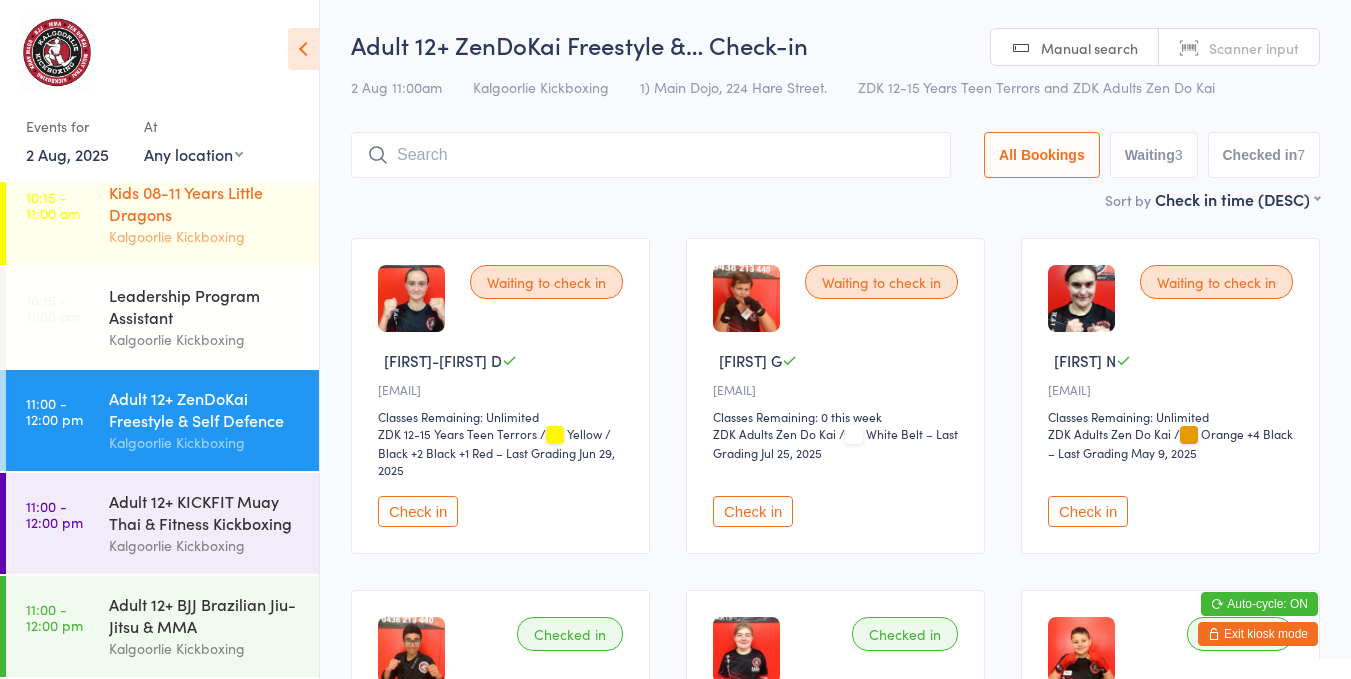 click on "Kids 08-11 Years Little Dragons" at bounding box center (205, 203) 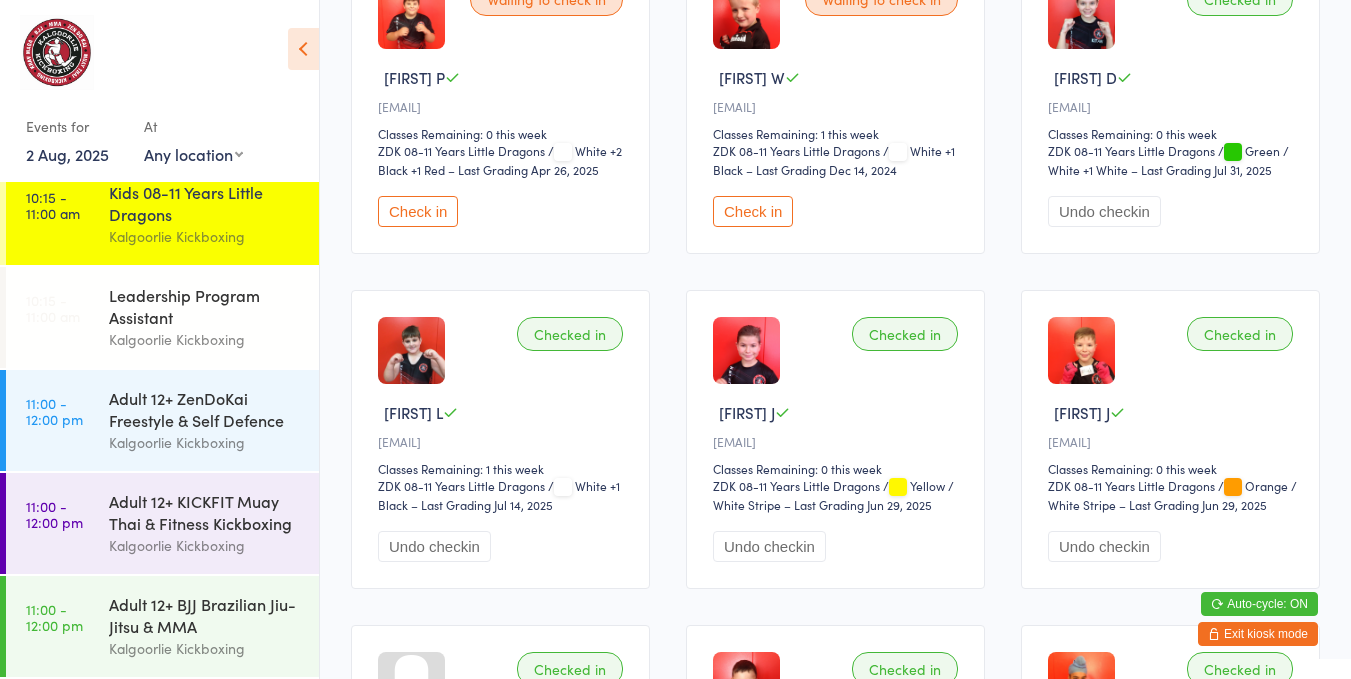 scroll, scrollTop: 282, scrollLeft: 0, axis: vertical 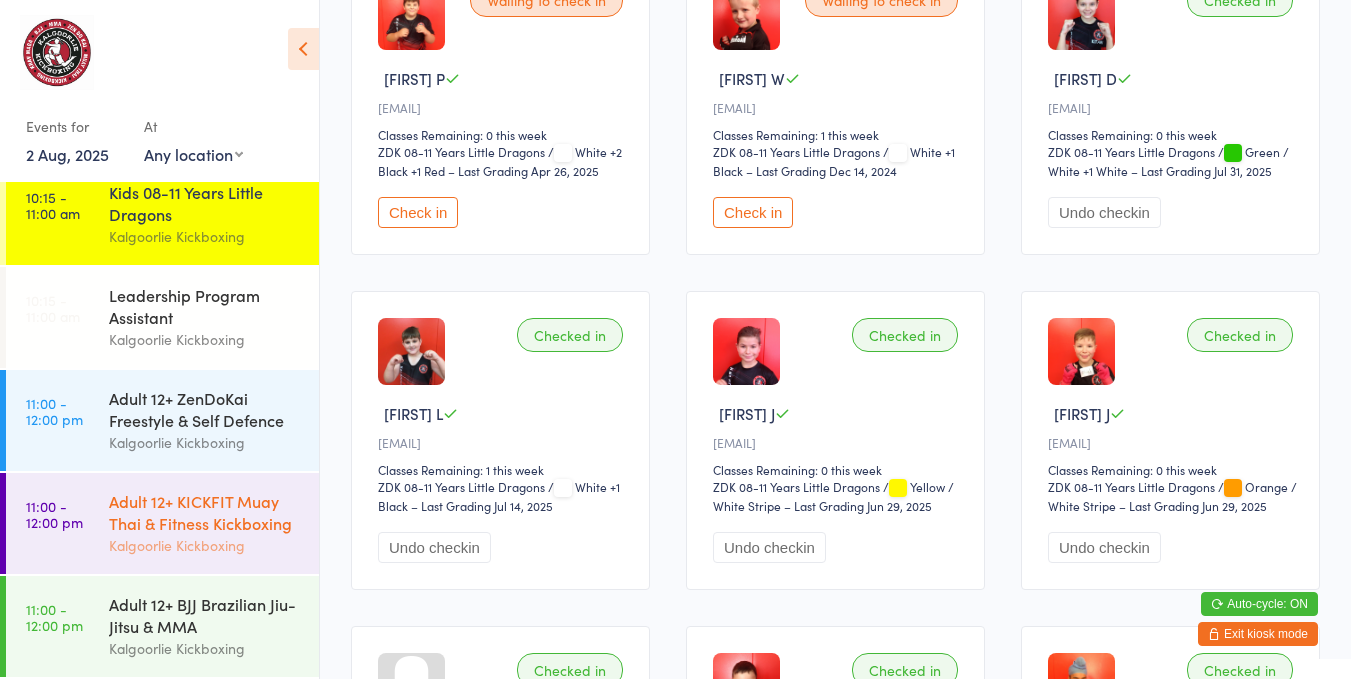 click on "Adult 12+ KICKFIT Muay Thai & Fitness Kickboxing" at bounding box center (205, 512) 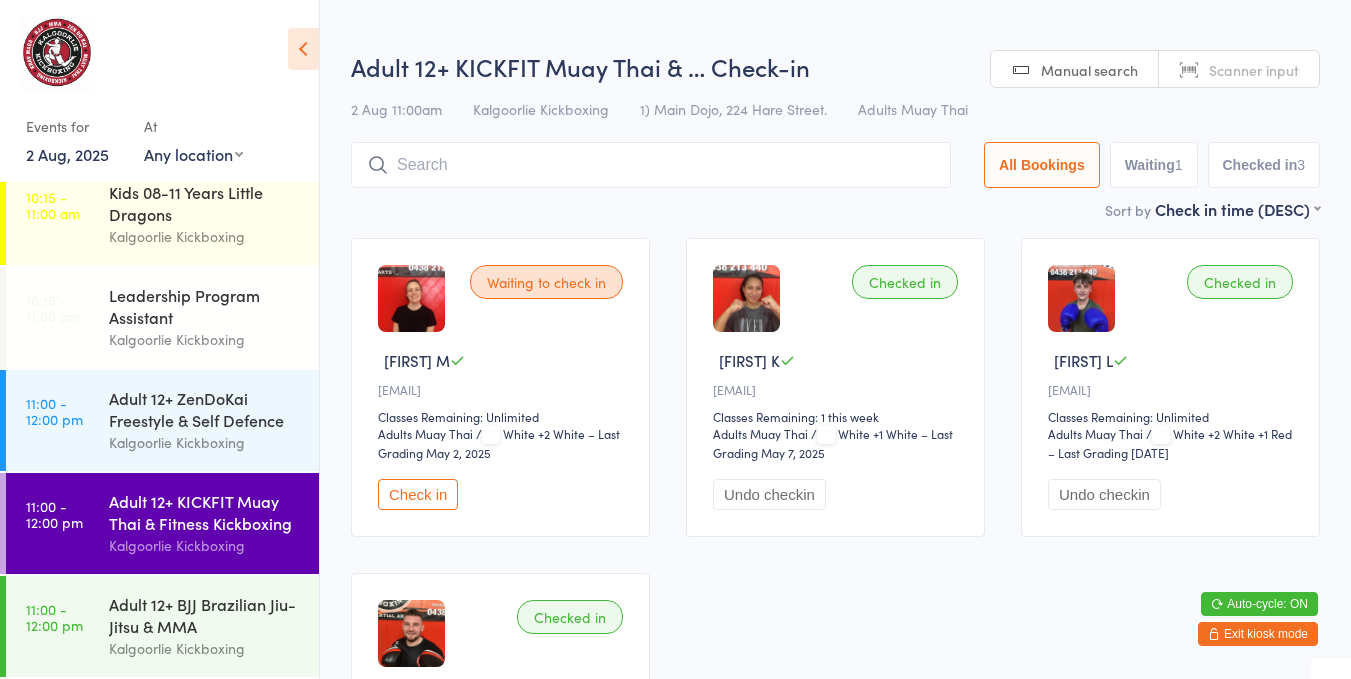 click on "Check in" at bounding box center (418, 494) 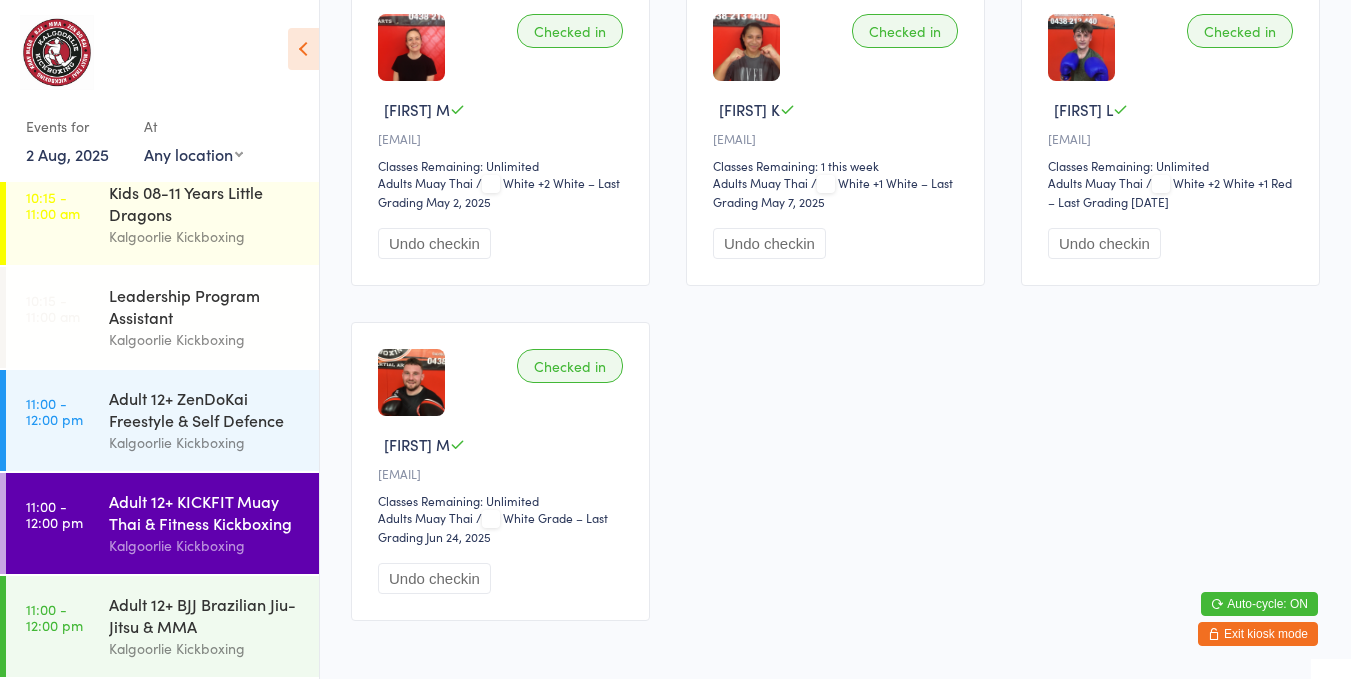 scroll, scrollTop: 255, scrollLeft: 0, axis: vertical 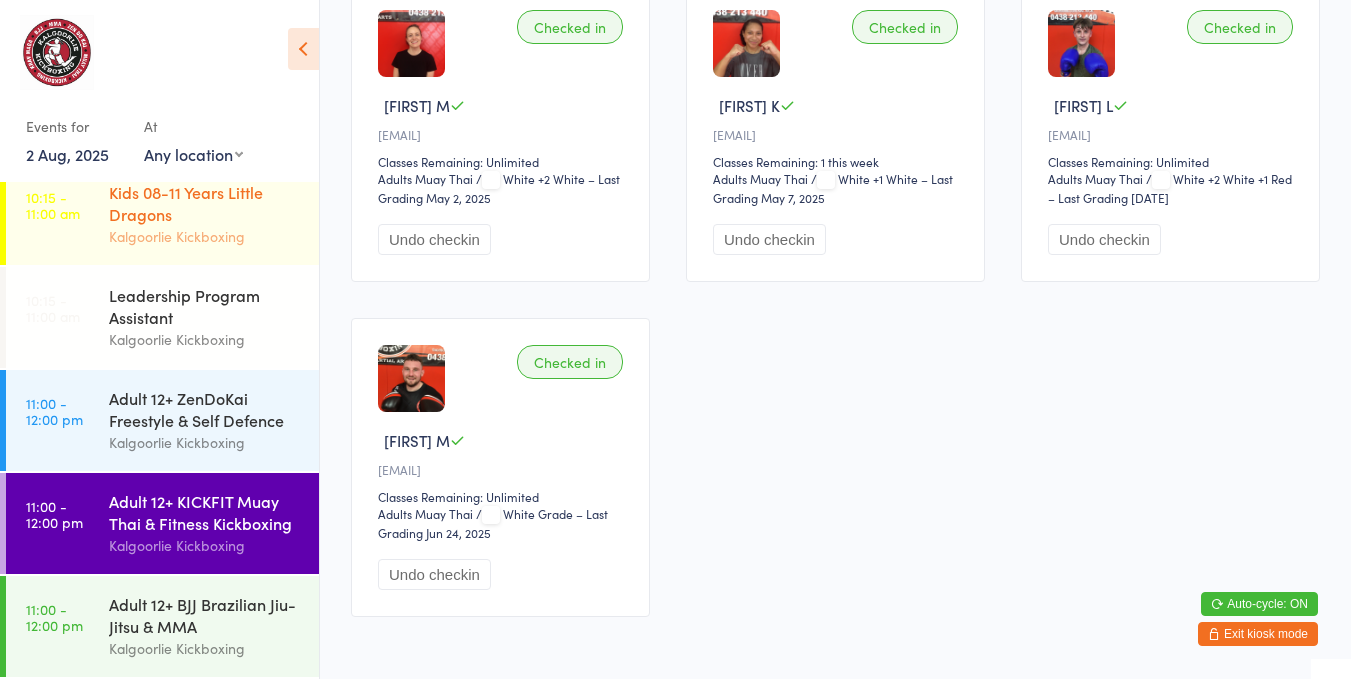 click on "Kids 08-11 Years Little Dragons" at bounding box center [205, 203] 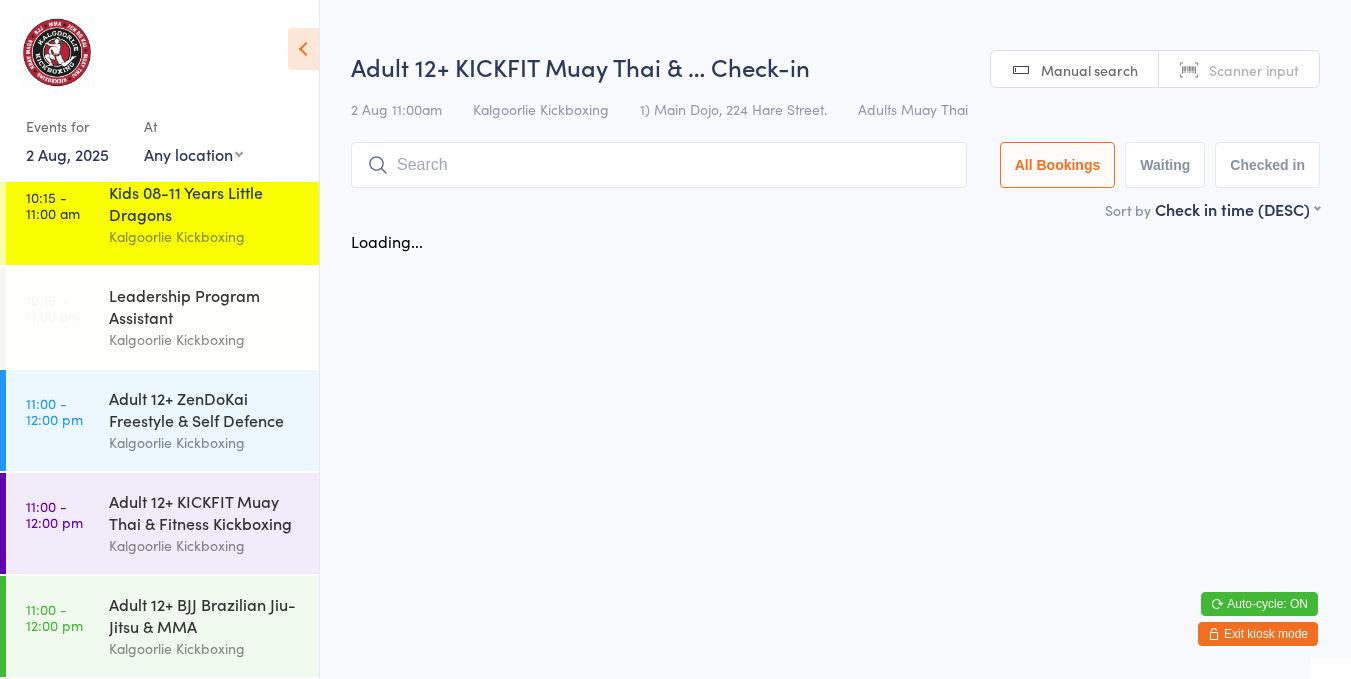 scroll, scrollTop: 0, scrollLeft: 0, axis: both 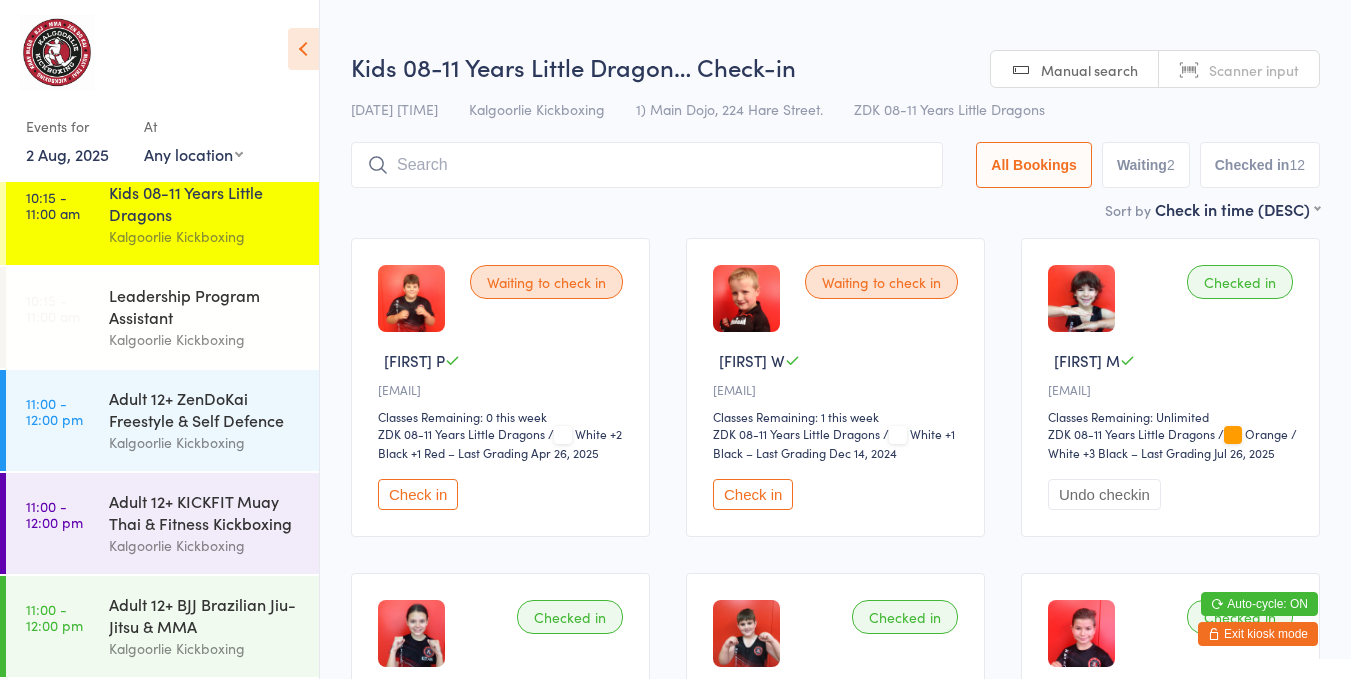 click at bounding box center (647, 165) 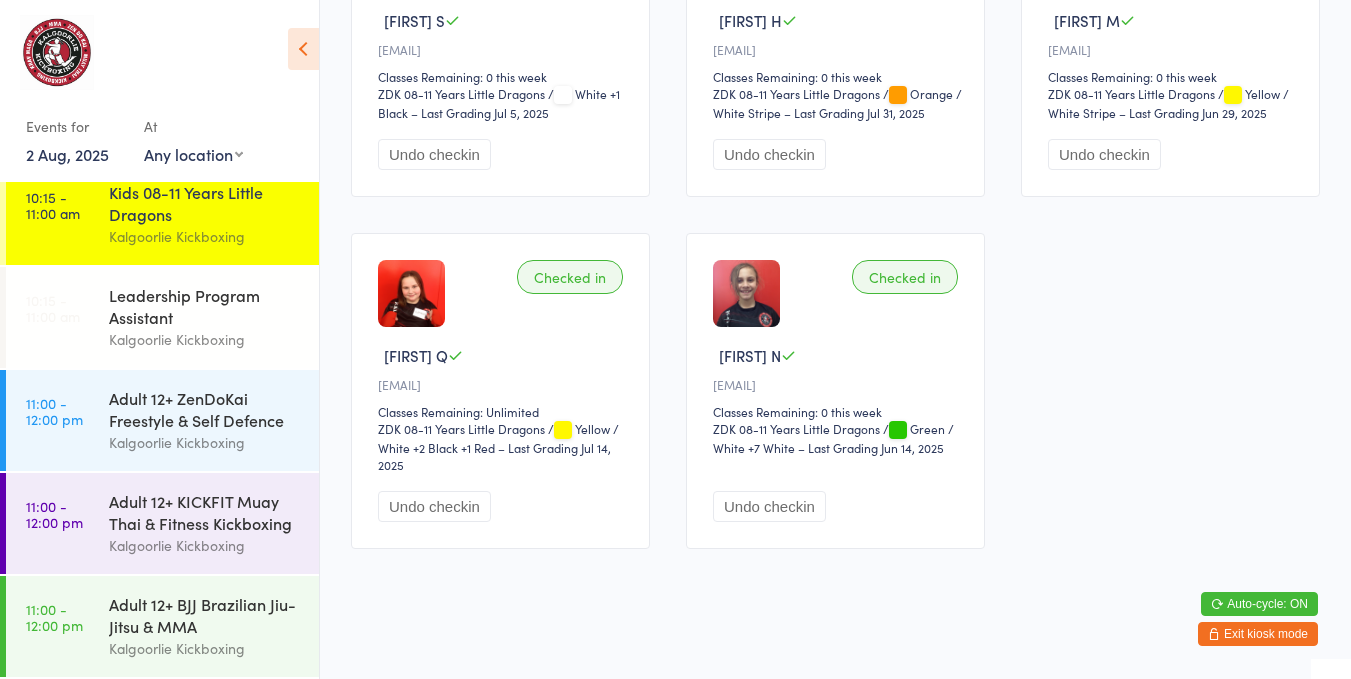 scroll, scrollTop: 1355, scrollLeft: 0, axis: vertical 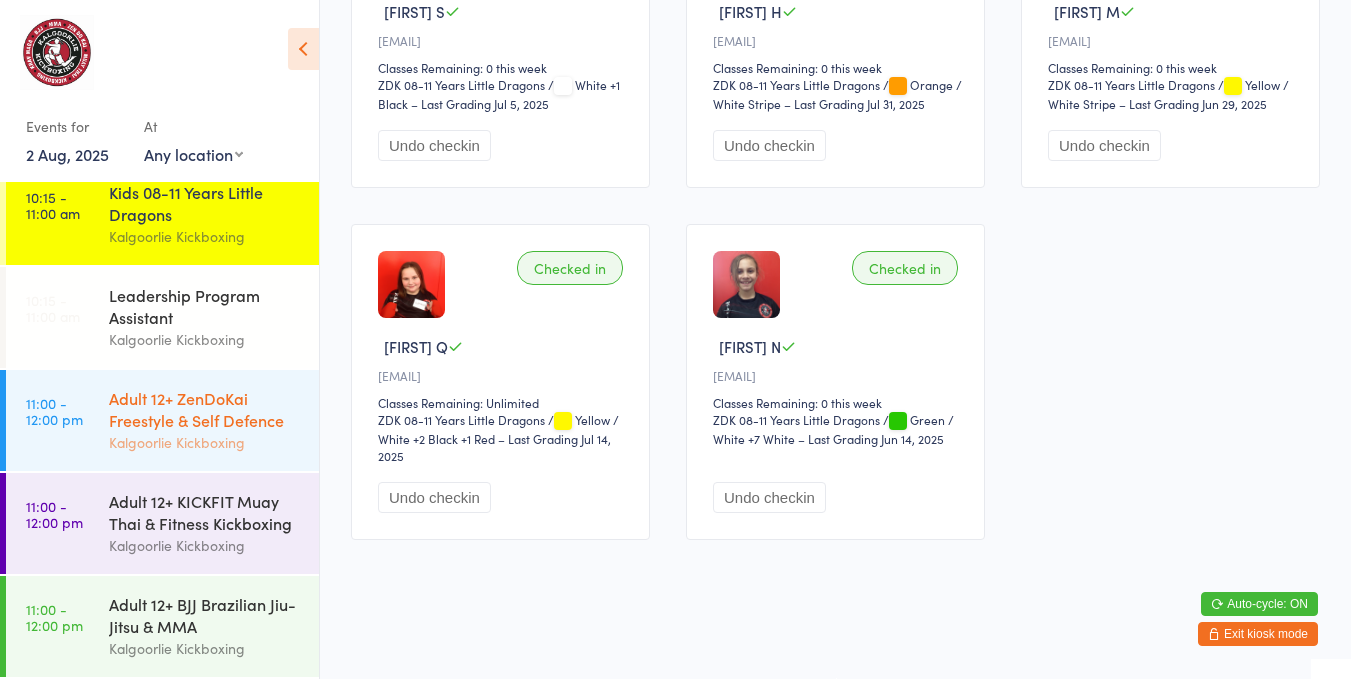 click on "Adult 12+ ZenDoKai Freestyle & Self Defence" at bounding box center [205, 409] 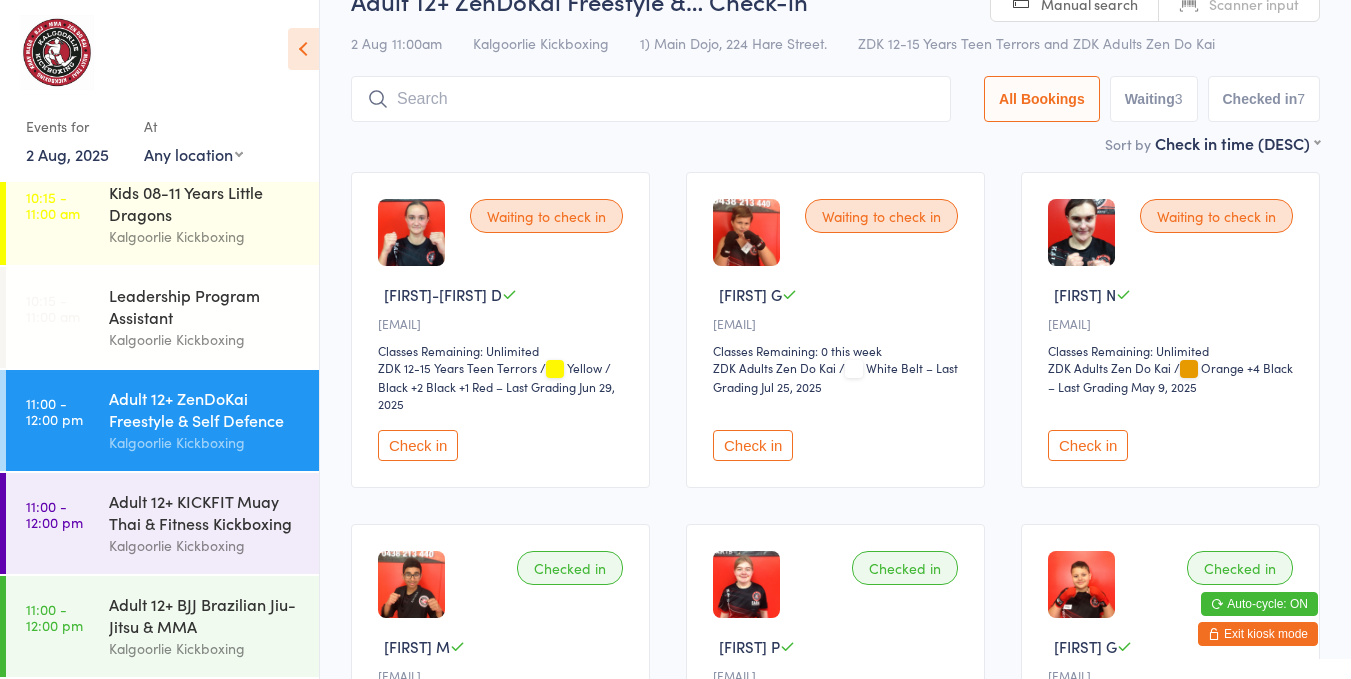 scroll, scrollTop: 140, scrollLeft: 0, axis: vertical 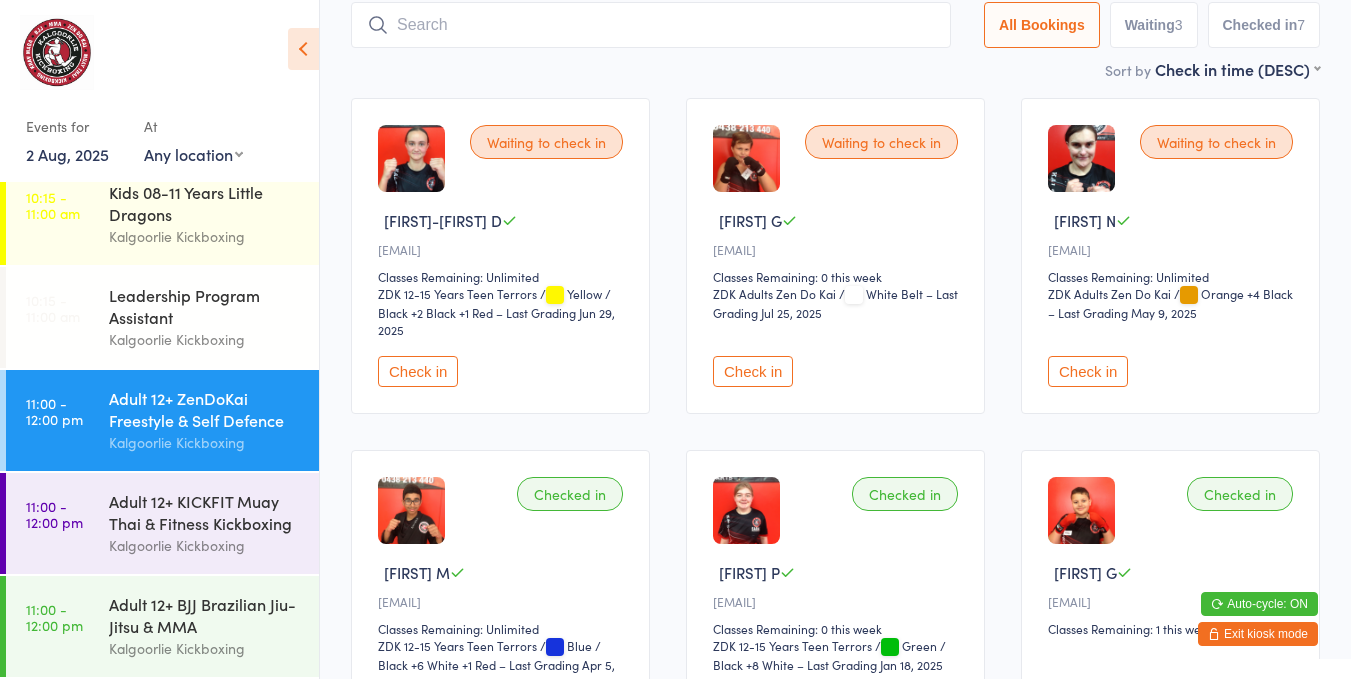 click on "Check in" at bounding box center [1088, 371] 